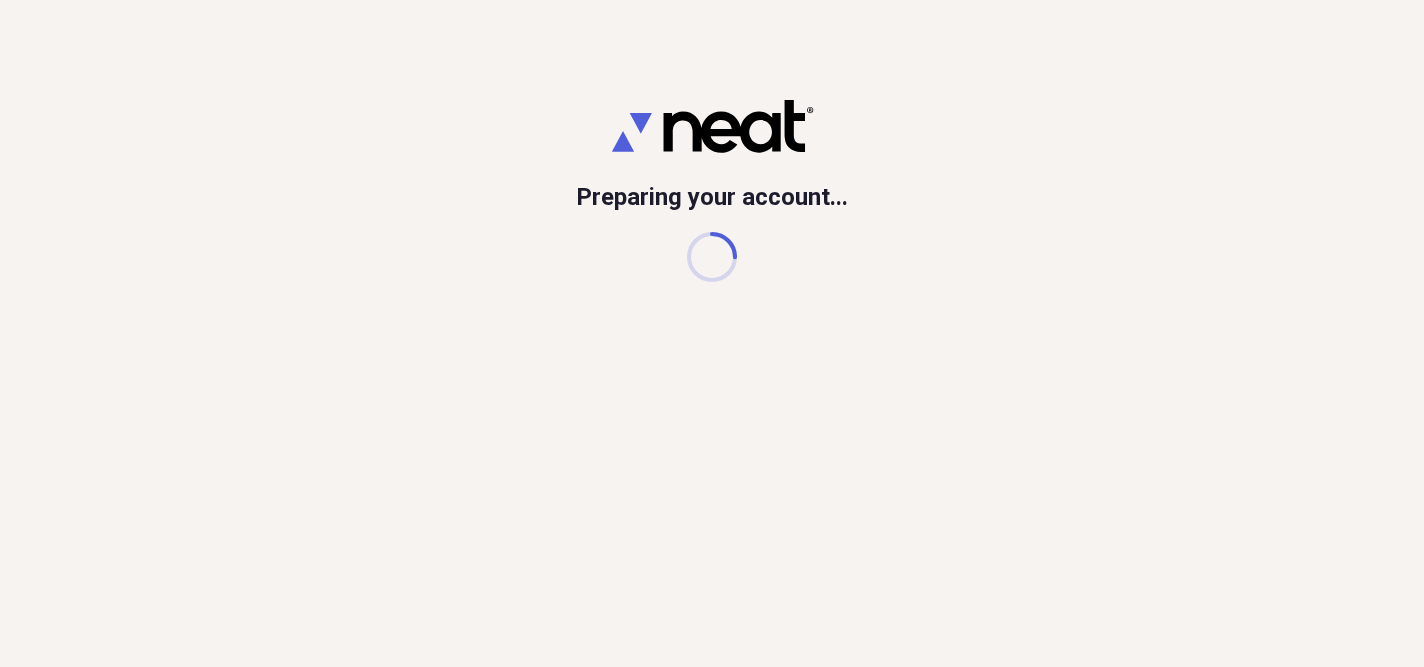 scroll, scrollTop: 0, scrollLeft: 0, axis: both 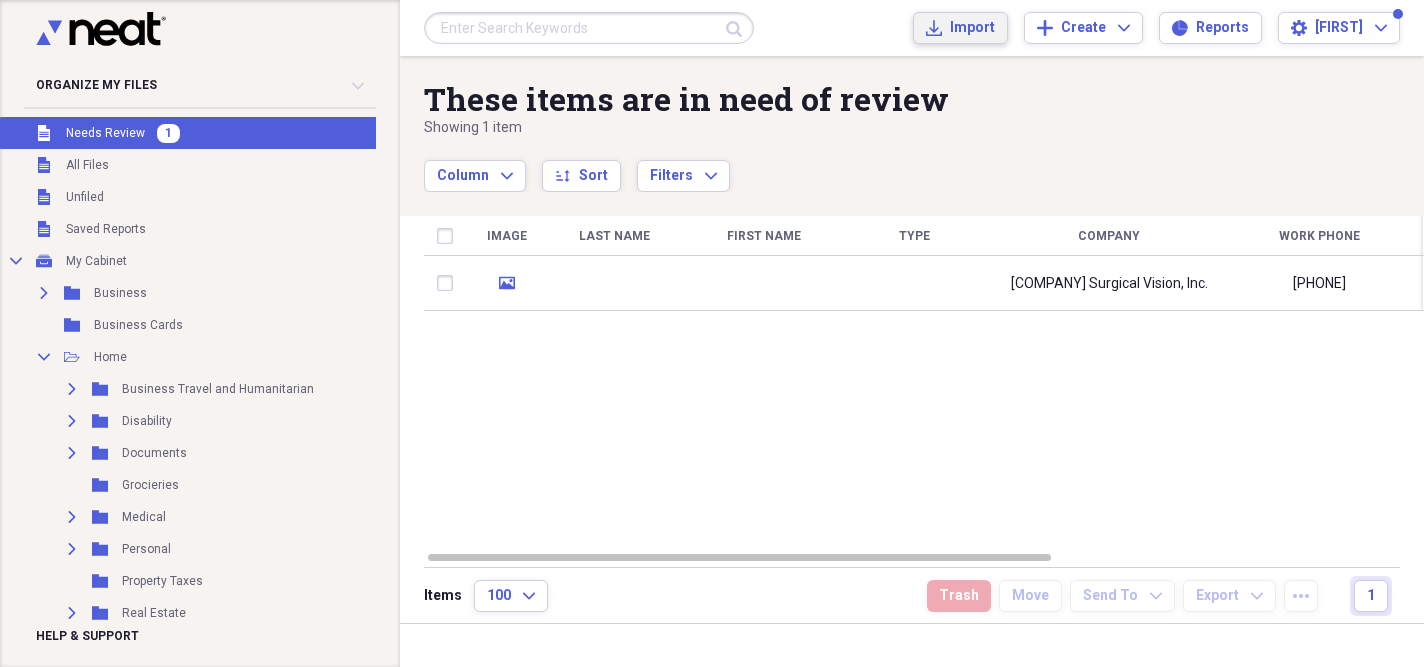 click on "Import" at bounding box center [972, 28] 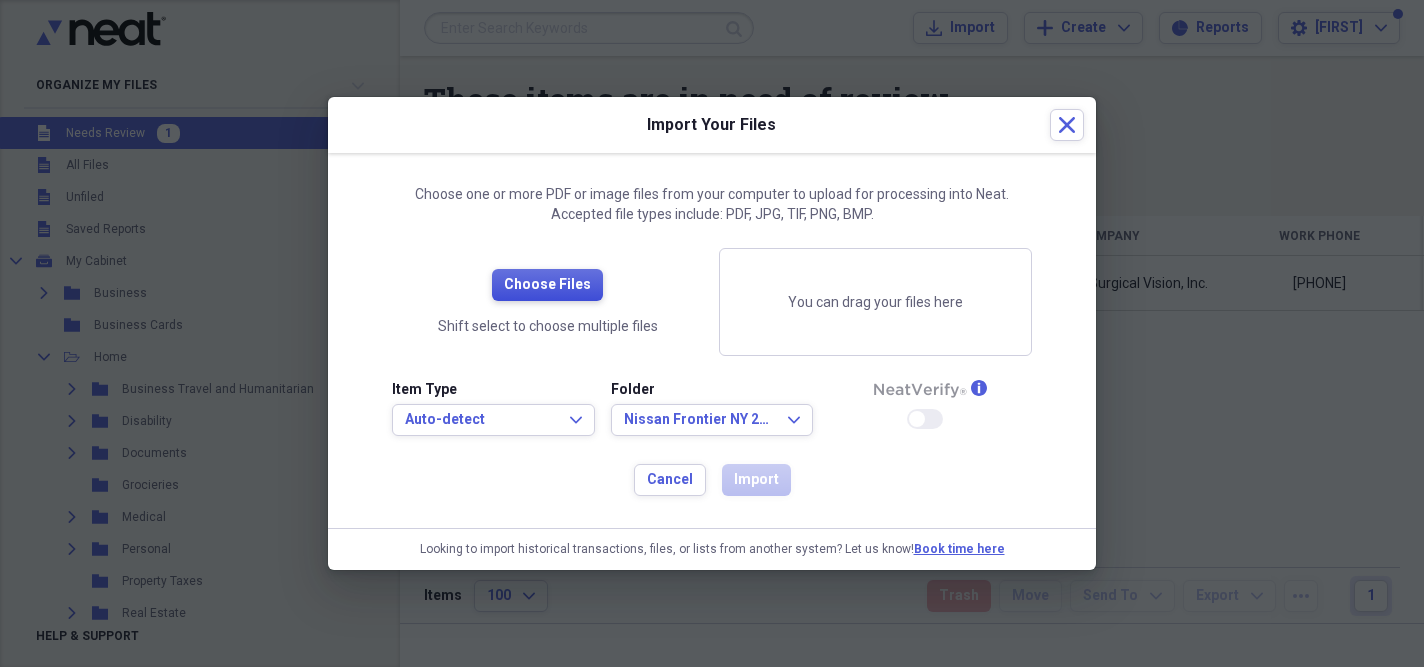 click on "Choose Files" at bounding box center [547, 285] 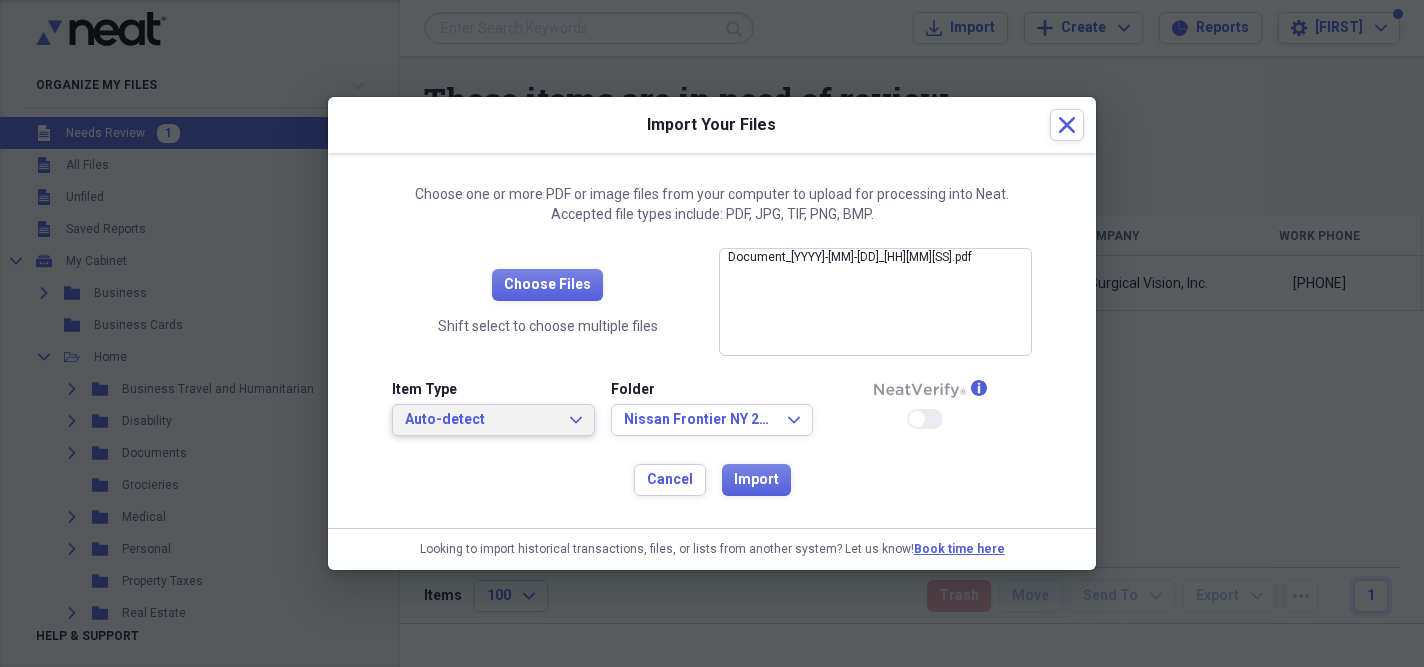 click on "Auto-detect" at bounding box center [481, 420] 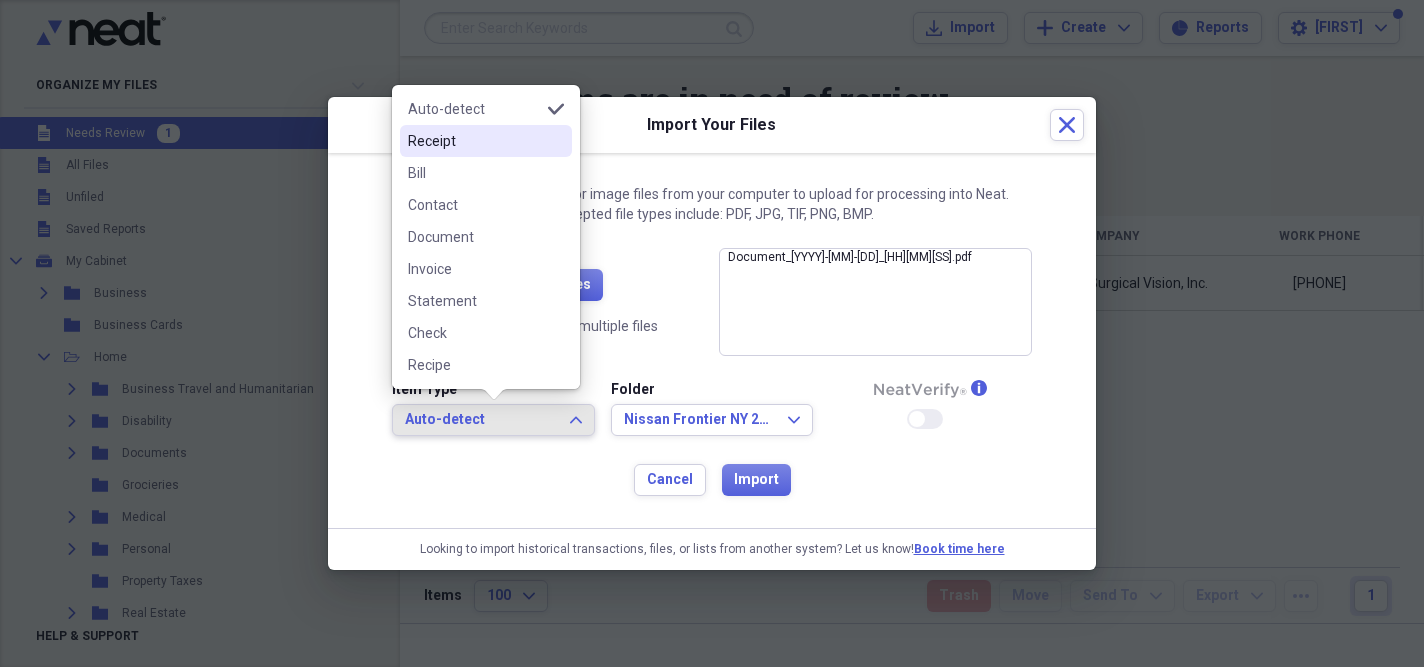 click on "Receipt" at bounding box center [474, 141] 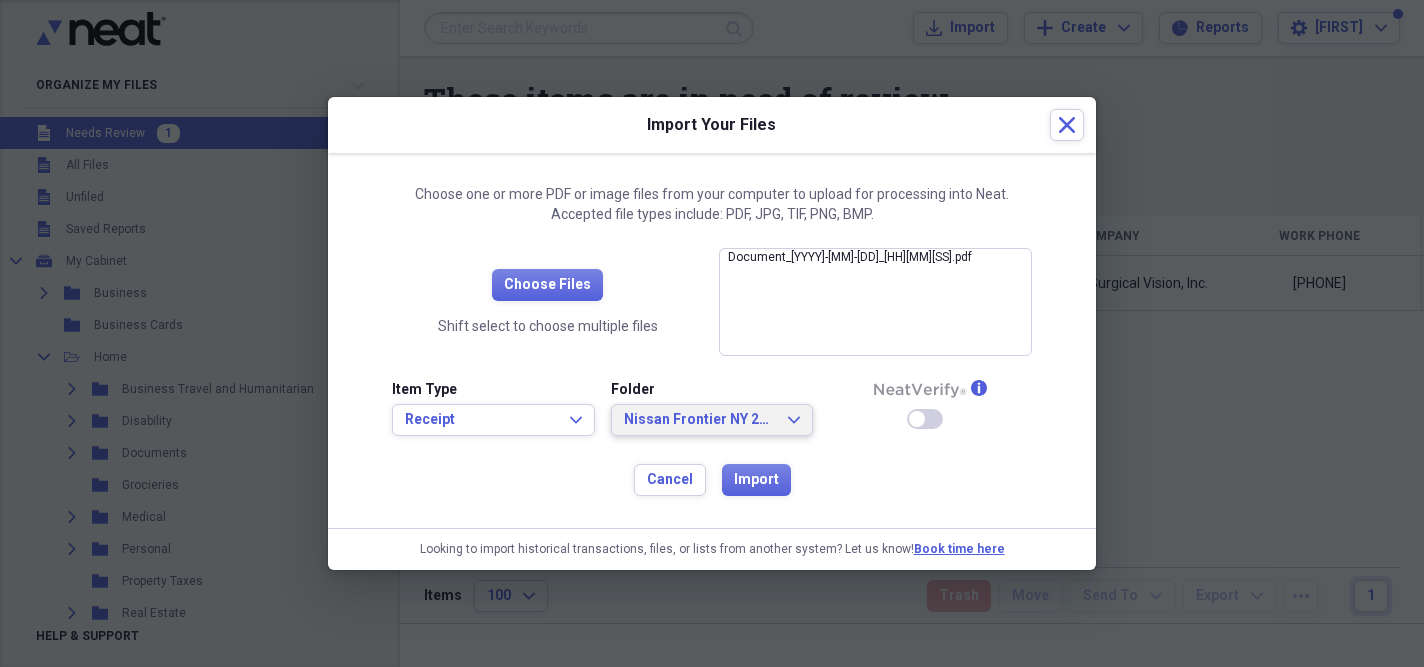 click on "Expand" 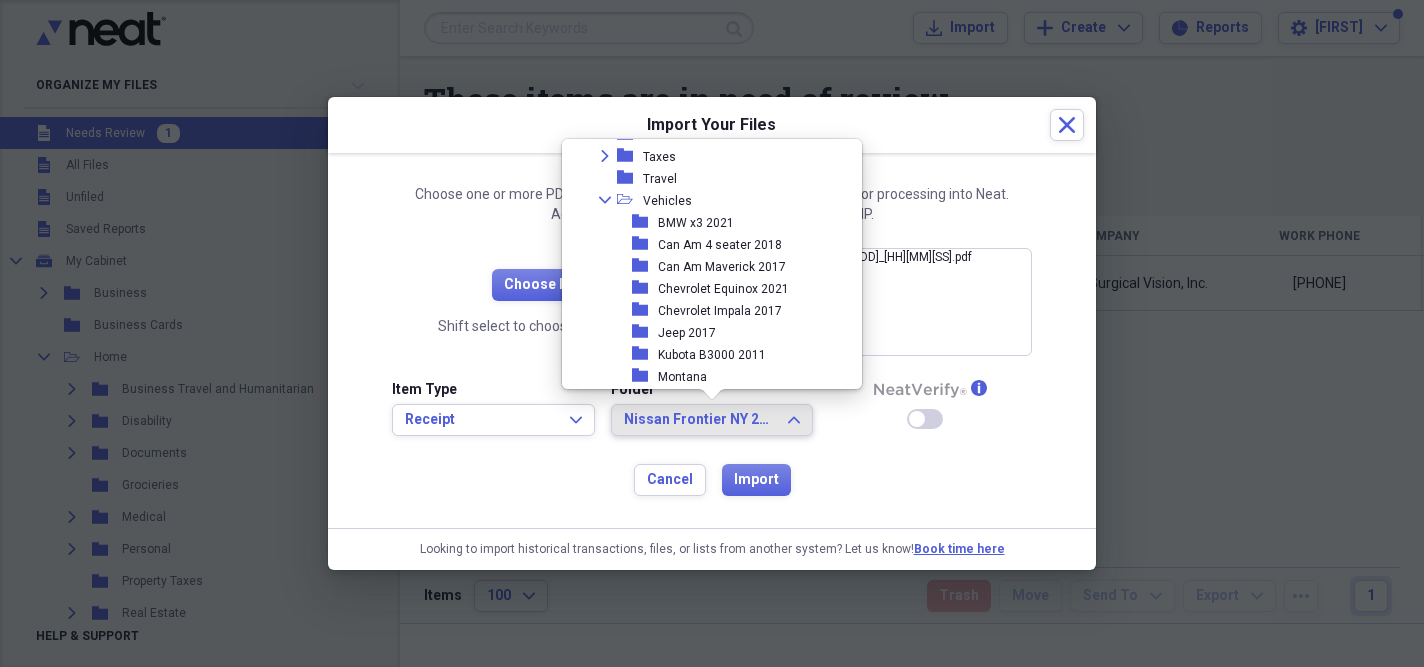 scroll, scrollTop: 466, scrollLeft: 0, axis: vertical 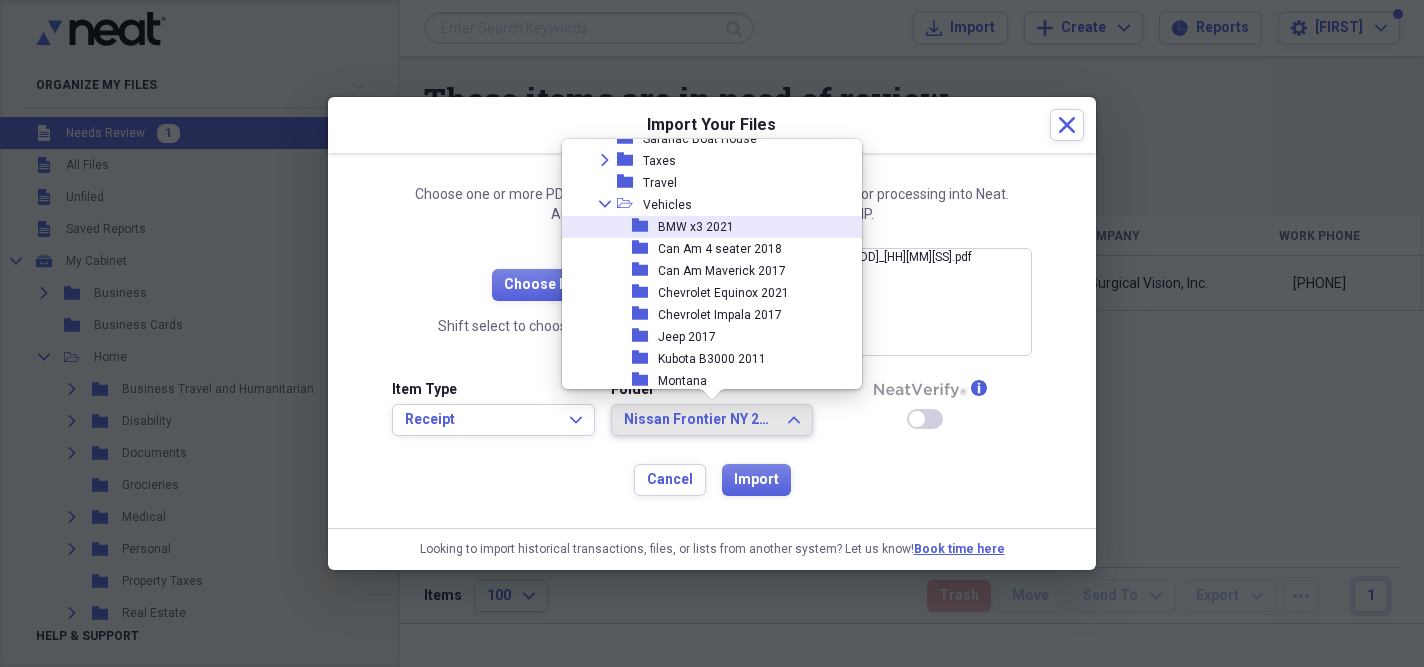 click on "BMW x3 2021" at bounding box center [696, 227] 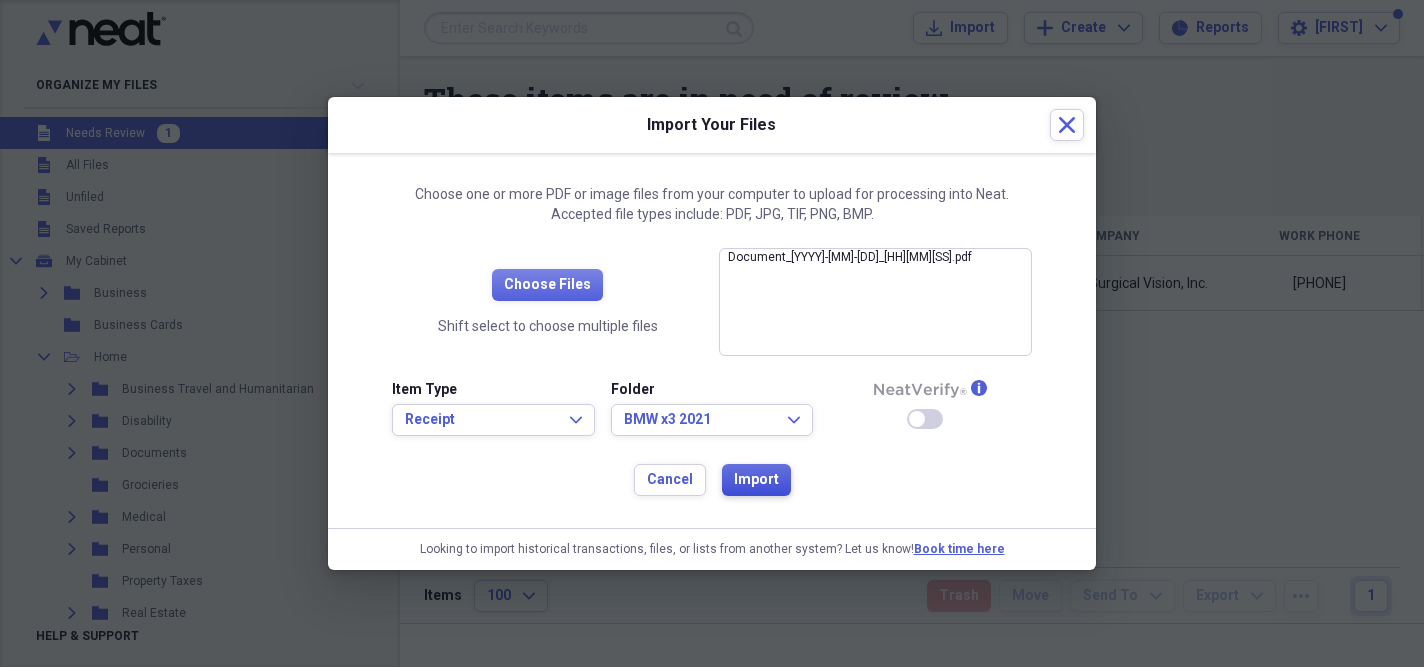 click on "Import" at bounding box center [756, 480] 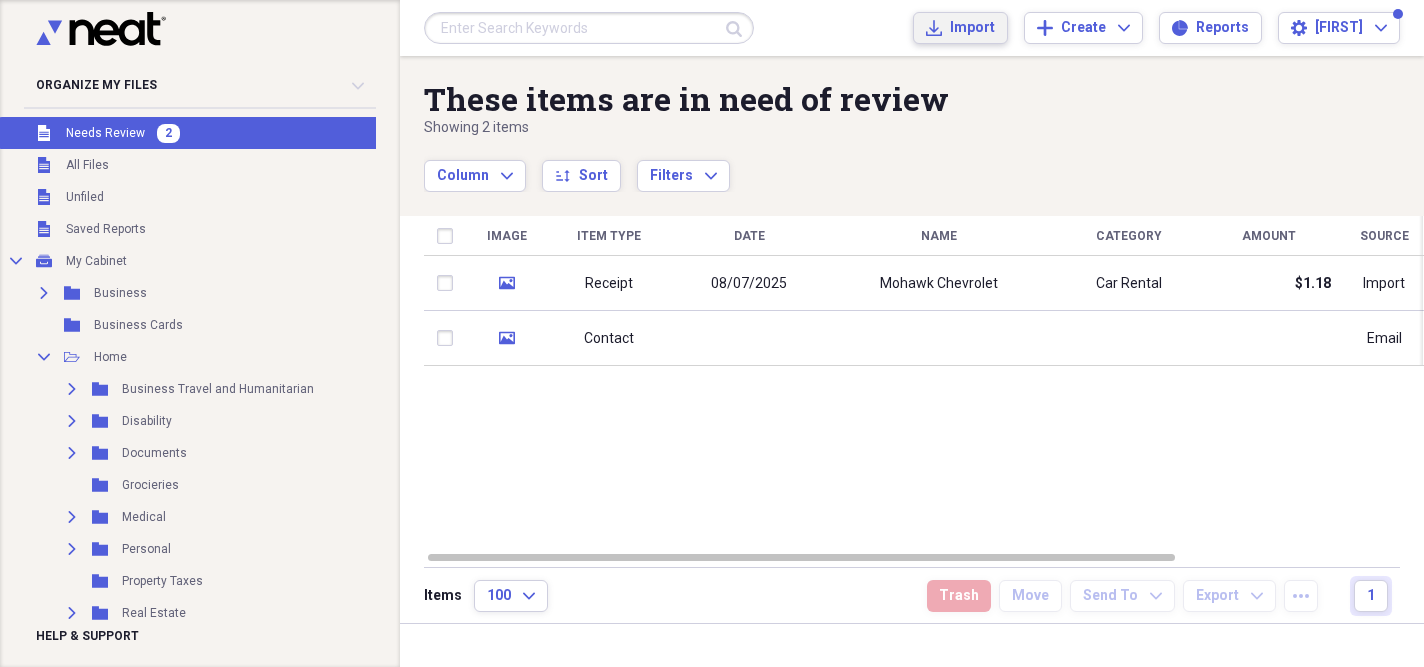 click on "Import" at bounding box center [972, 28] 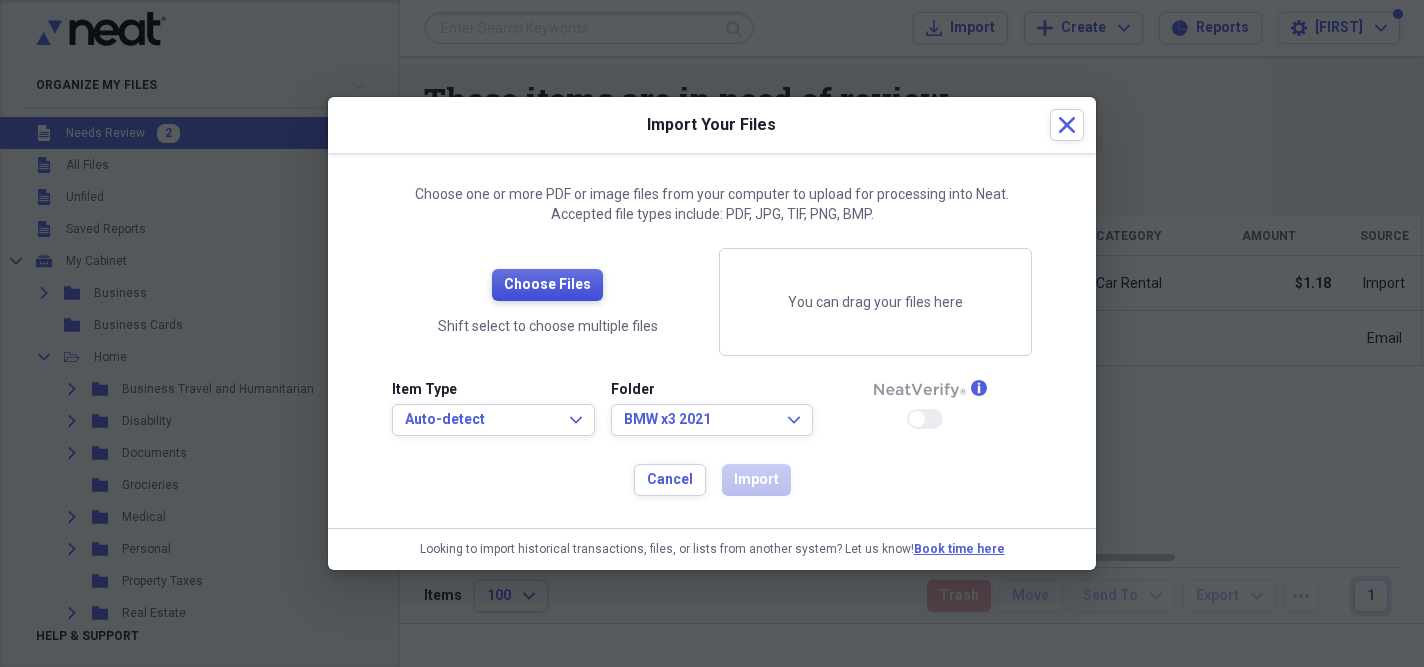click on "Choose Files" at bounding box center (547, 285) 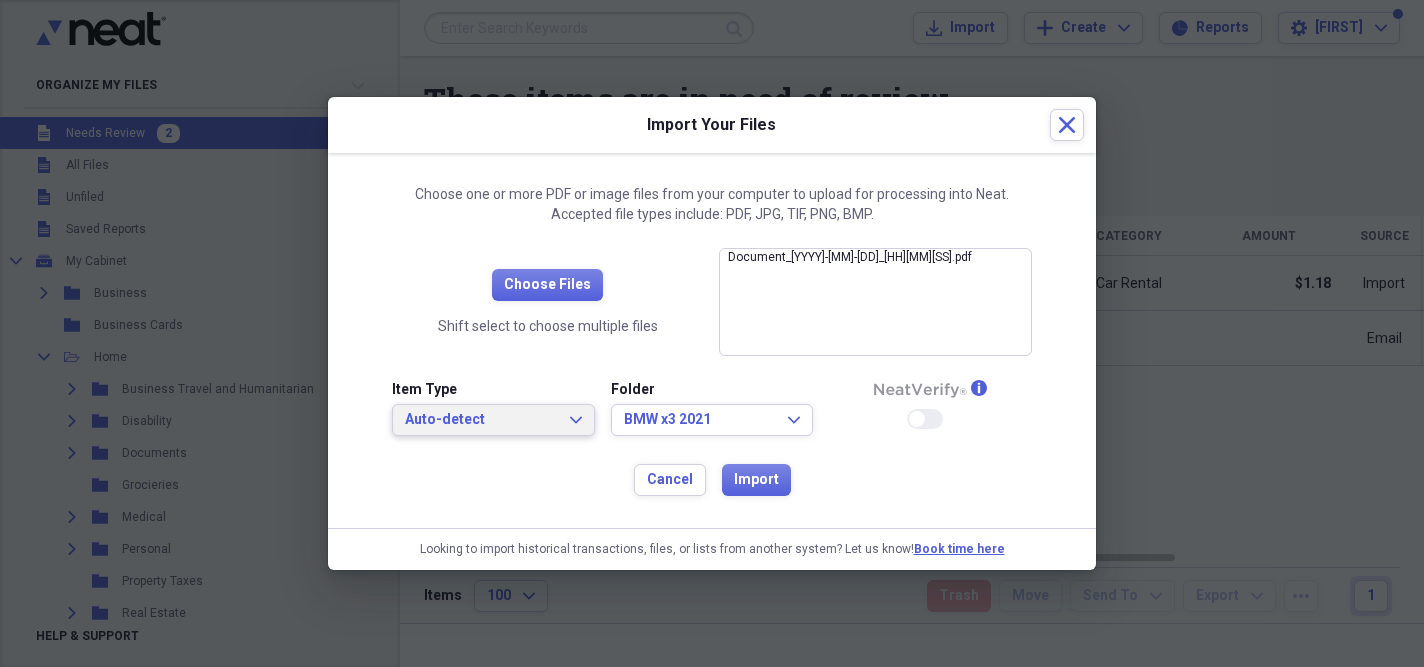 click on "Auto-detect Expand" at bounding box center [493, 420] 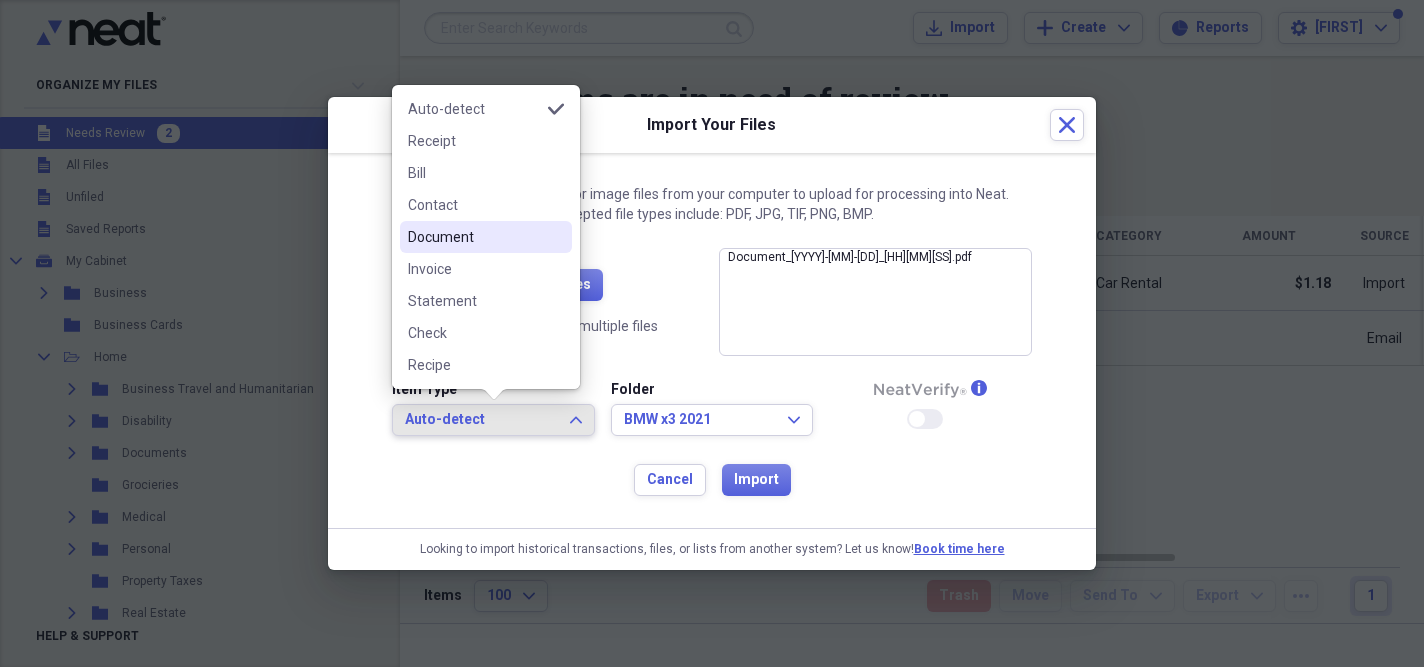 click on "Document" at bounding box center (474, 237) 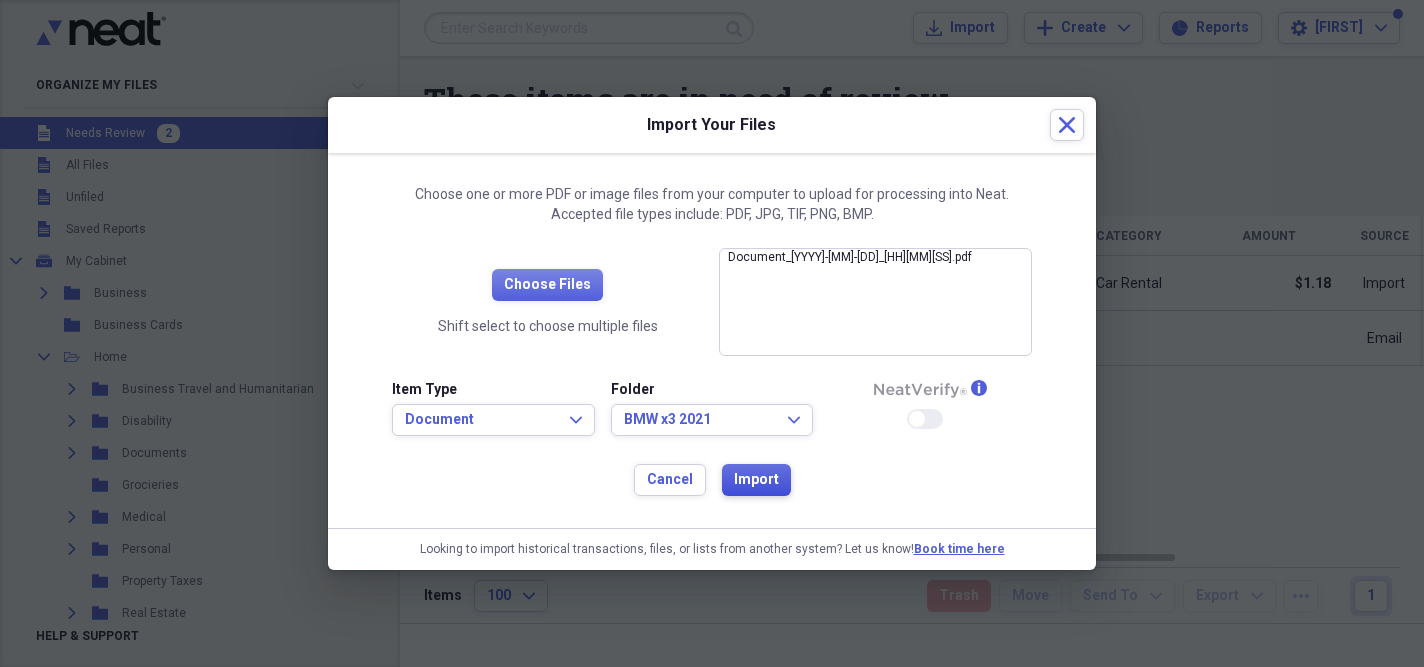 click on "Import" at bounding box center (756, 480) 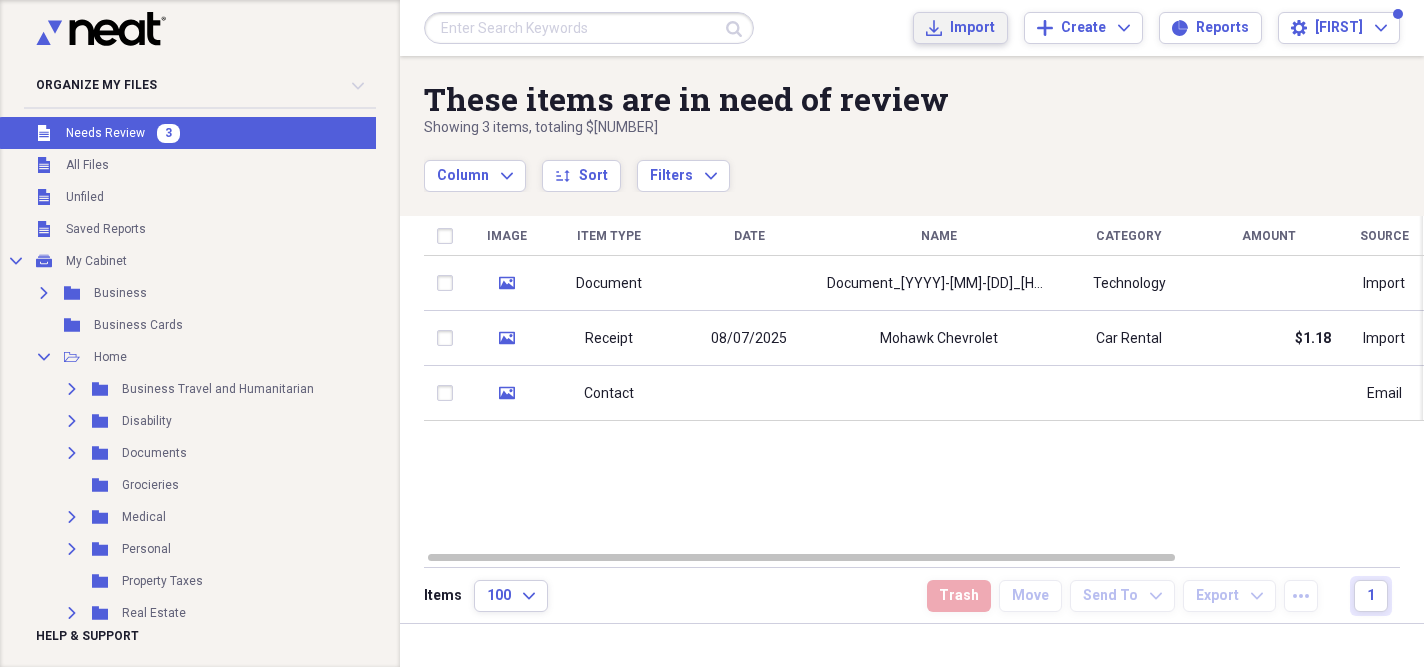 click on "Import" at bounding box center [972, 28] 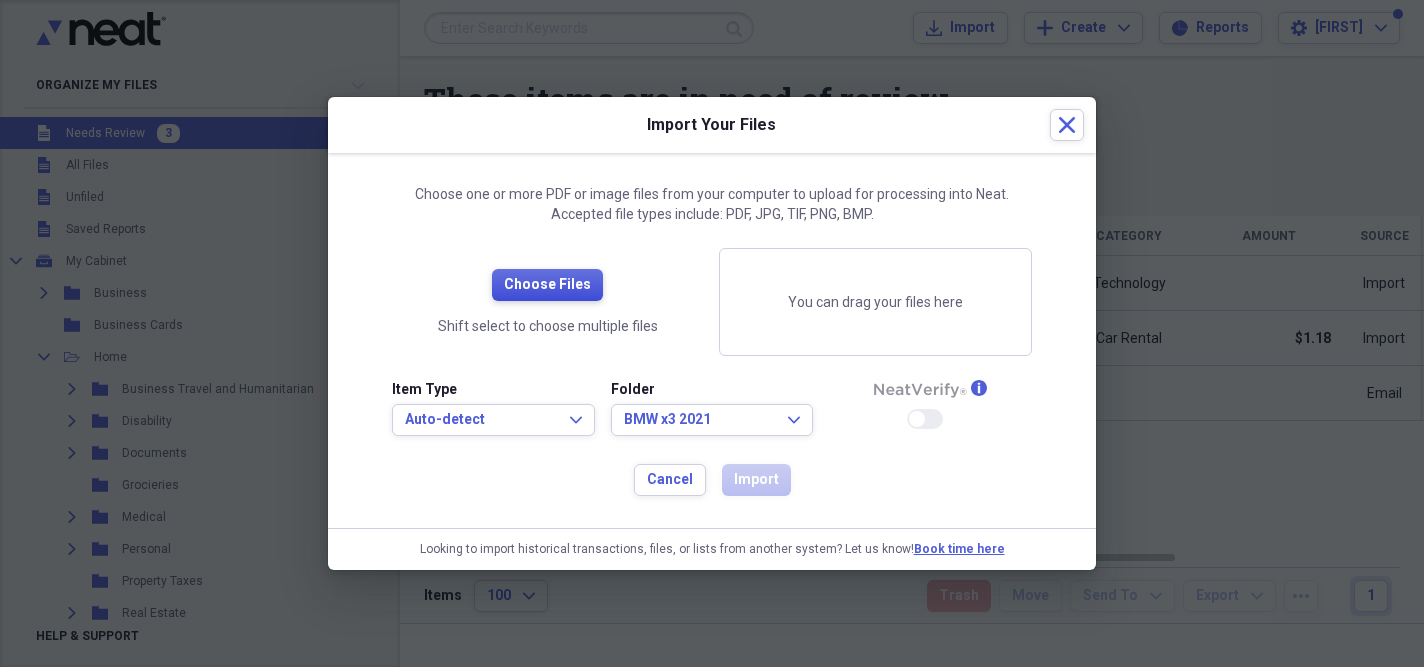click on "Choose Files" at bounding box center (547, 285) 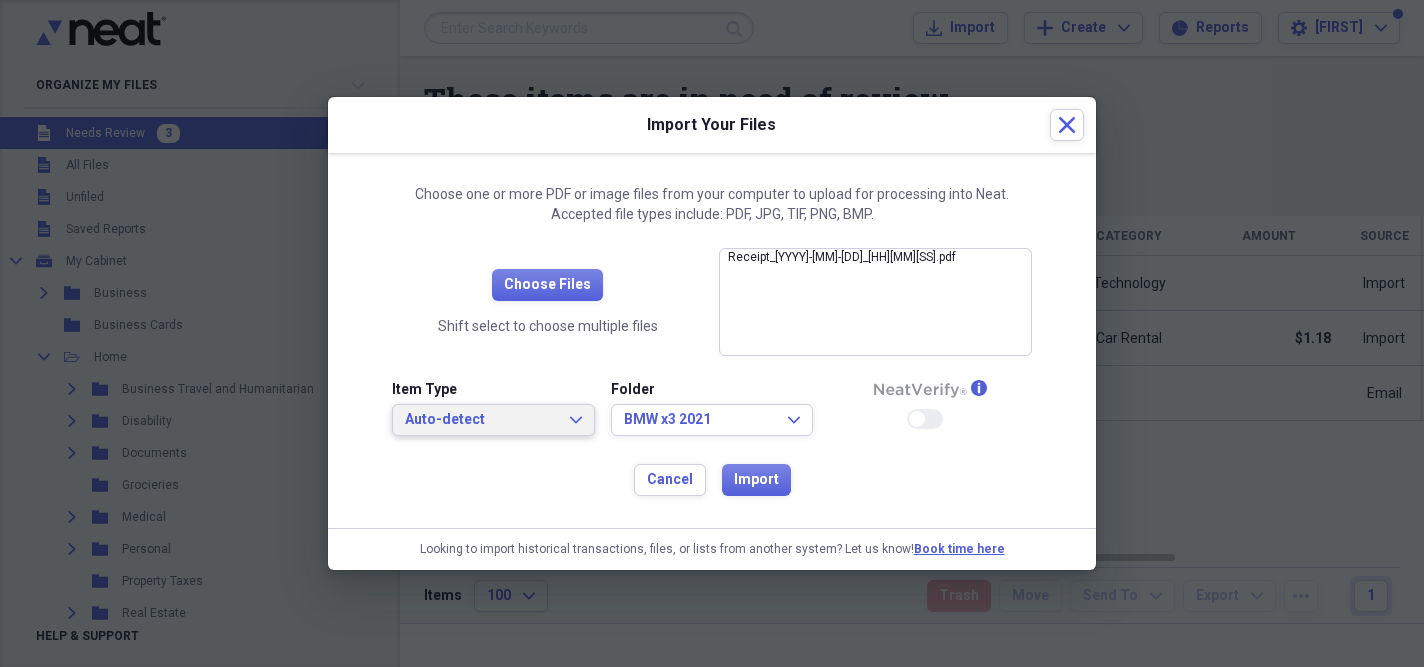 click on "Auto-detect Expand" at bounding box center (493, 420) 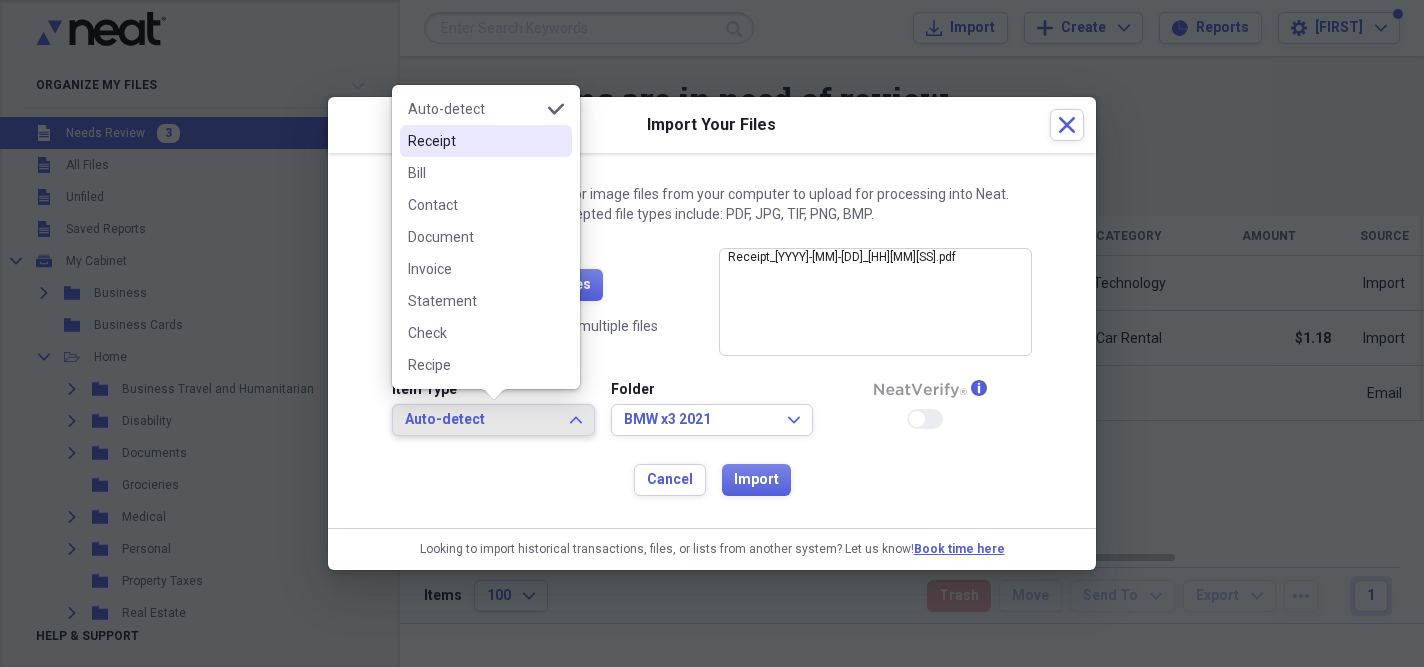 click on "Receipt" at bounding box center (474, 141) 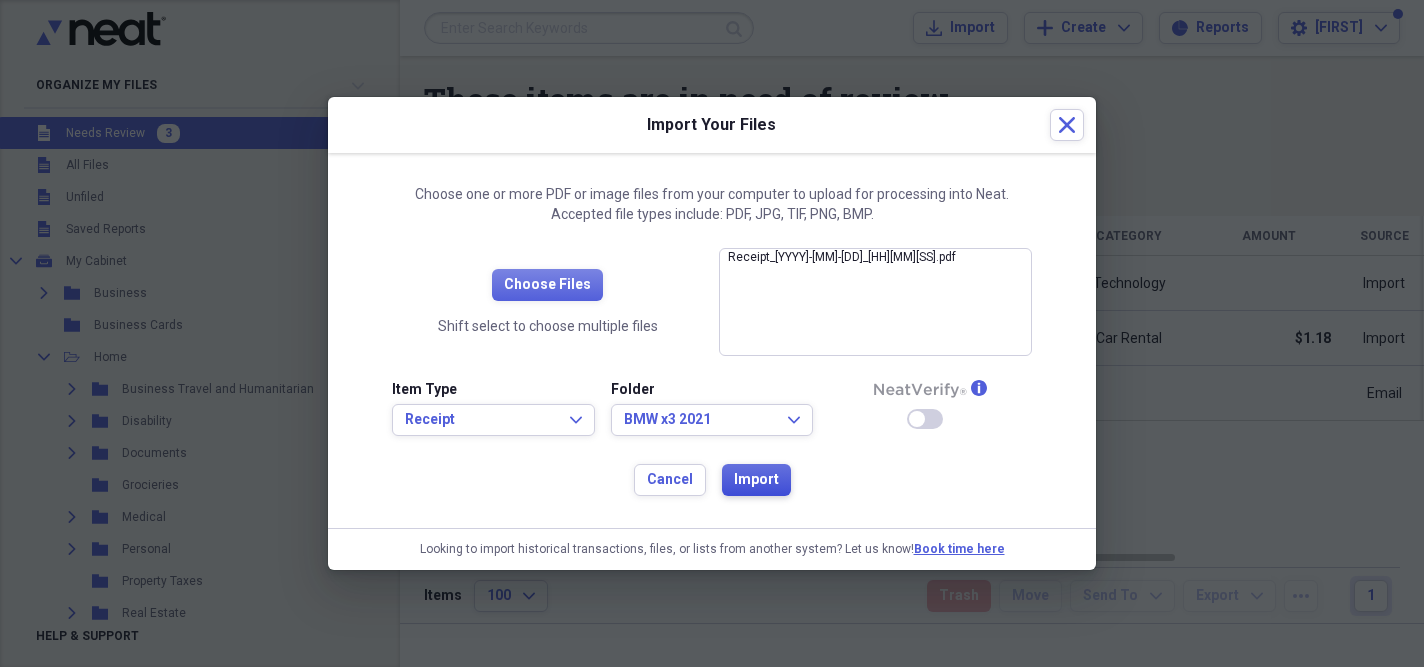 click on "Import" at bounding box center (756, 480) 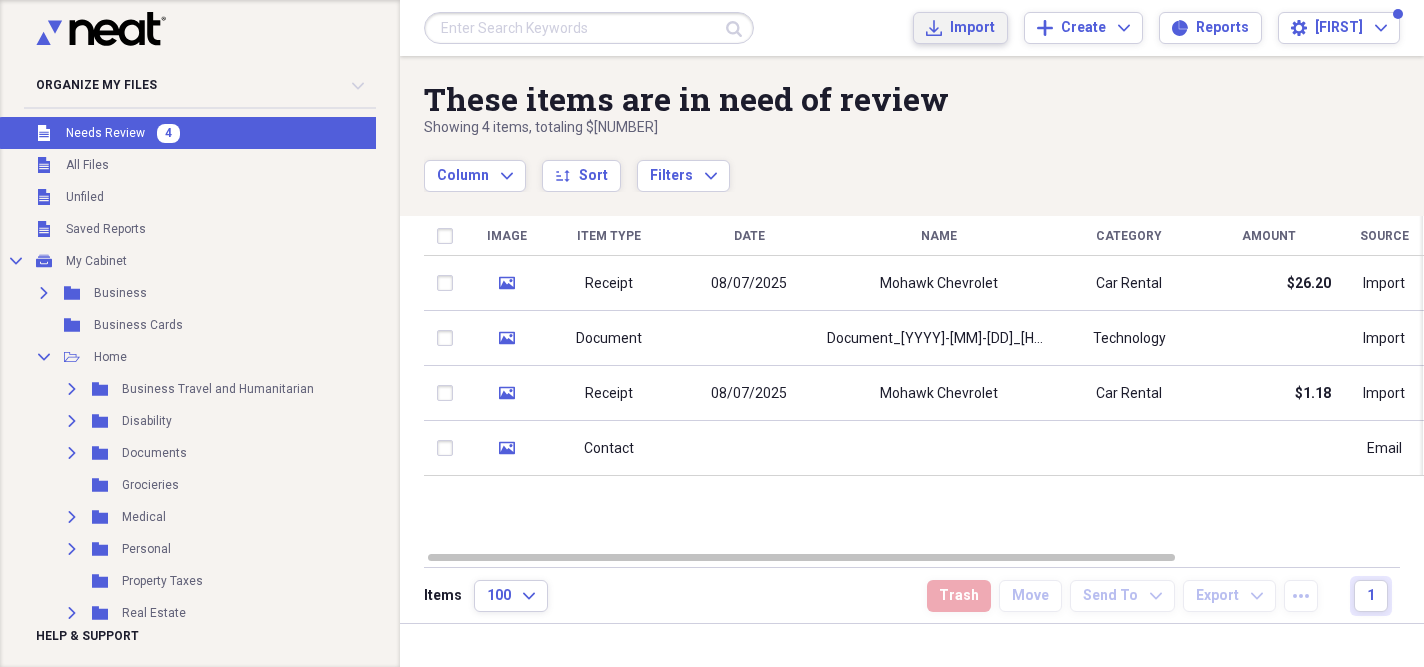 click on "Import" at bounding box center [972, 28] 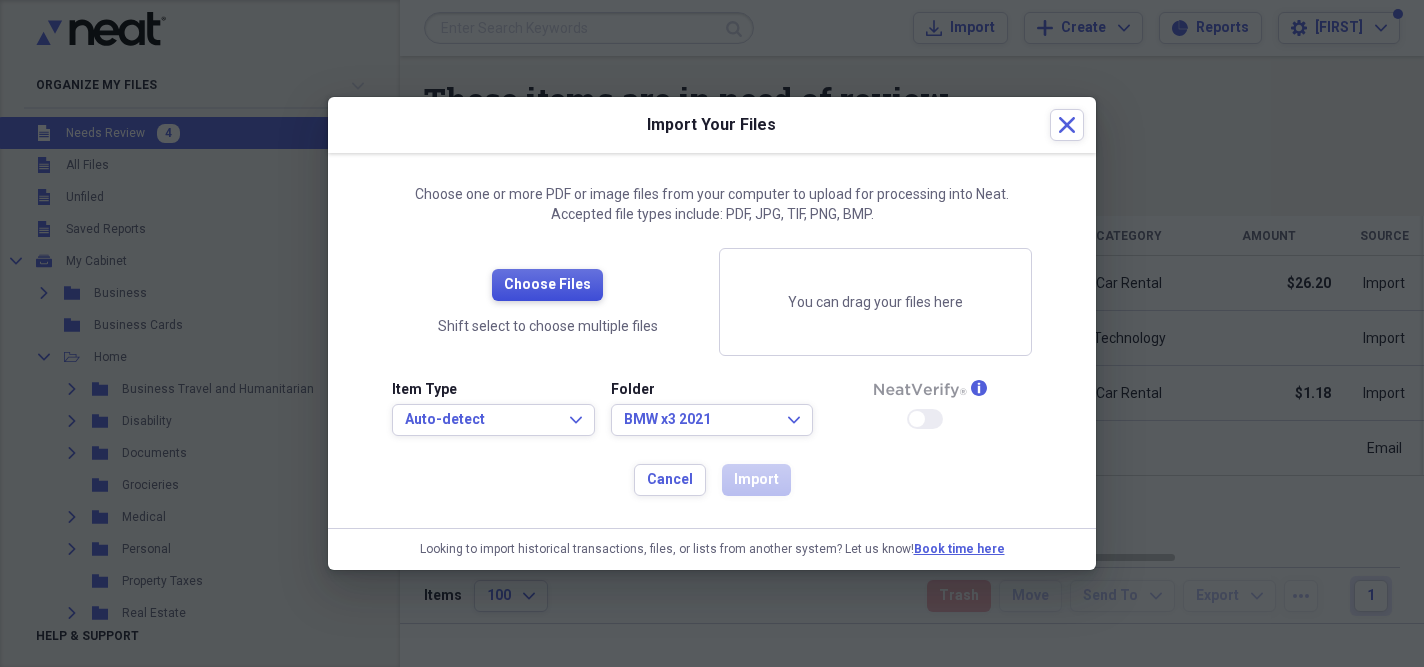 click on "Choose Files" at bounding box center (547, 285) 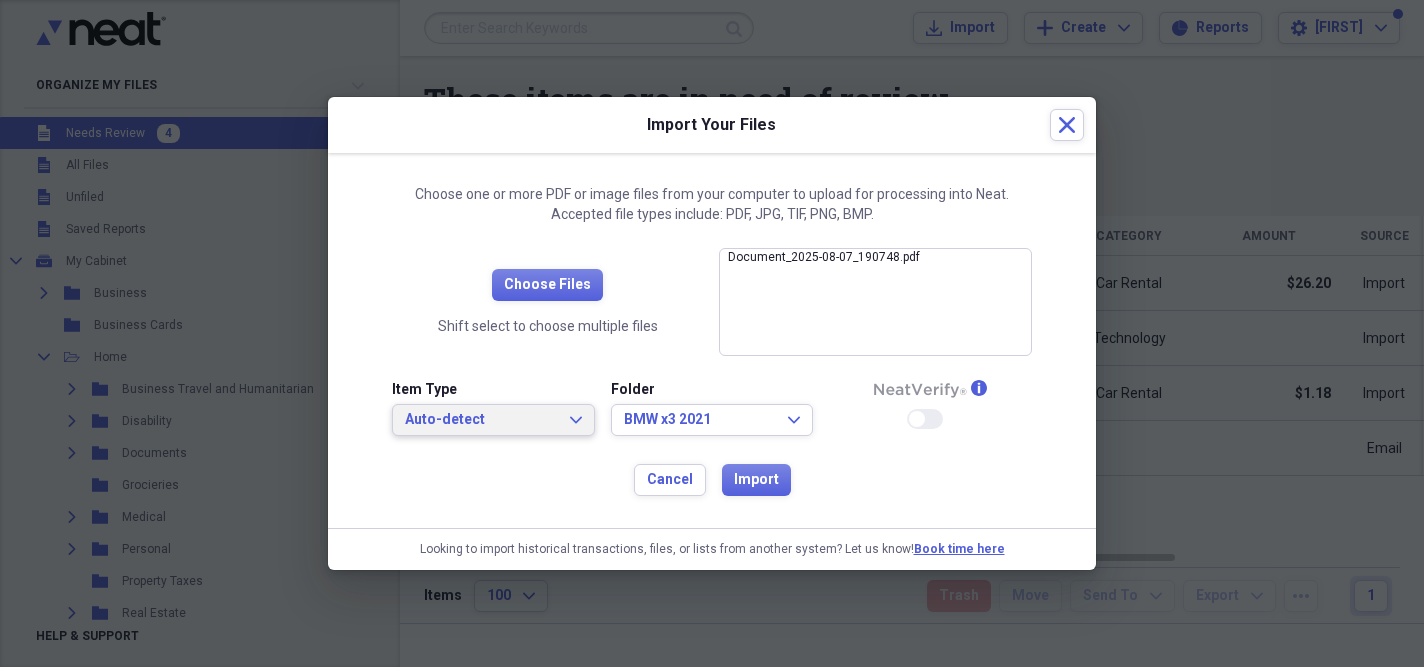 click on "Expand" 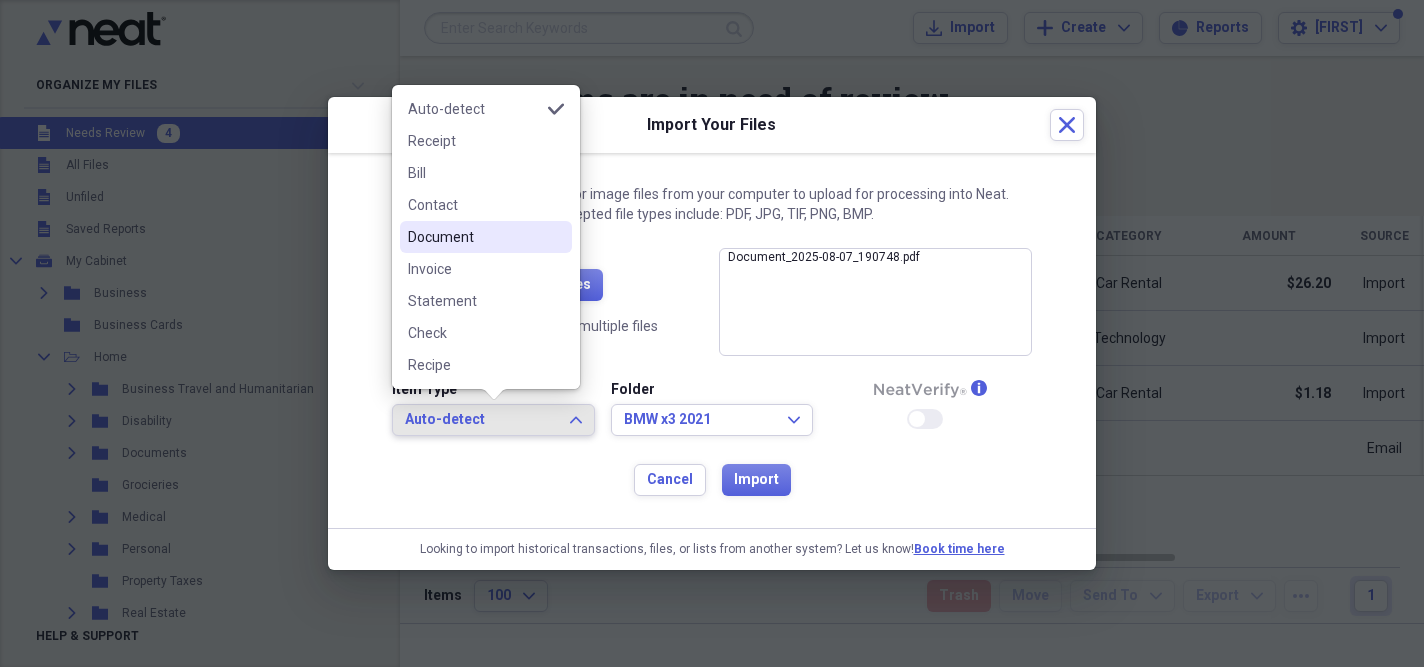 click on "Document" at bounding box center (474, 237) 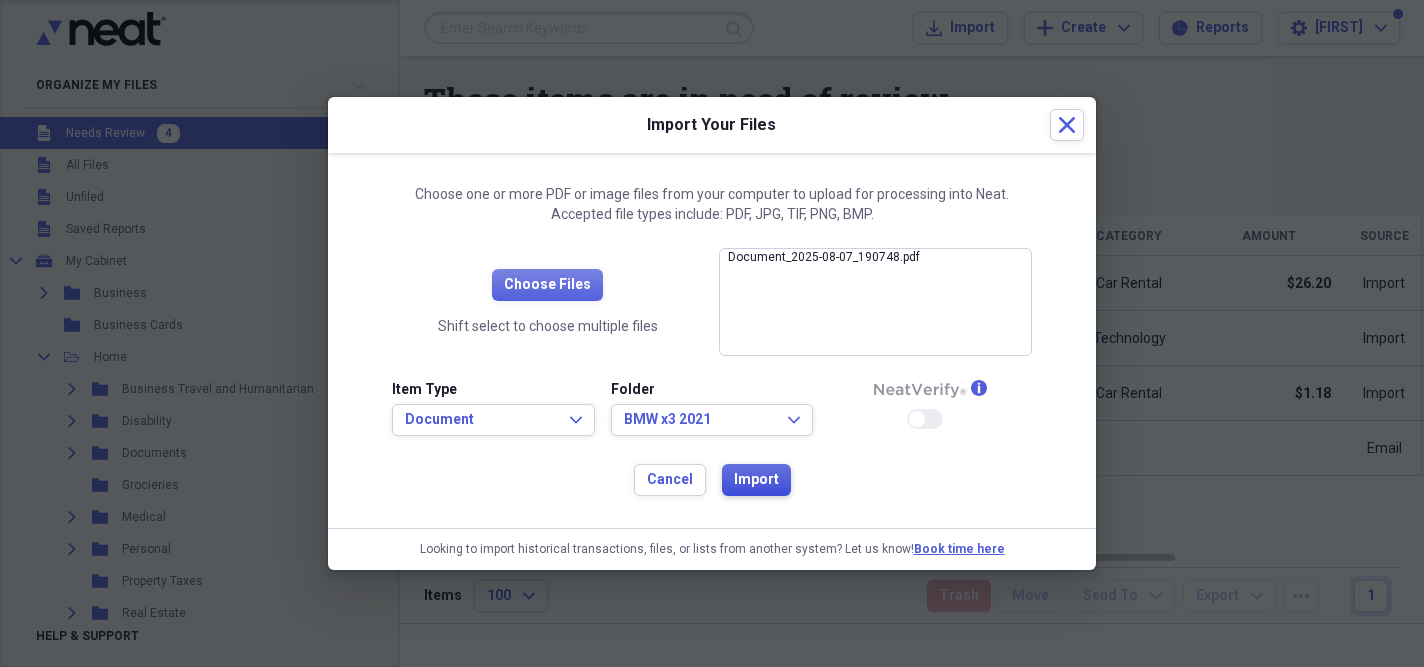click on "Import" at bounding box center (756, 480) 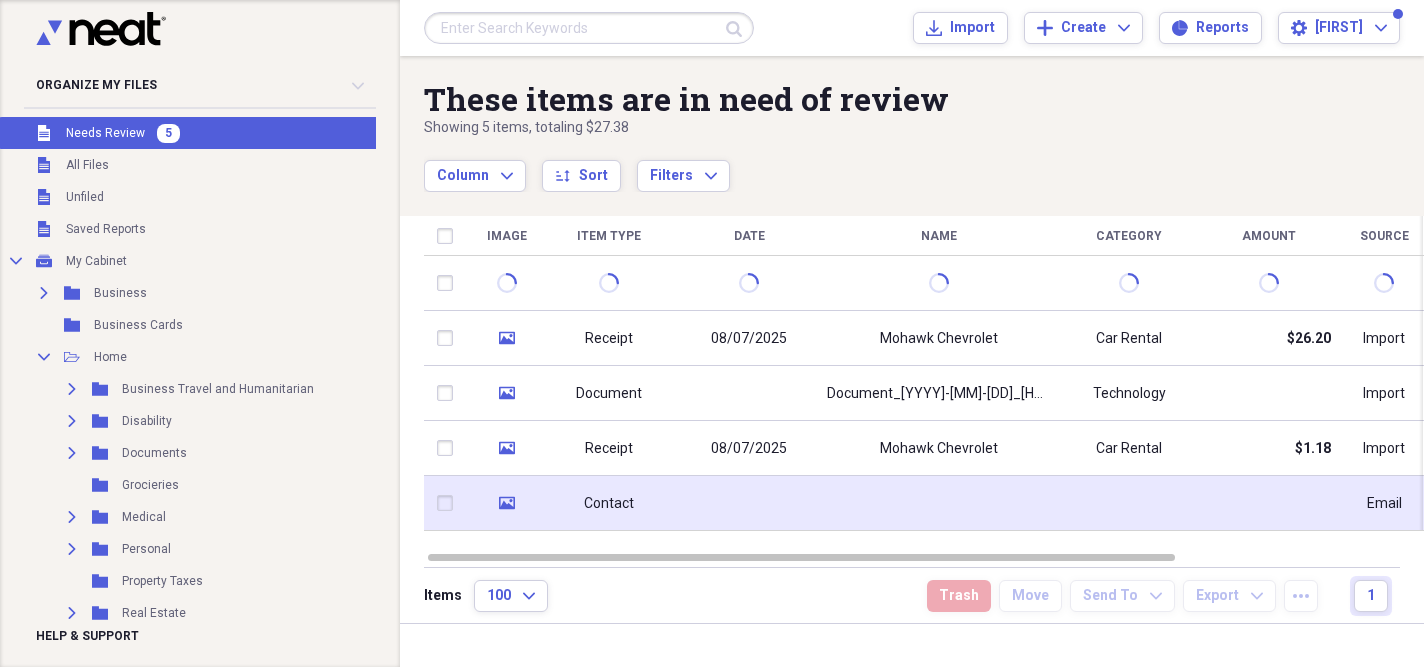 click on "Contact" at bounding box center (609, 504) 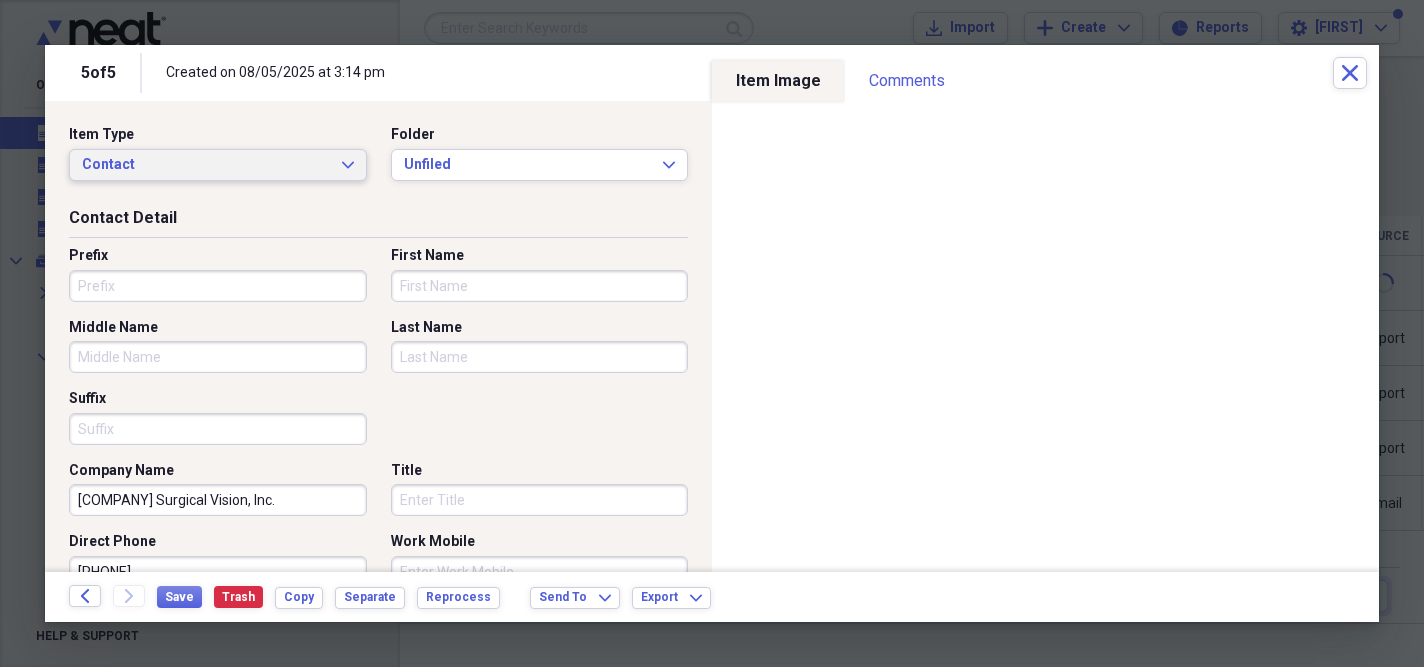 click on "Expand" 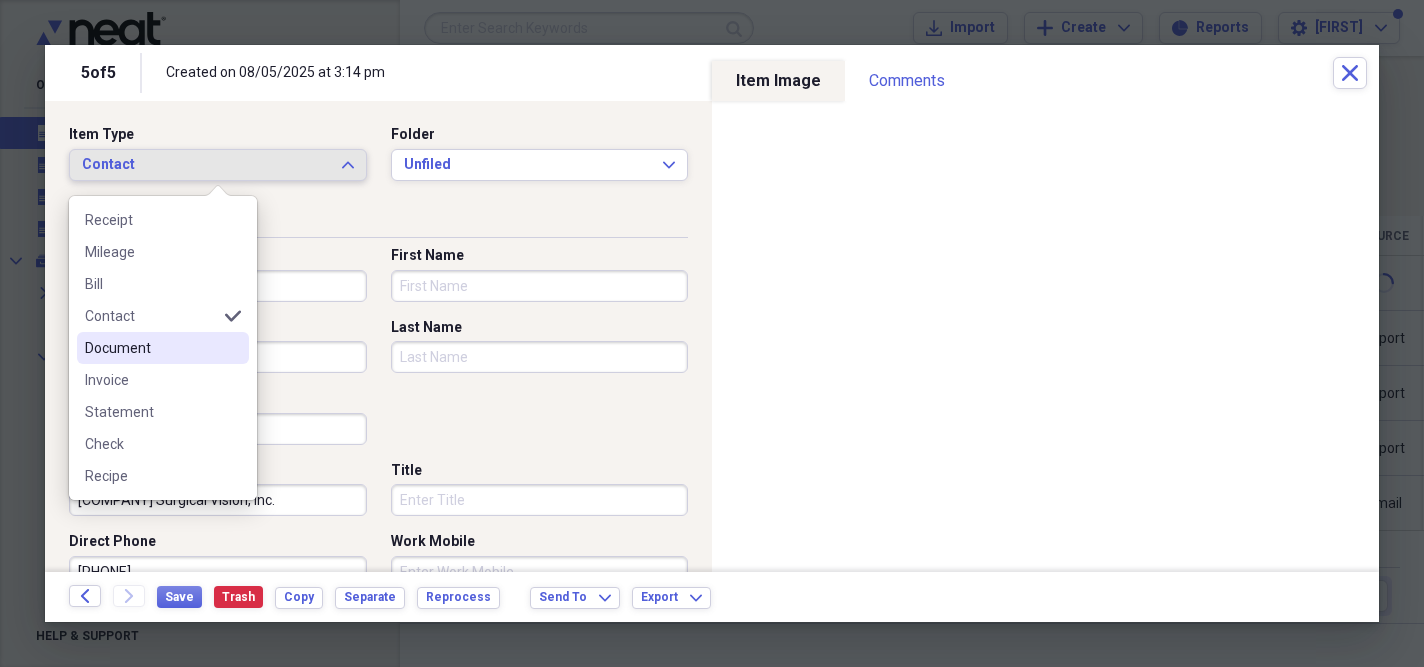 click on "Document" at bounding box center [151, 348] 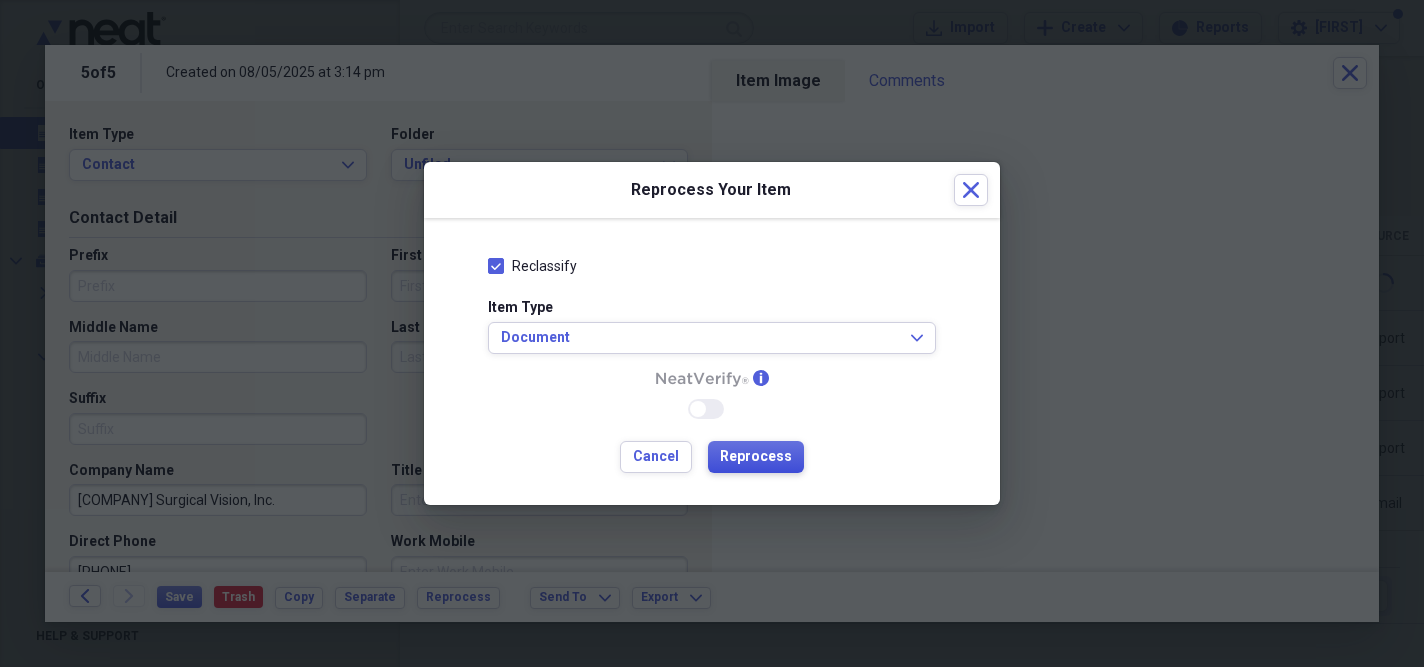 click on "Reprocess" at bounding box center [756, 457] 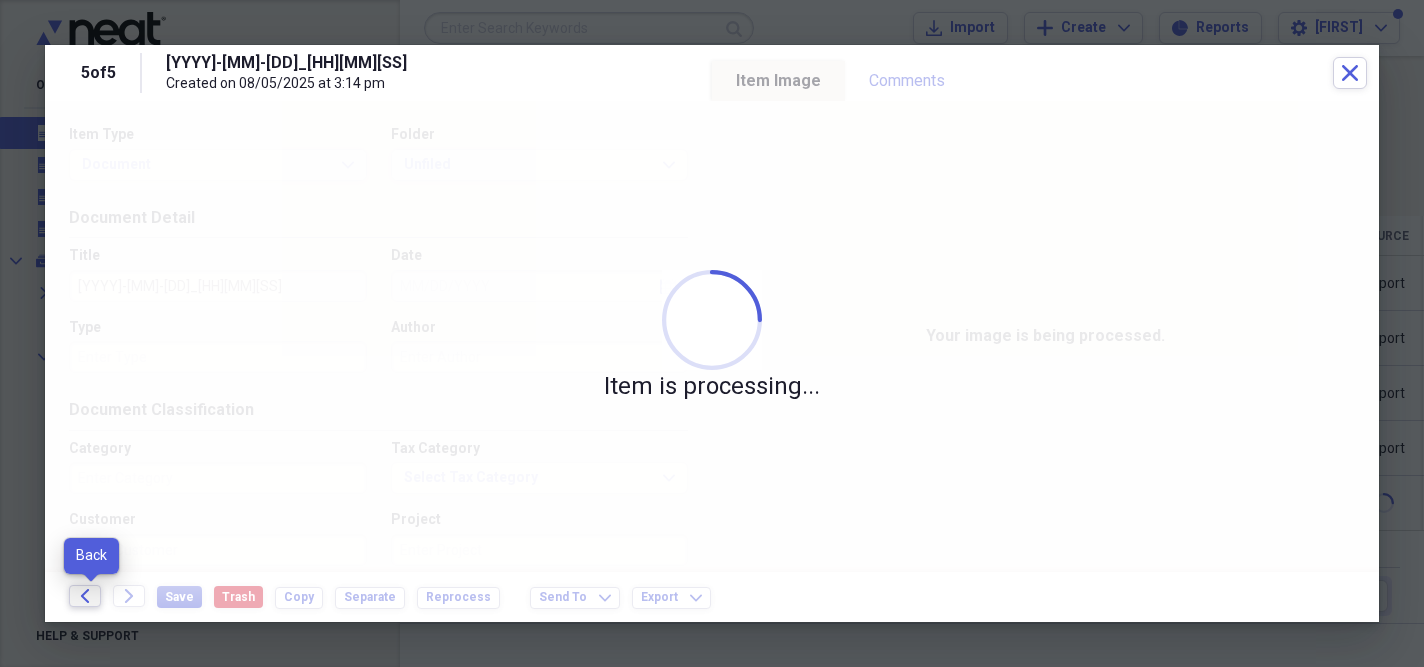 click on "Back" at bounding box center (85, 596) 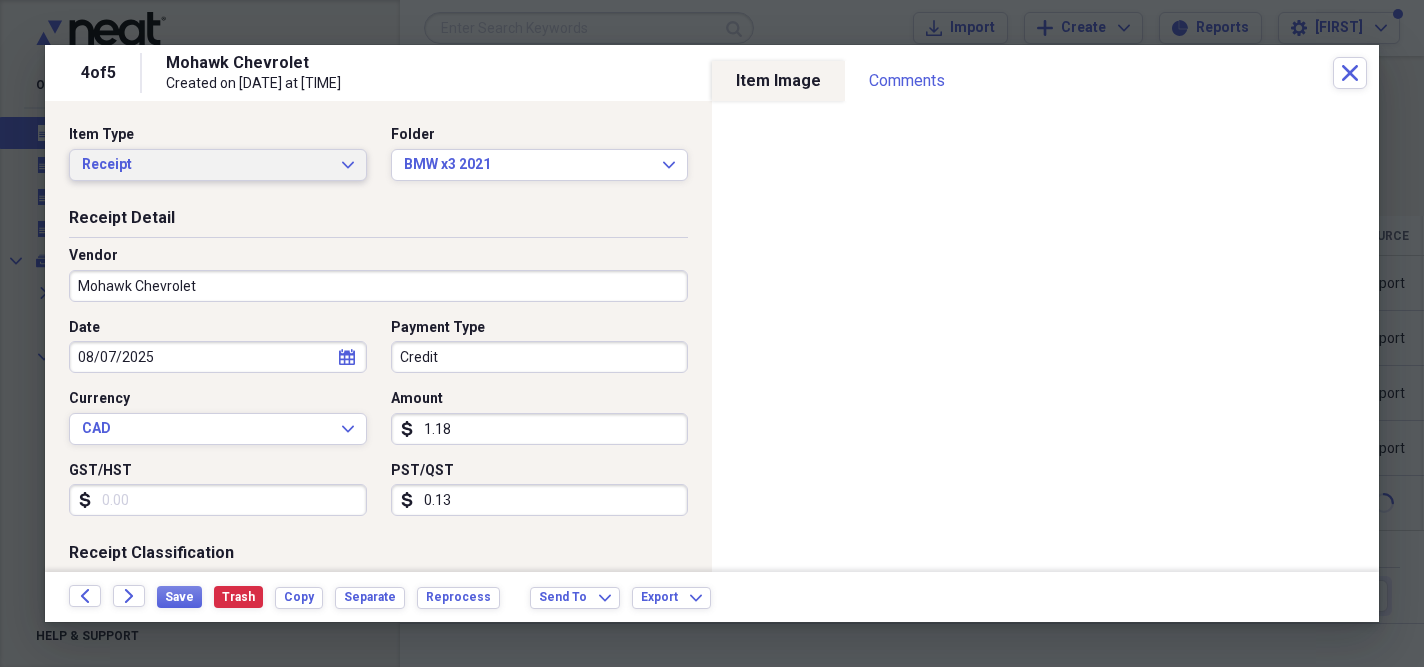 click on "Expand" 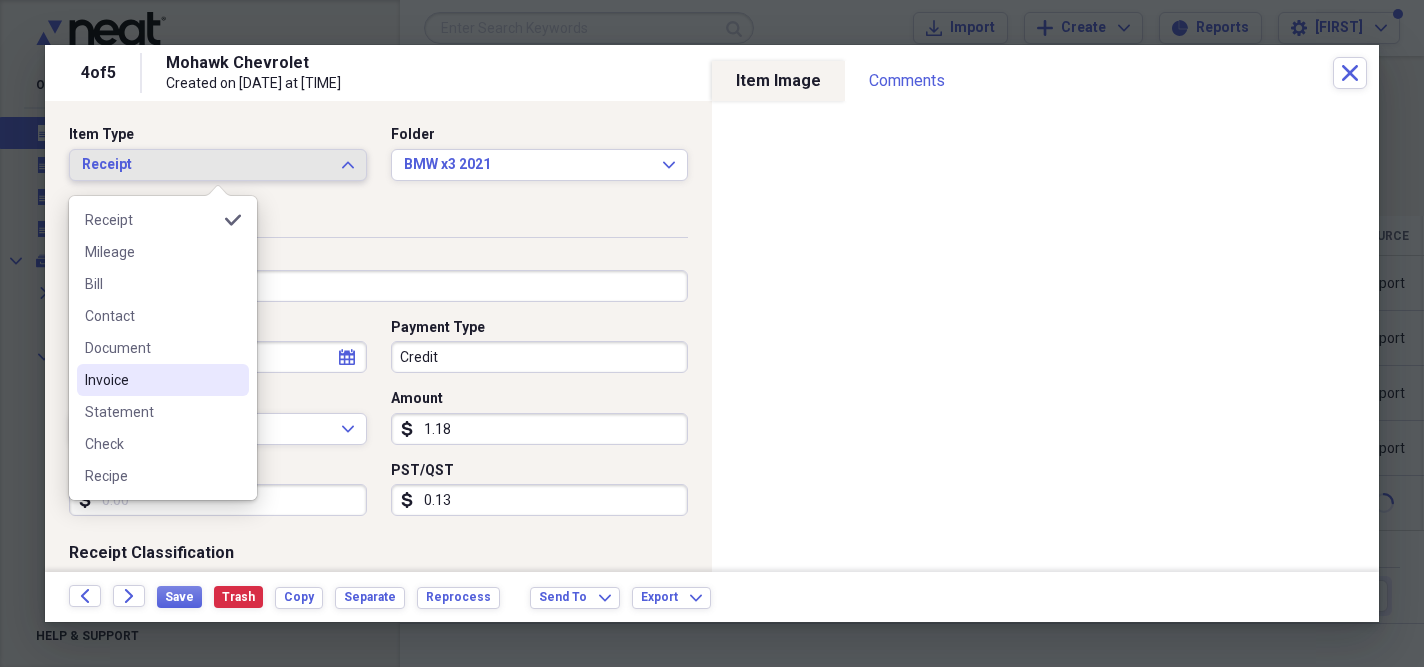 click on "Invoice" at bounding box center (151, 380) 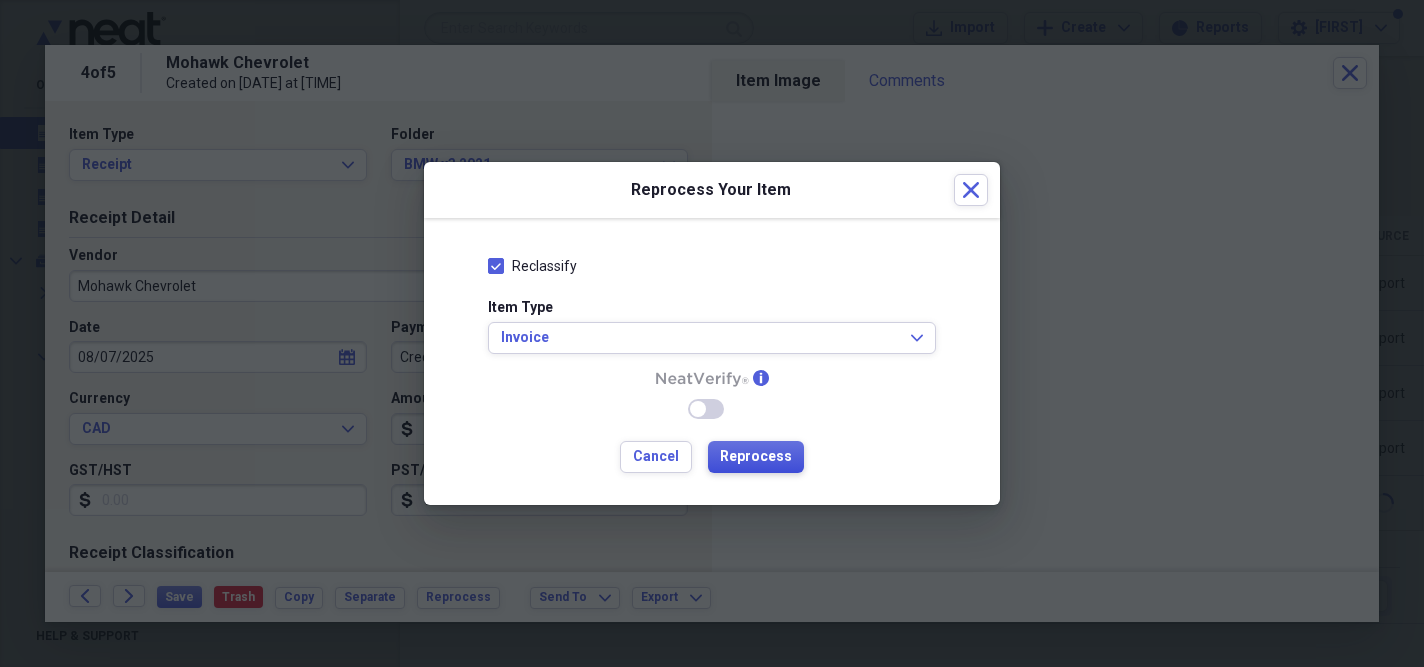 click on "Reprocess" at bounding box center (756, 457) 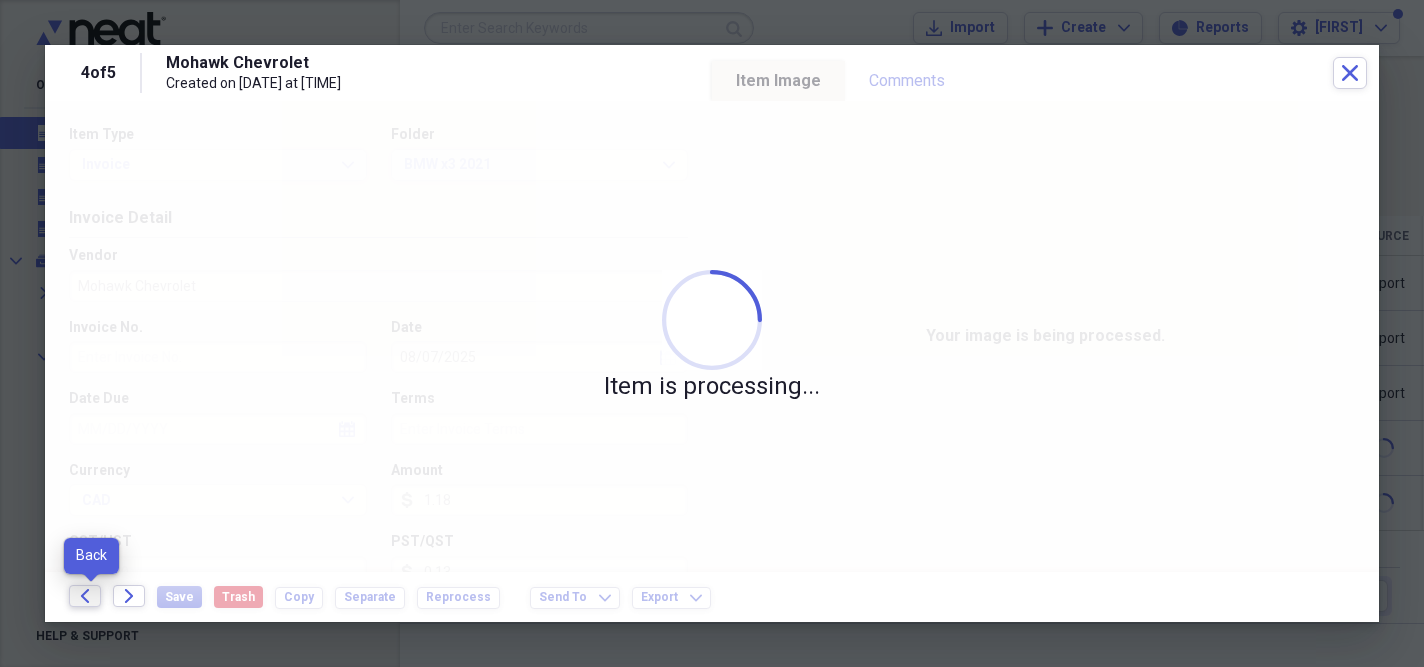 click on "Back" 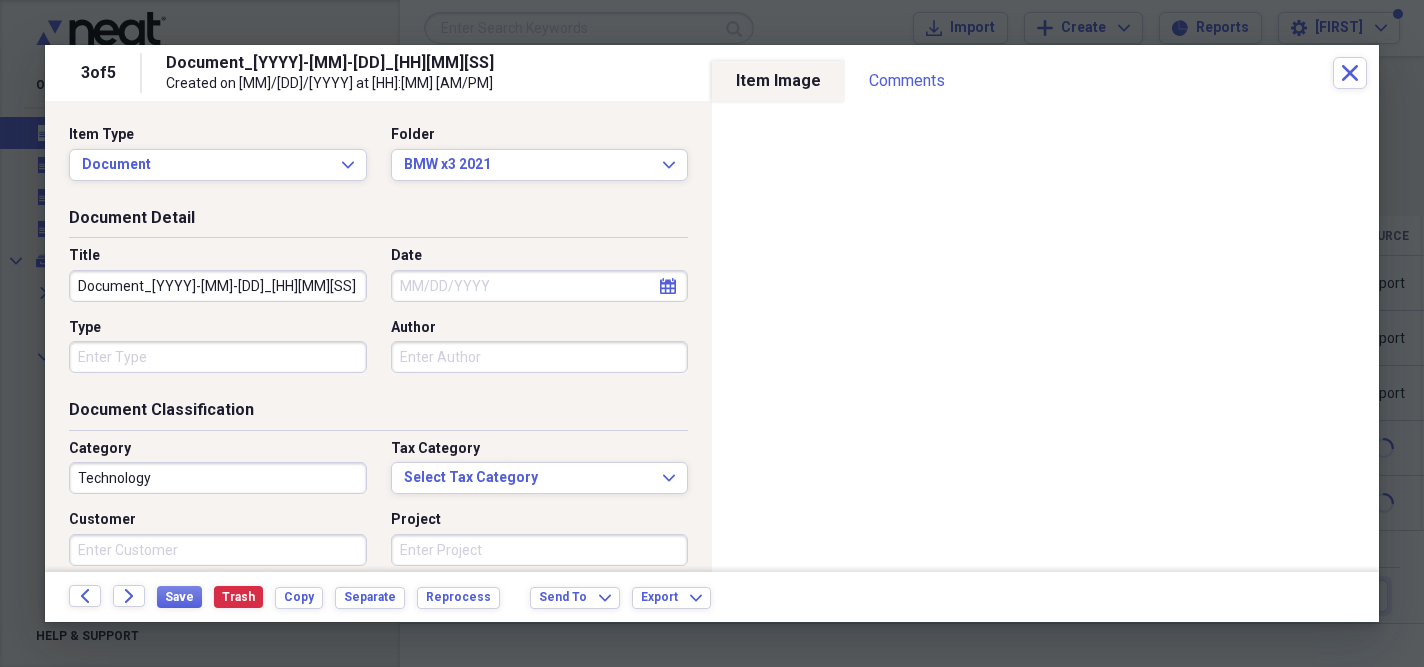 click on "Document_[YYYY]-[MM]-[DD]_[HH][MM][SS]" at bounding box center (218, 286) 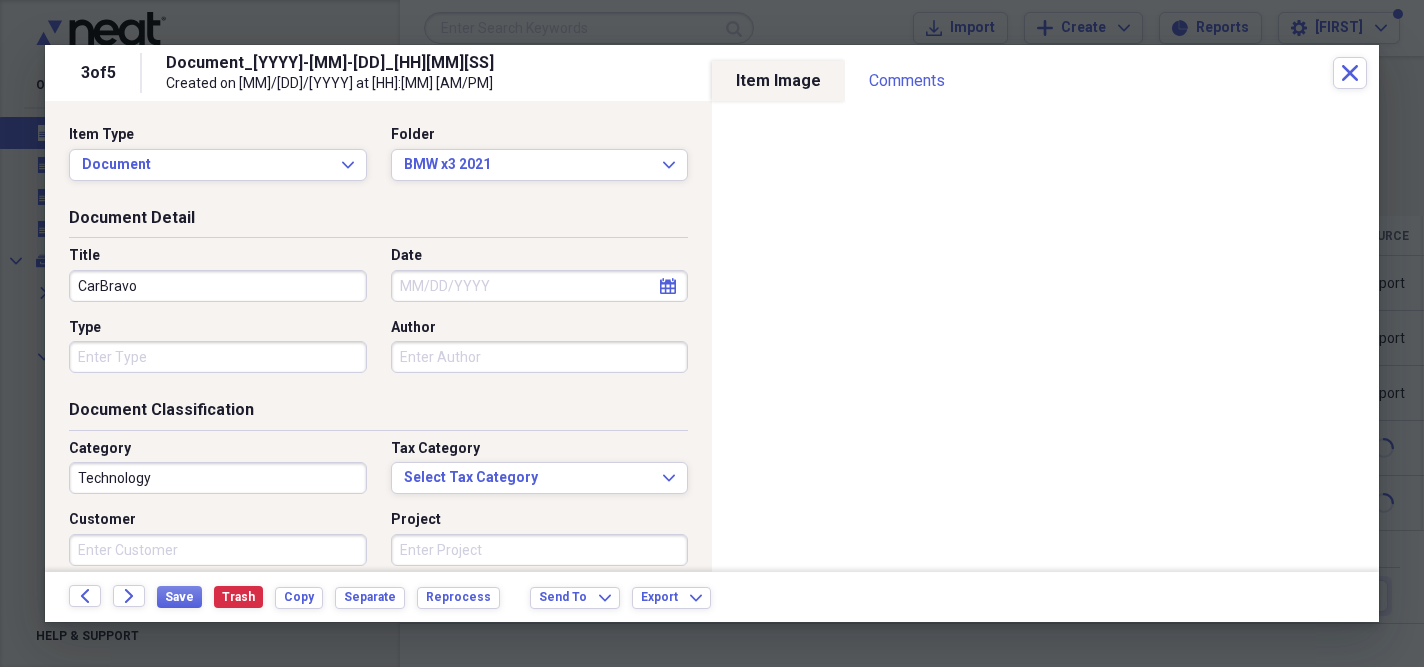 type on "CarBravo" 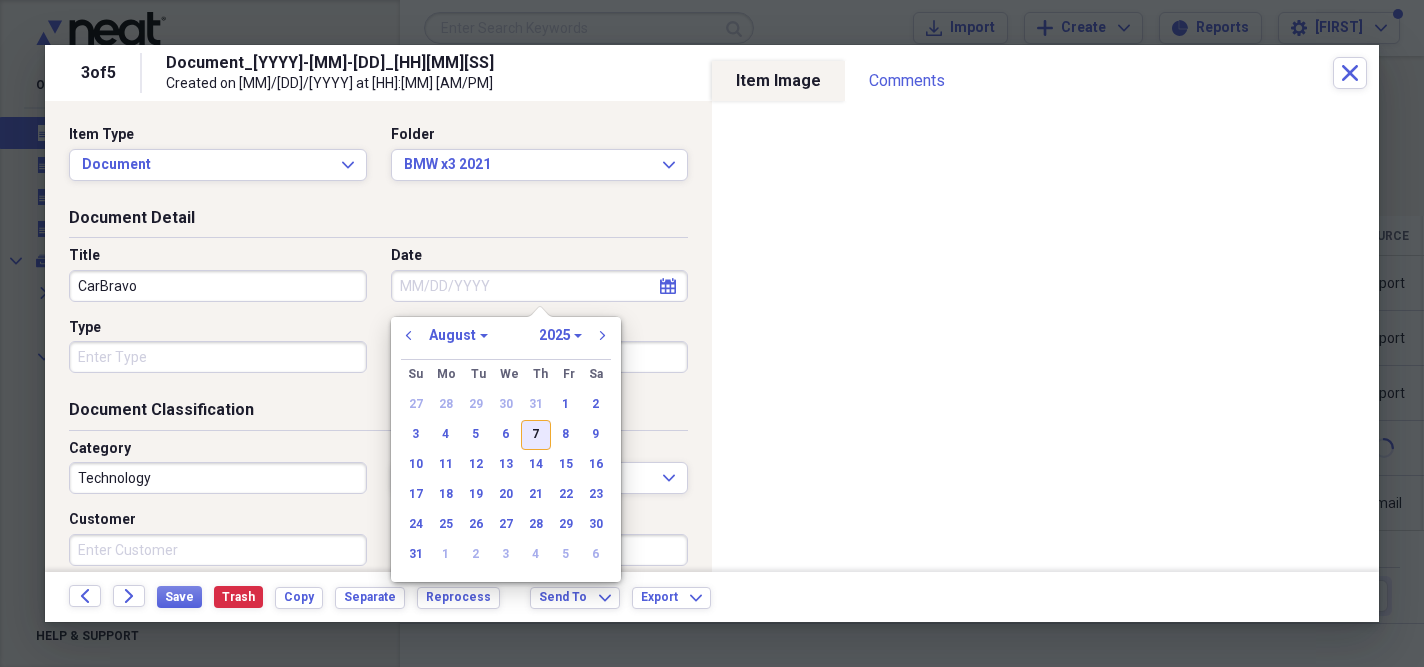 click on "7" at bounding box center (536, 435) 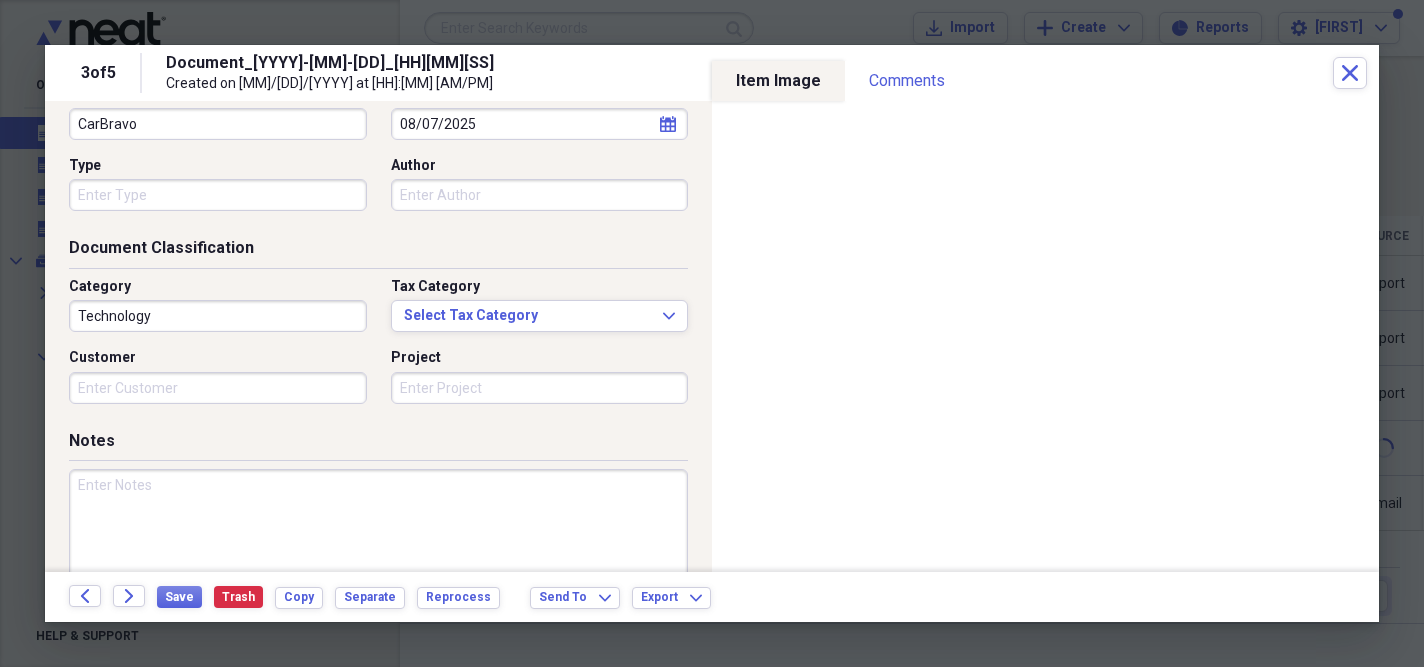 scroll, scrollTop: 163, scrollLeft: 0, axis: vertical 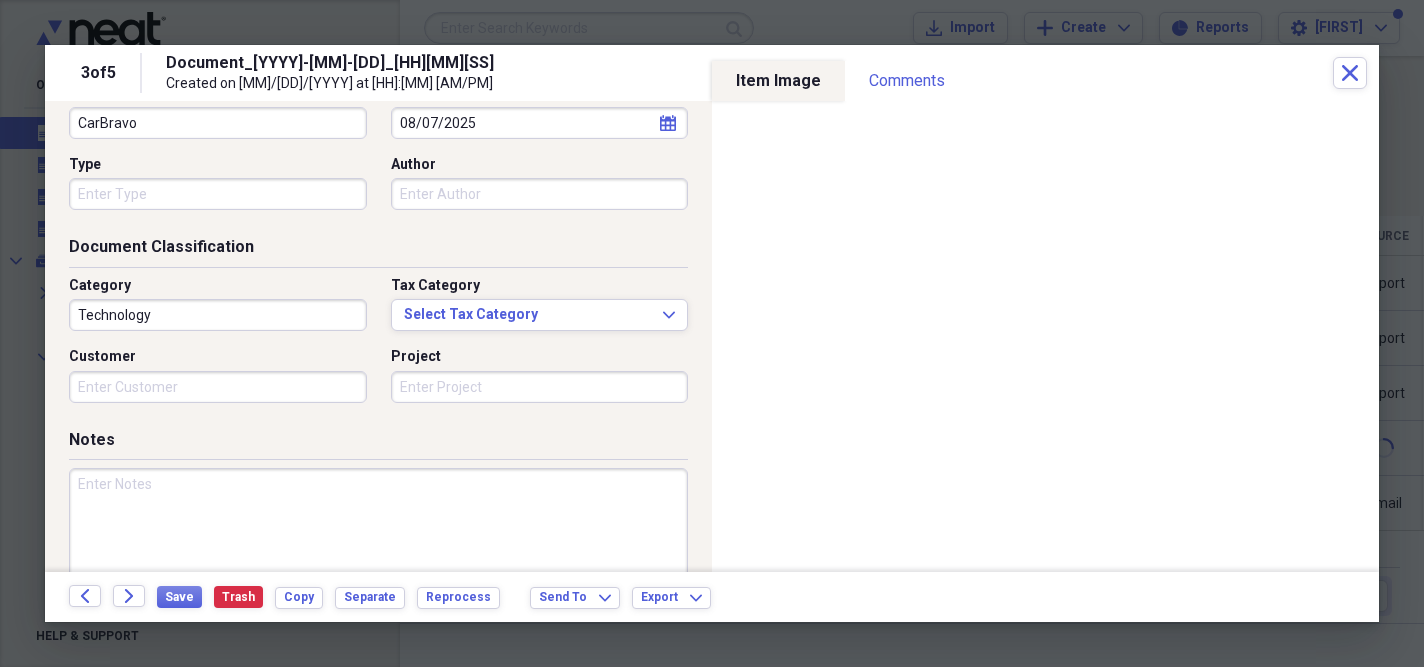 click on "Technology" at bounding box center (218, 315) 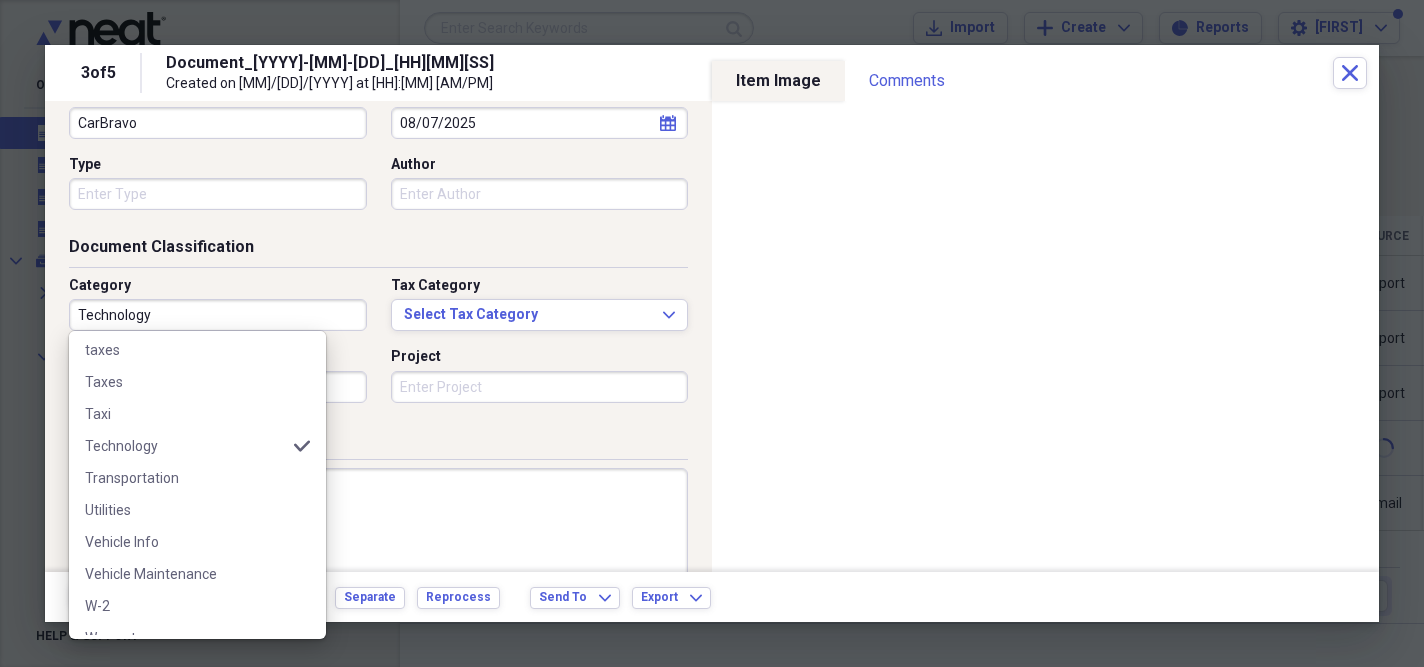 scroll, scrollTop: 2012, scrollLeft: 0, axis: vertical 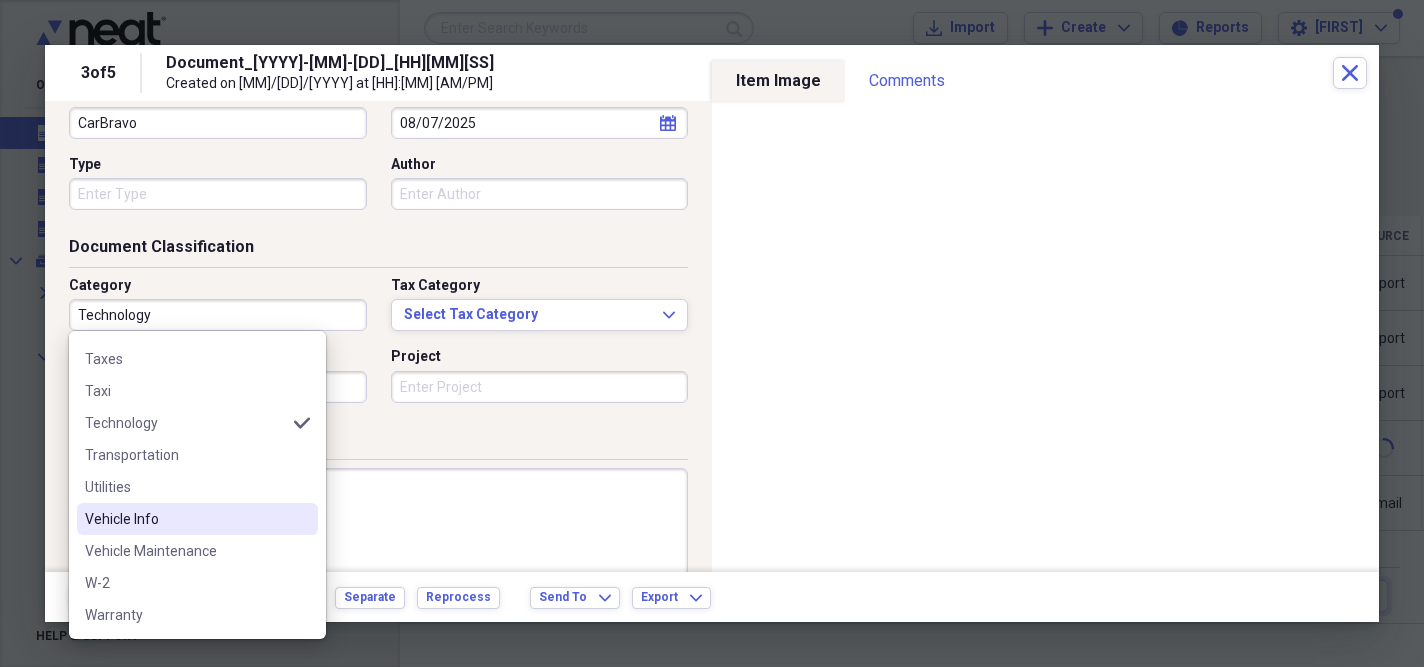 click on "Vehicle Info" at bounding box center [185, 519] 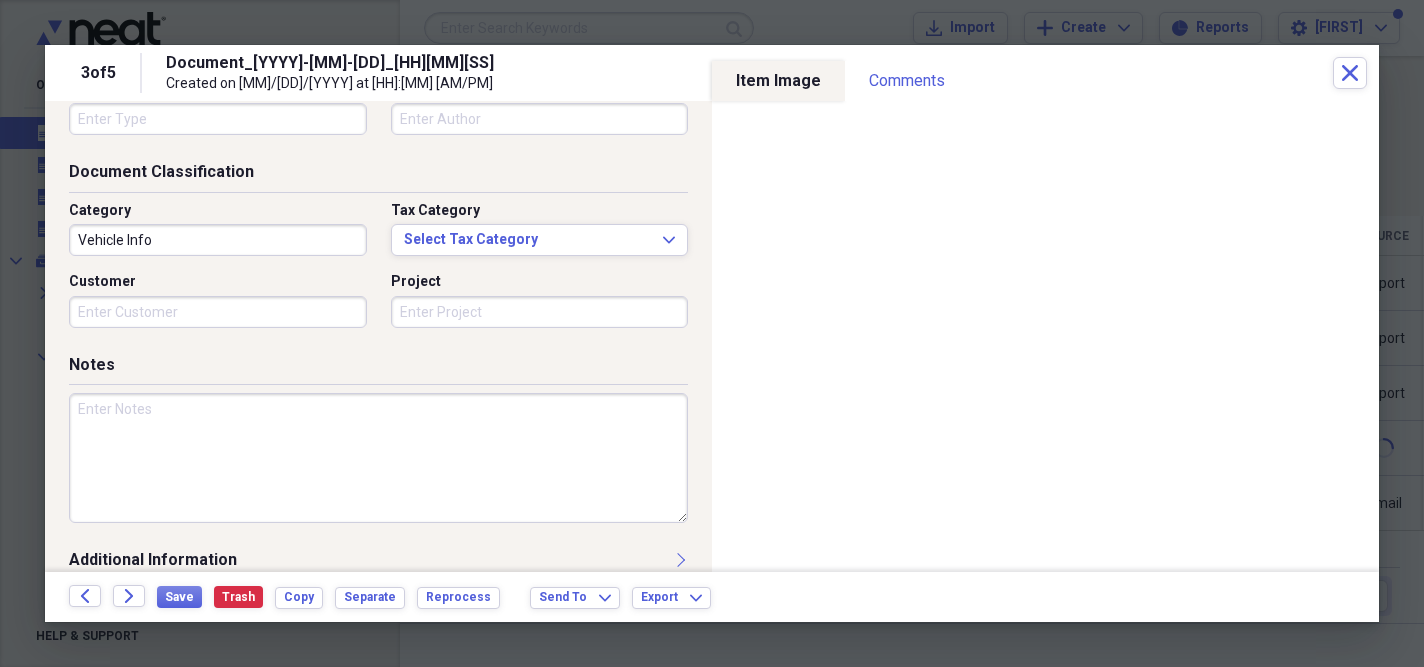 scroll, scrollTop: 265, scrollLeft: 0, axis: vertical 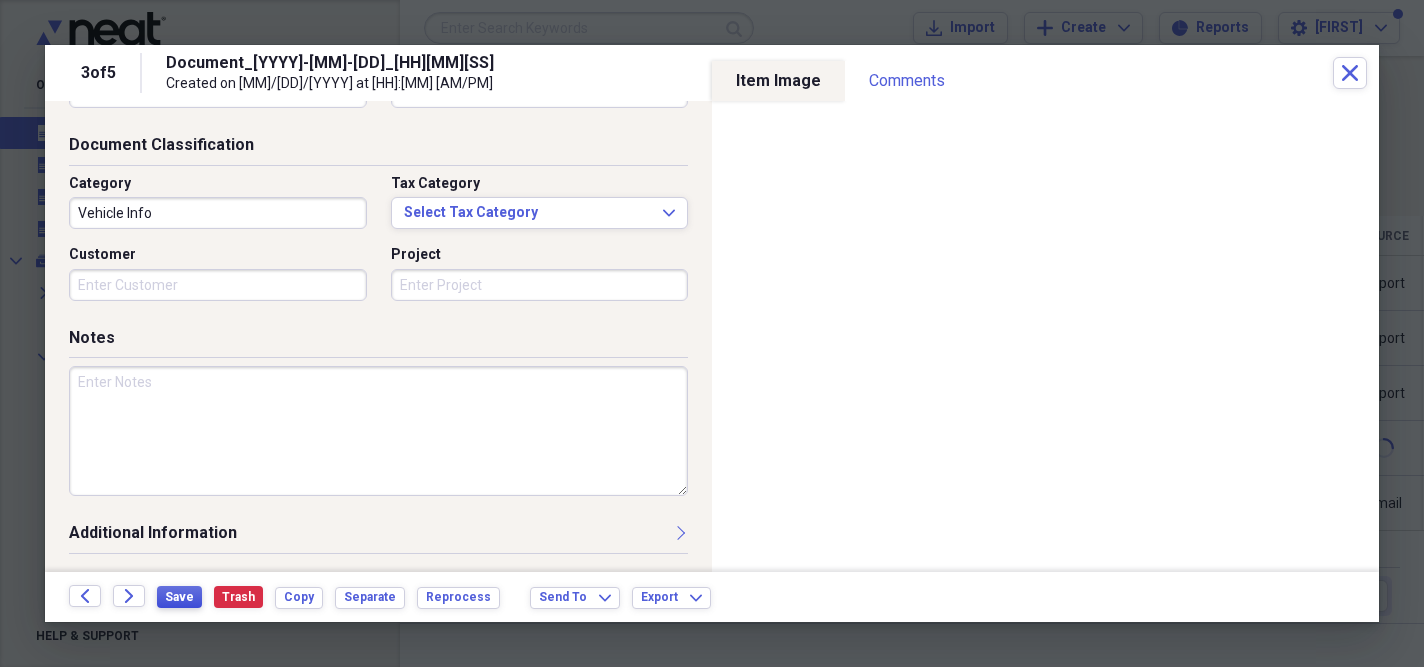 click on "Save" at bounding box center (179, 597) 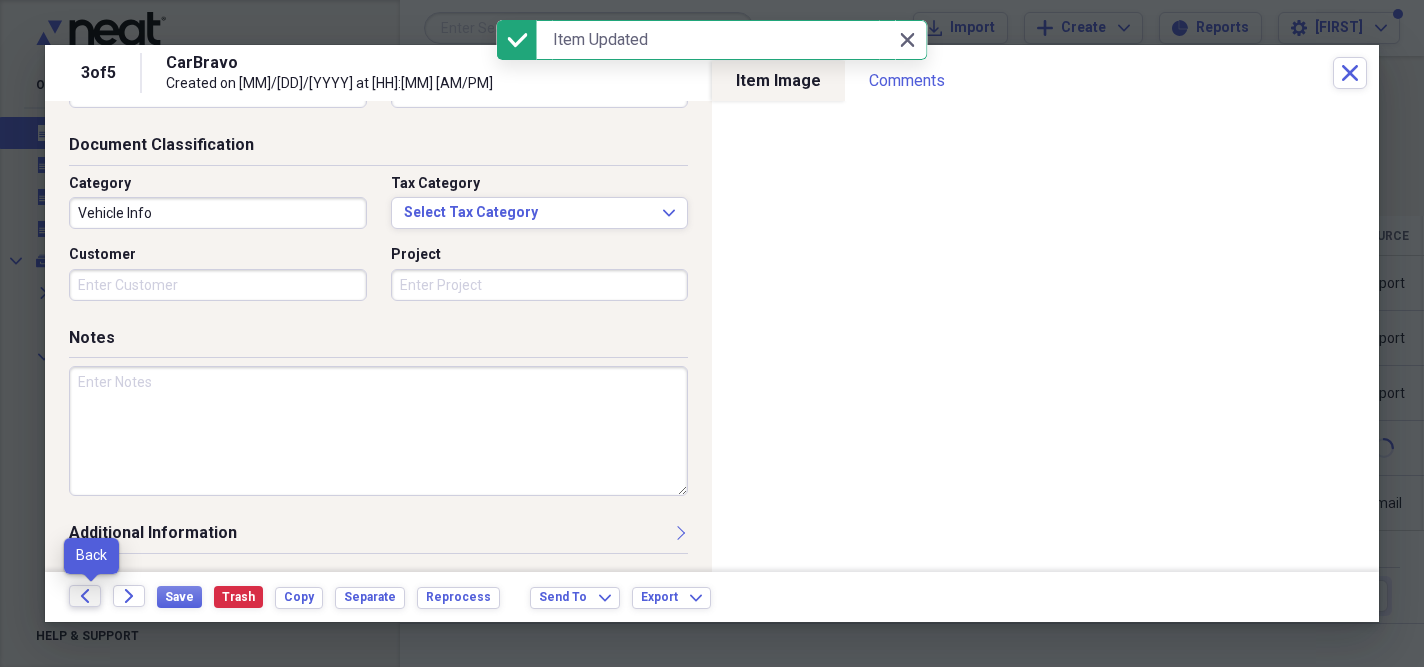 click on "Back" 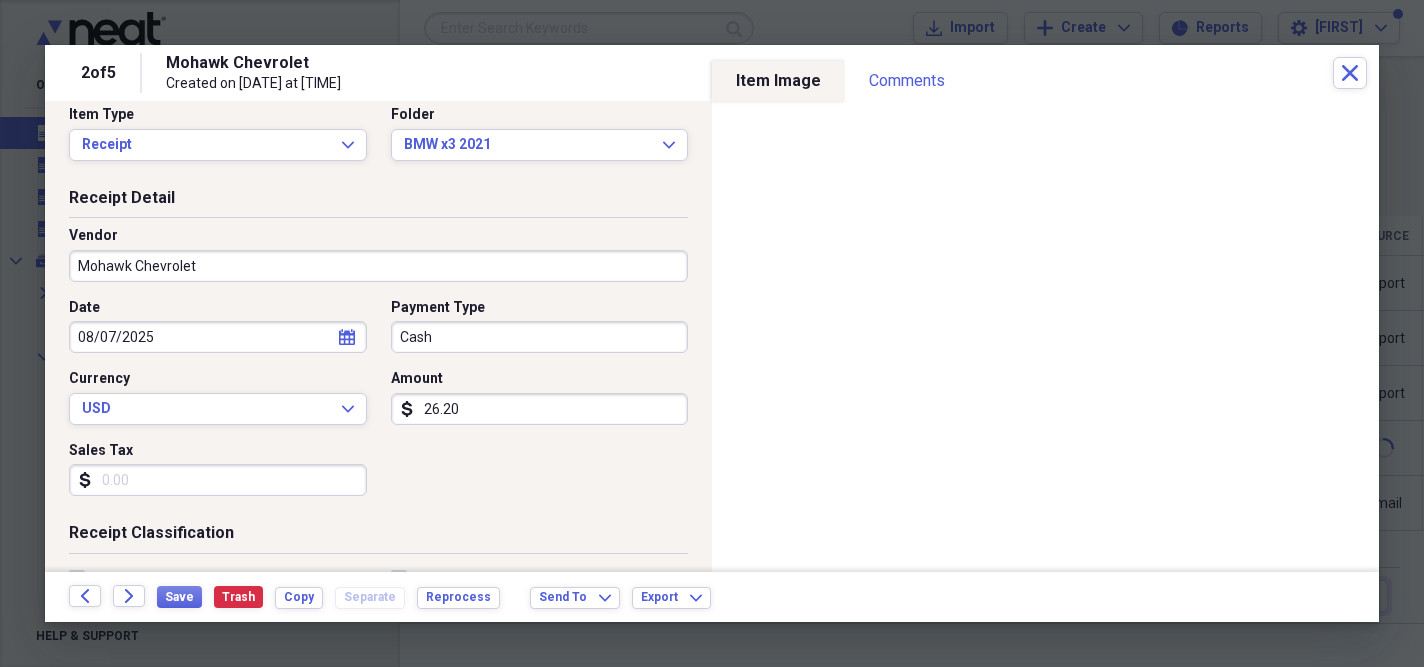 scroll, scrollTop: 14, scrollLeft: 0, axis: vertical 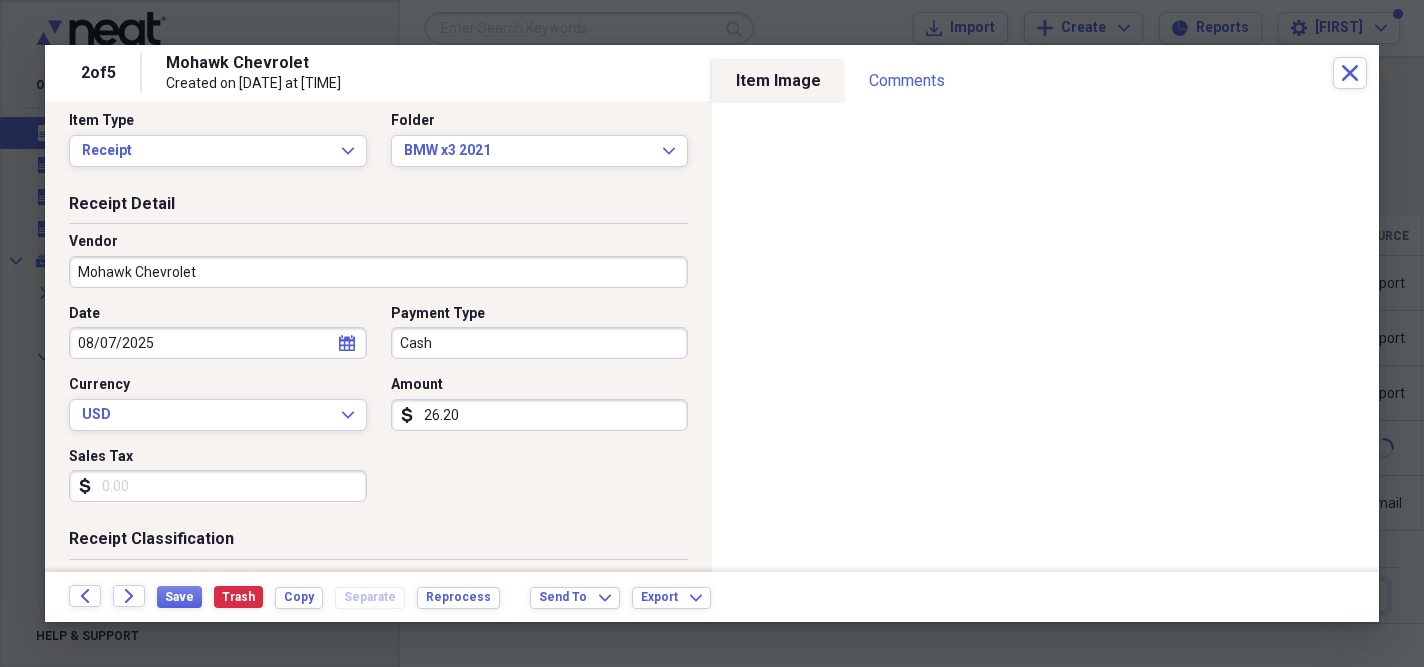 click on "26.20" at bounding box center (540, 415) 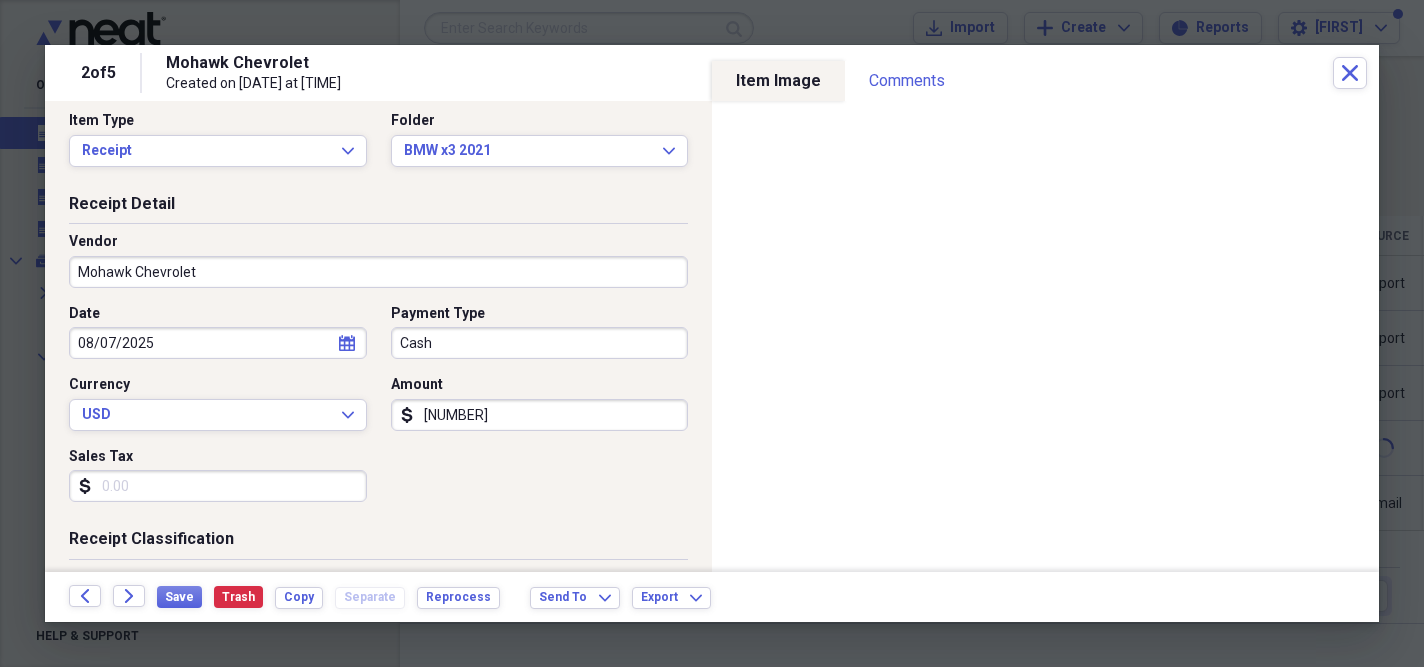 type on "[NUMBER]" 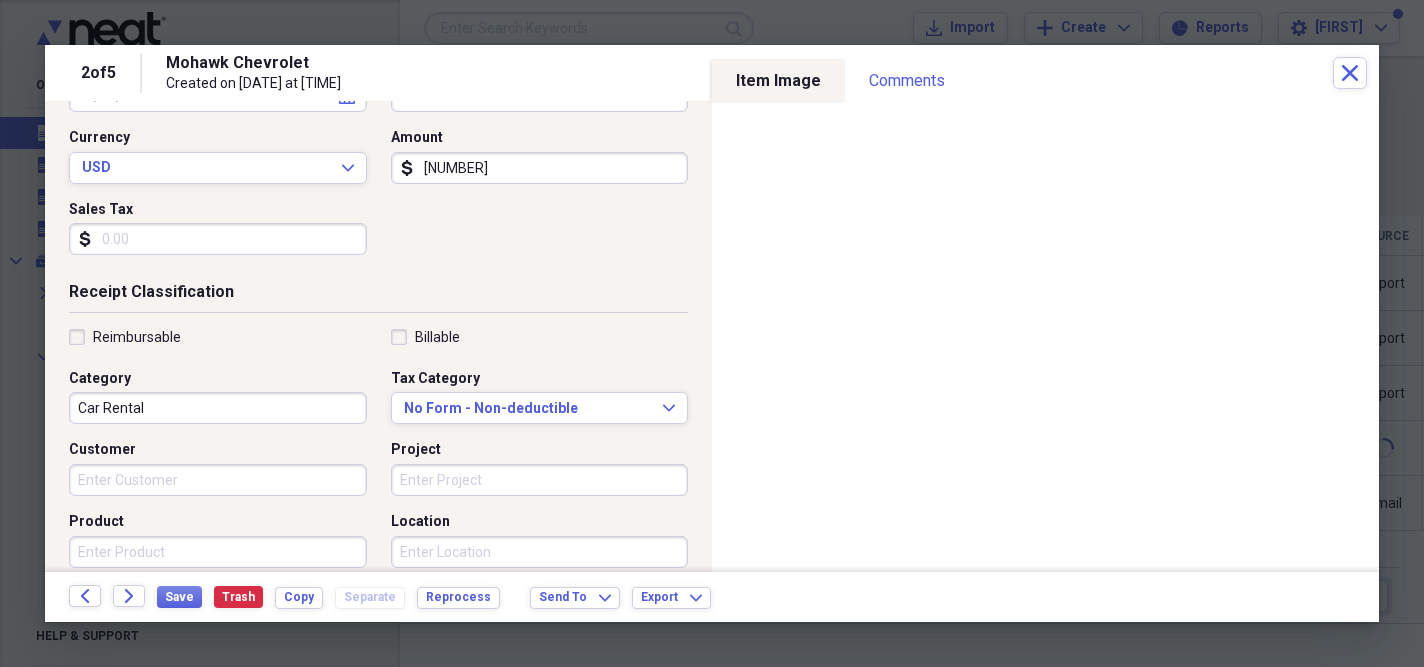 scroll, scrollTop: 294, scrollLeft: 0, axis: vertical 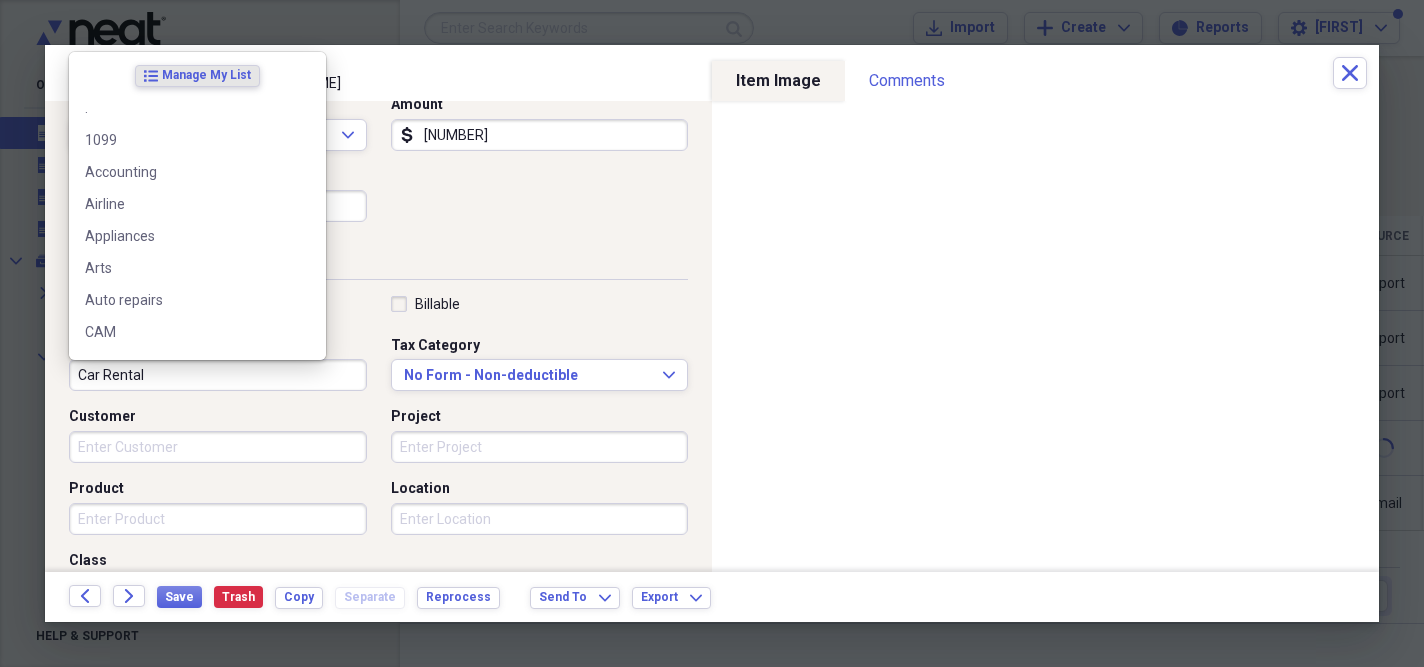click on "Car Rental" at bounding box center [218, 375] 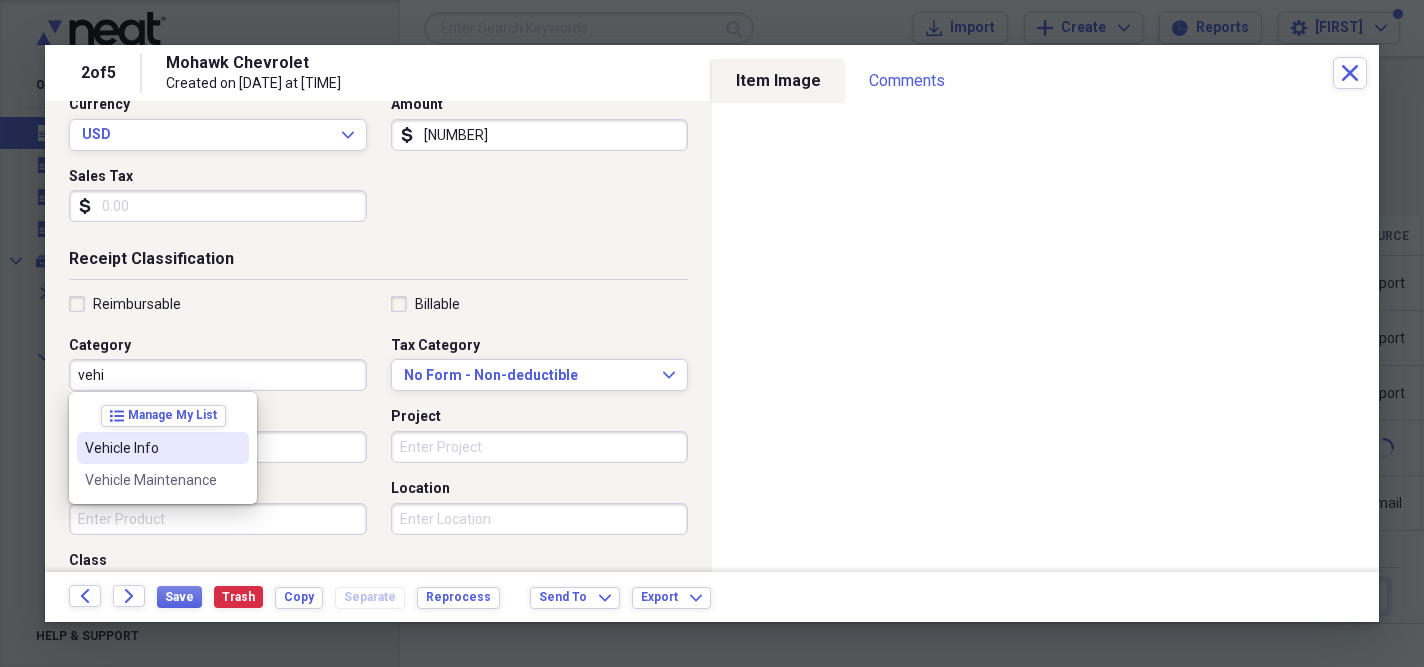 click on "Vehicle Info" at bounding box center (151, 448) 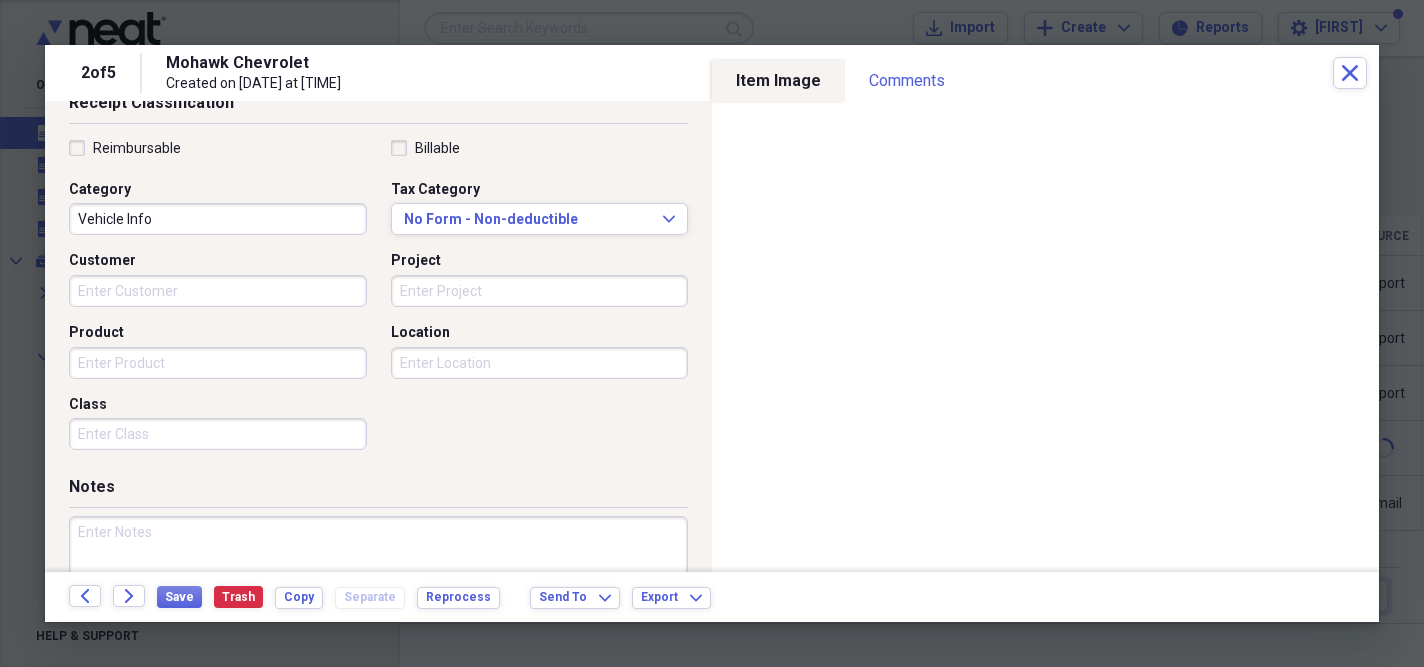 scroll, scrollTop: 463, scrollLeft: 0, axis: vertical 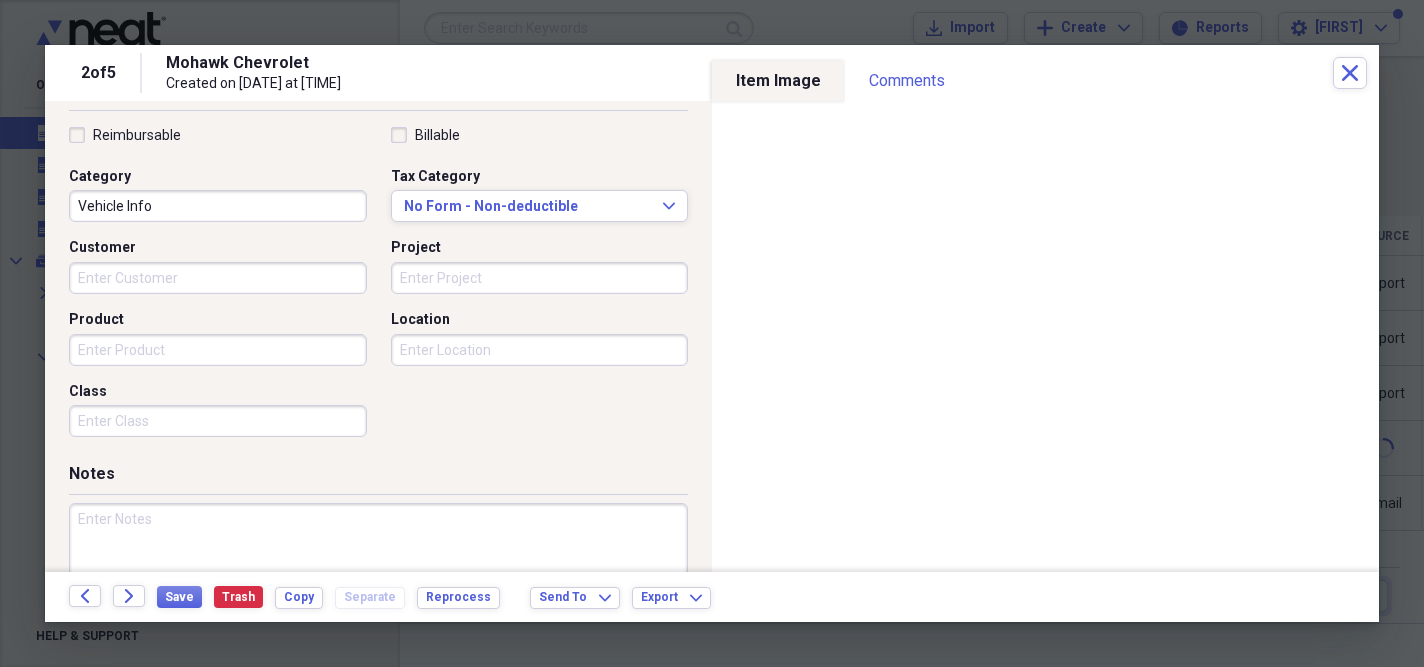 click at bounding box center [378, 568] 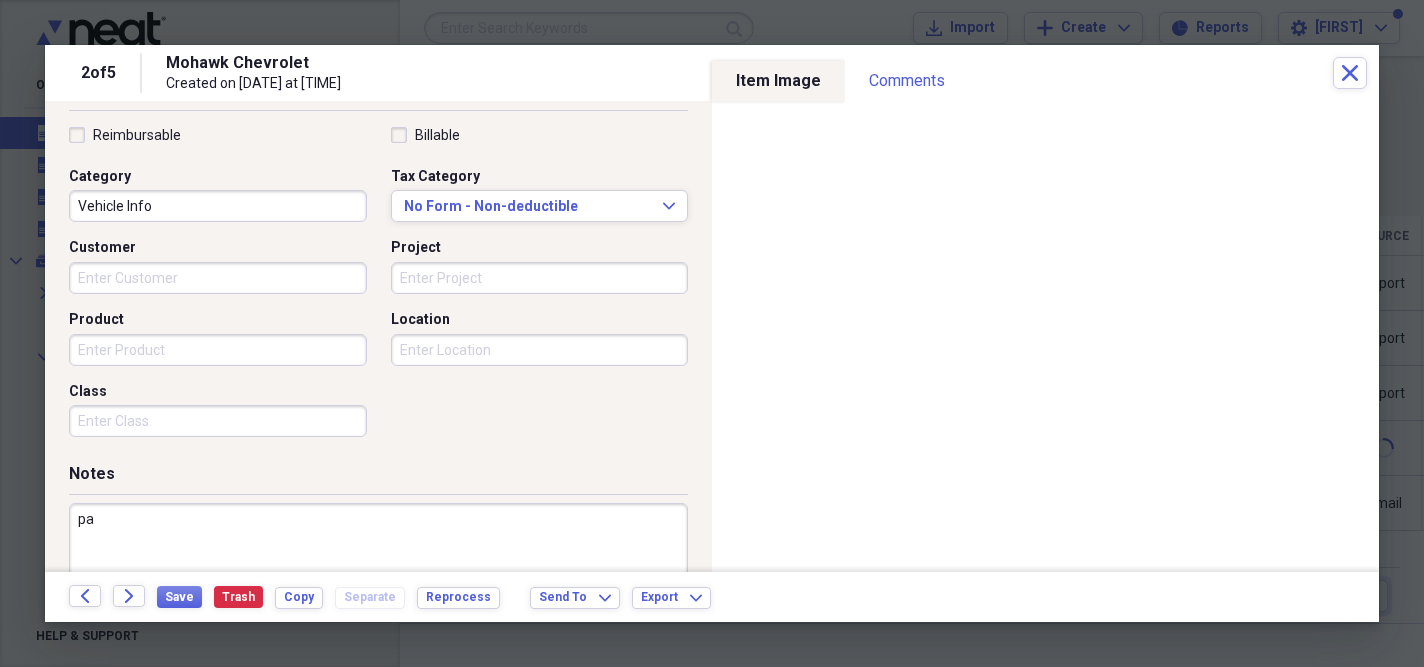 type on "p" 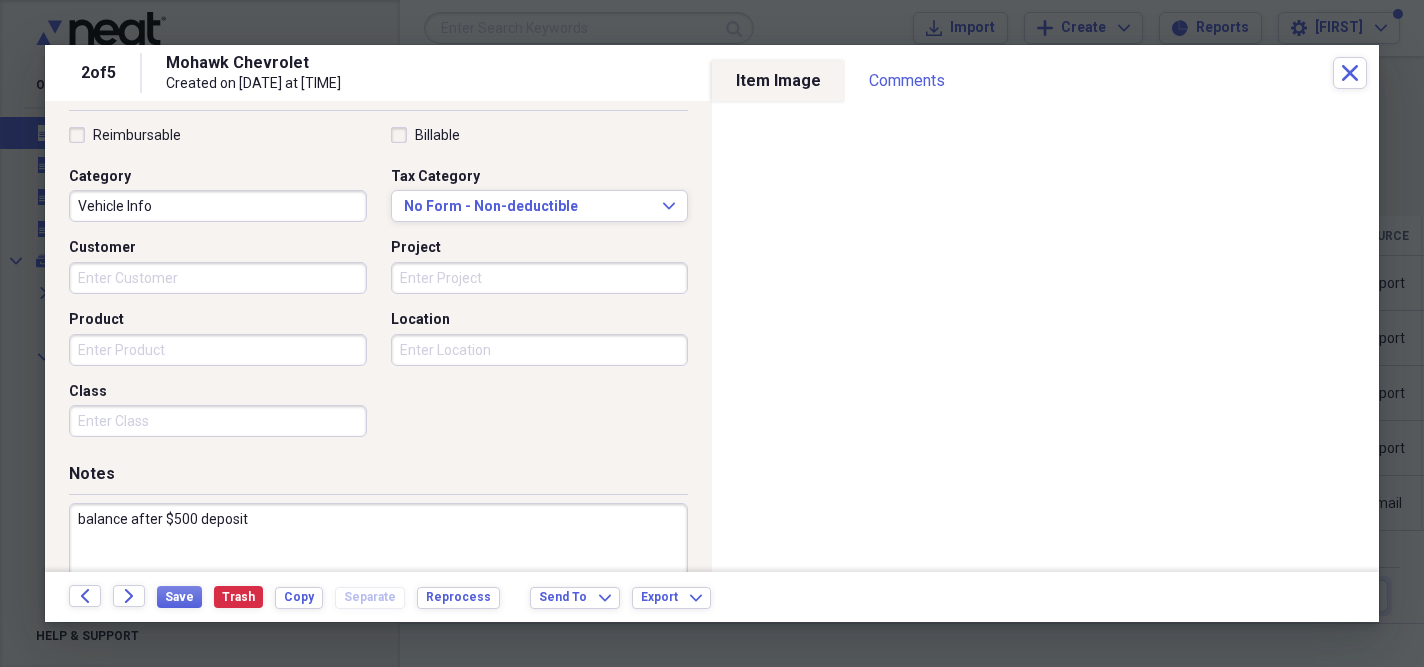 click on "balance after $500 deposit" at bounding box center (378, 568) 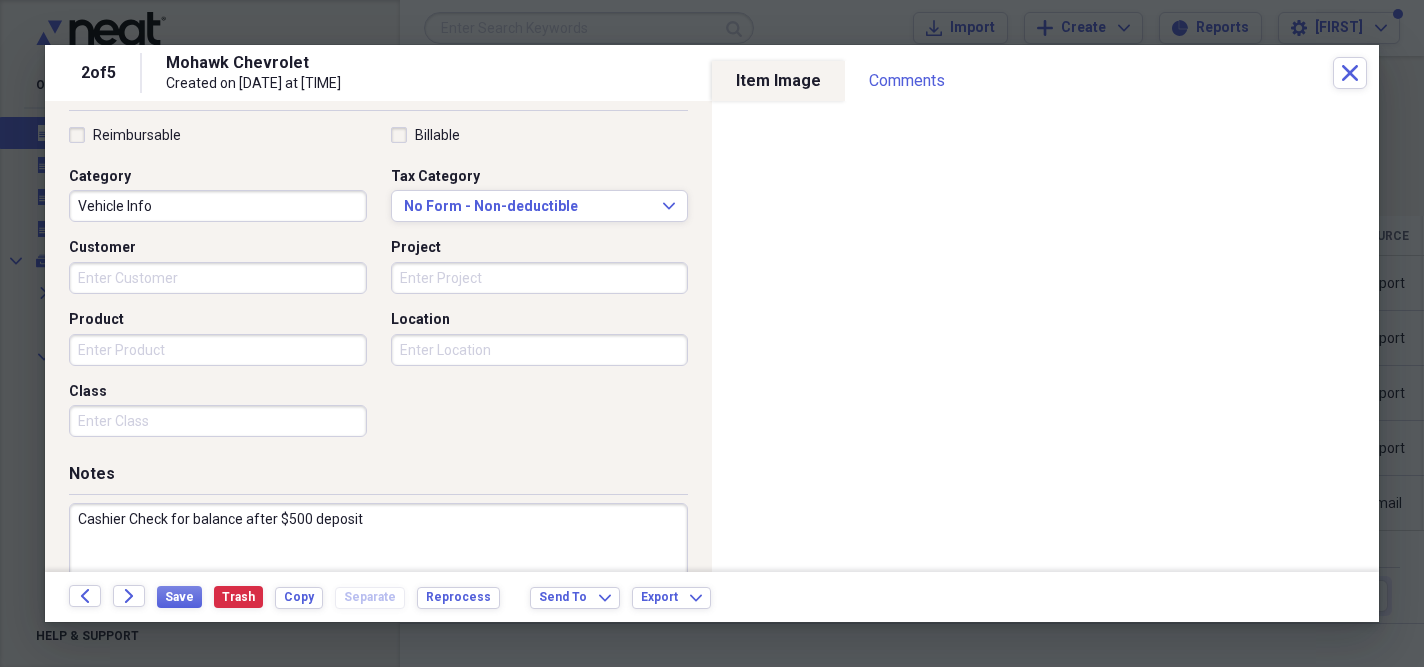 click on "Cashier Check for balance after $500 deposit" at bounding box center [378, 568] 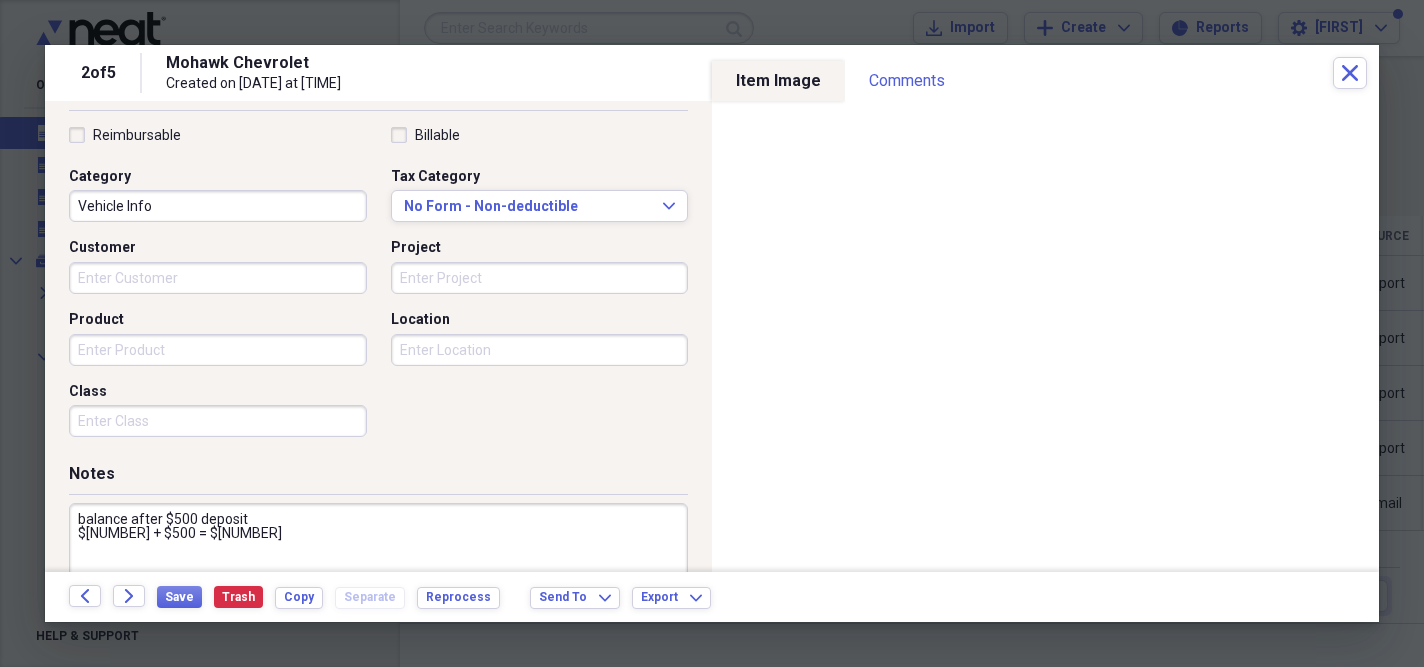 scroll, scrollTop: 428, scrollLeft: 0, axis: vertical 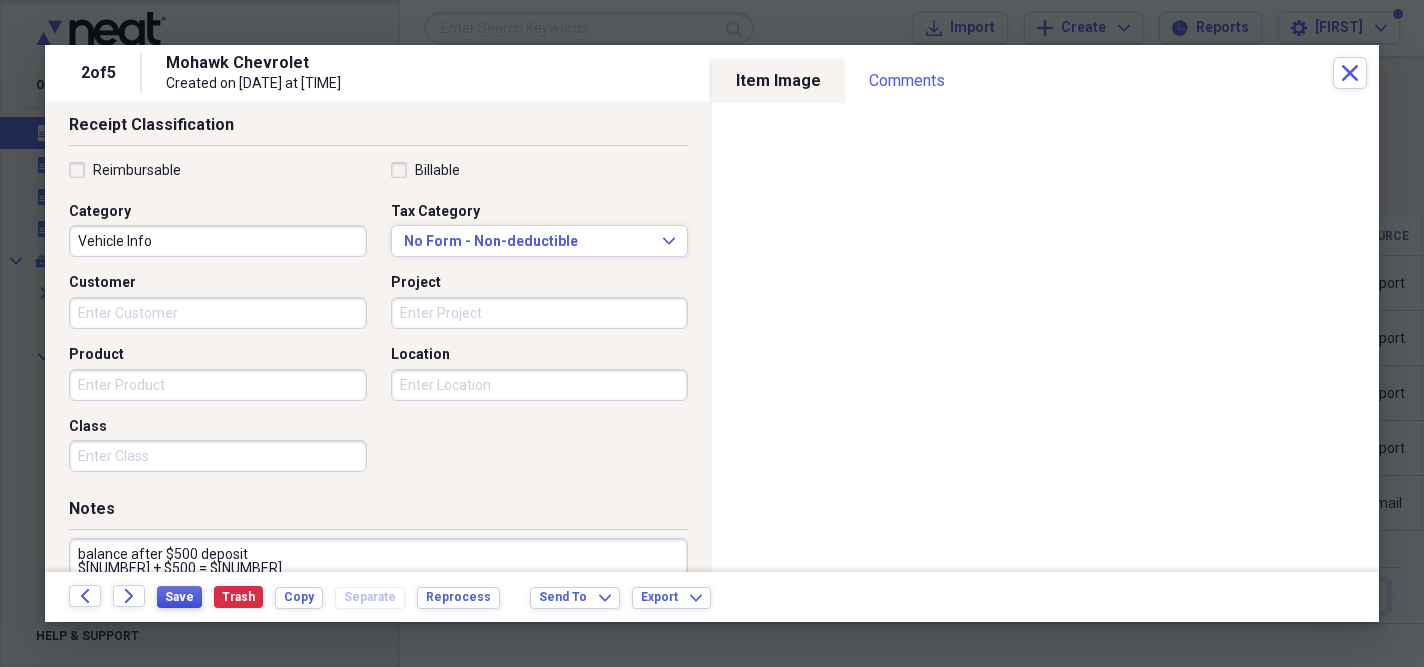 type on "balance after $500 deposit
$[NUMBER] + $500 = $[NUMBER]" 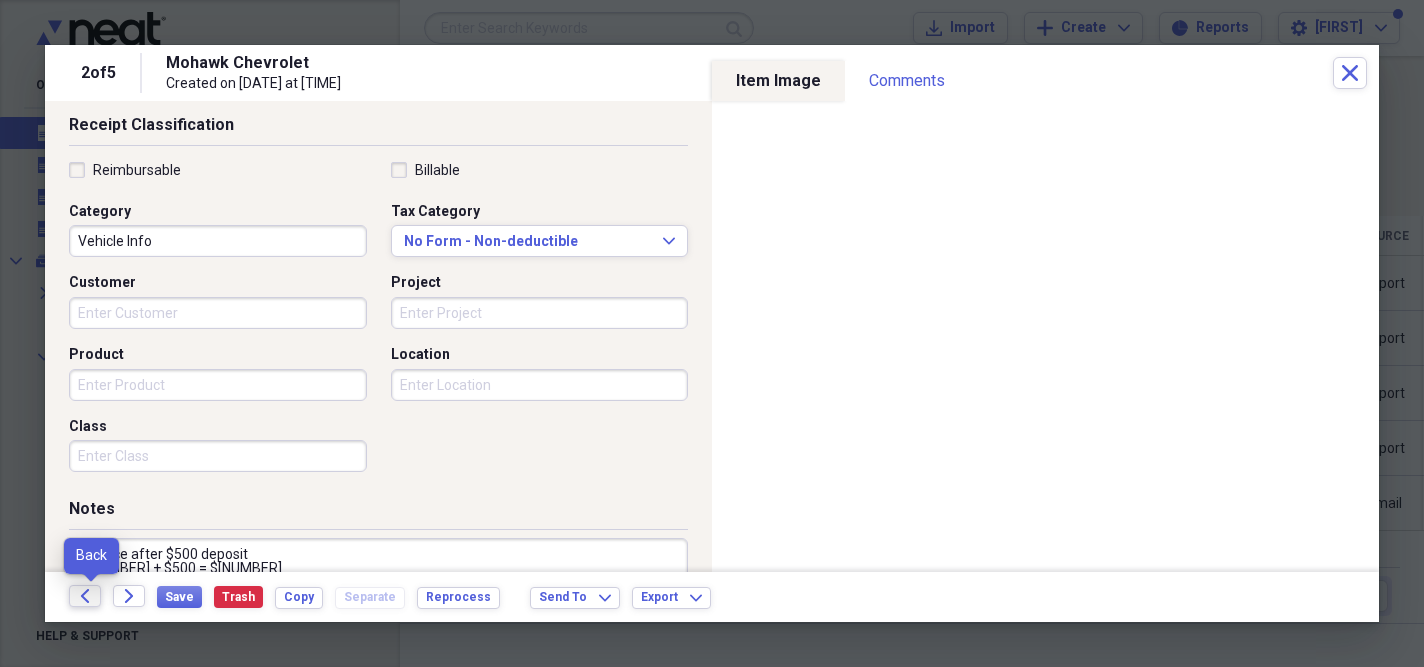 click on "Back" 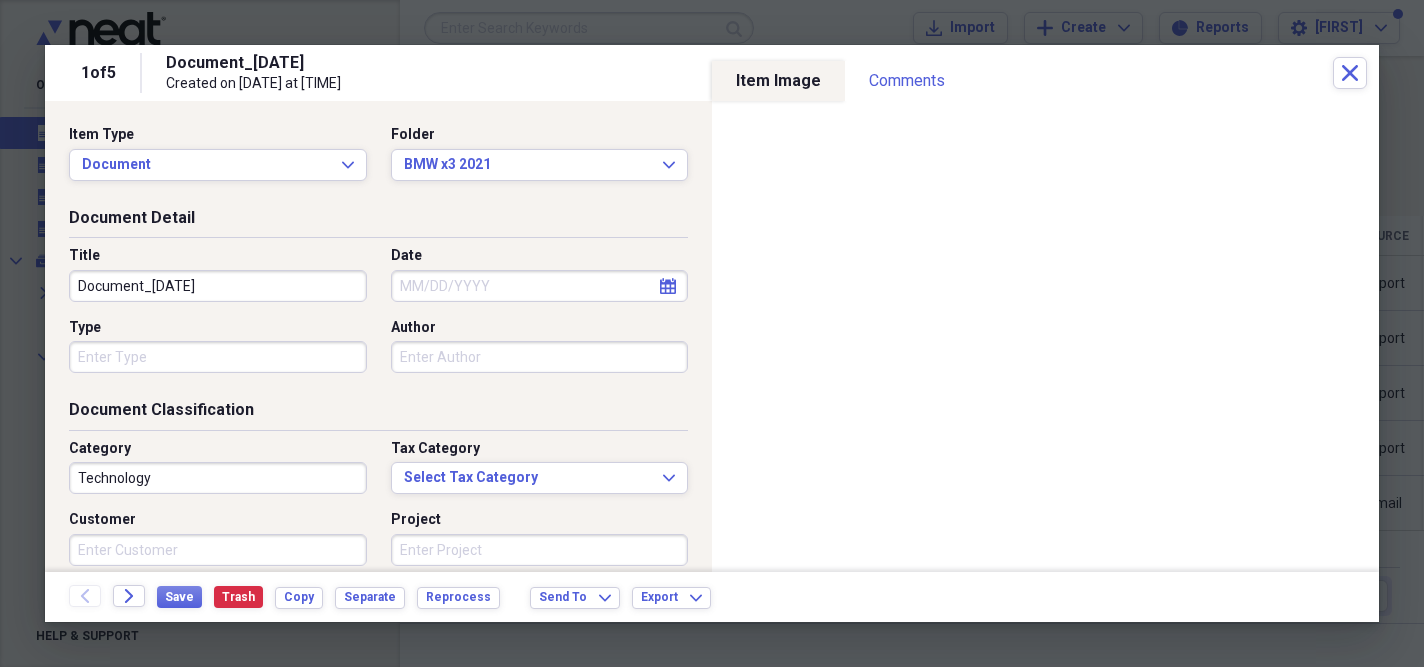 drag, startPoint x: 291, startPoint y: 283, endPoint x: 59, endPoint y: 286, distance: 232.0194 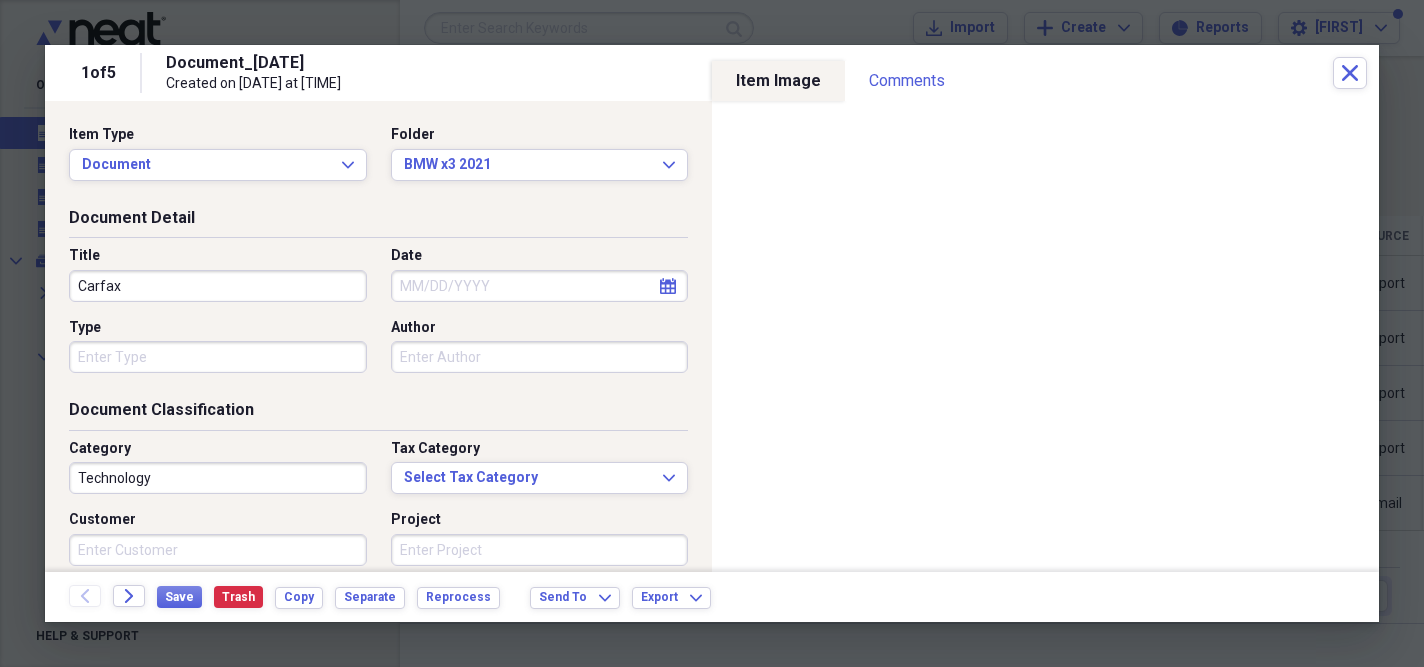 type on "Carfax" 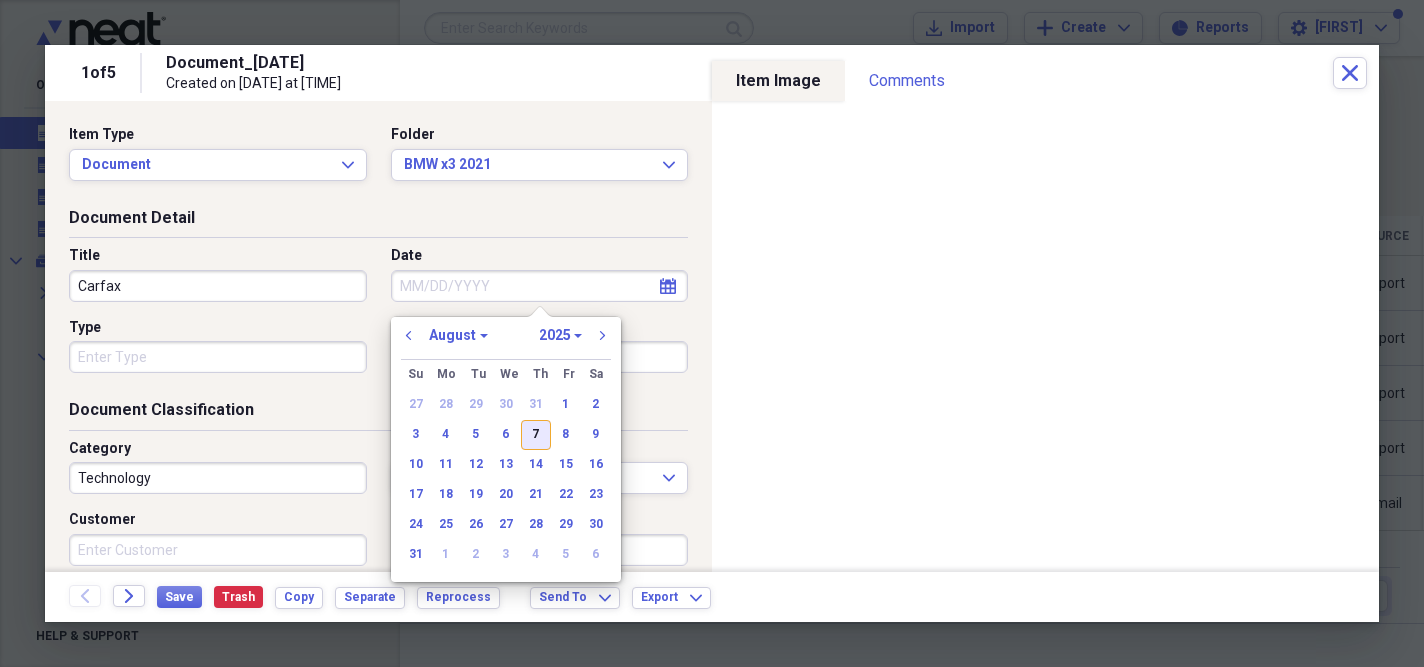 click on "7" at bounding box center [536, 435] 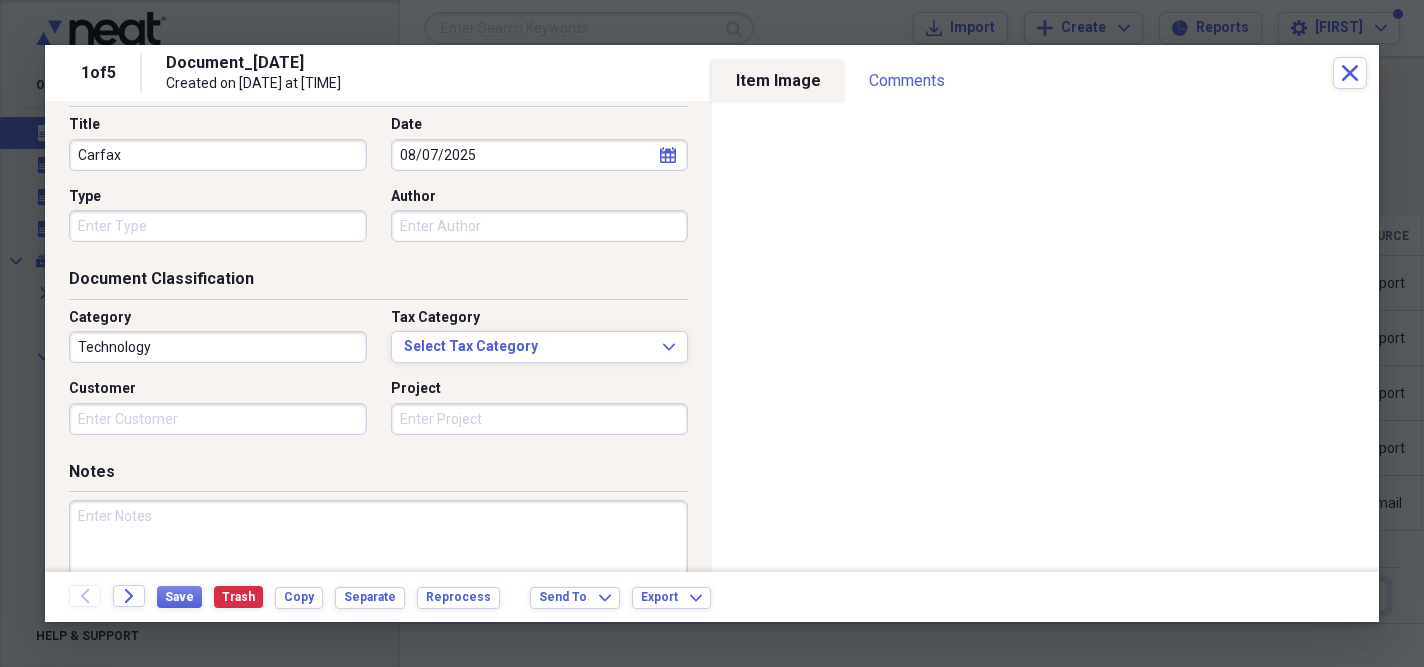 scroll, scrollTop: 135, scrollLeft: 0, axis: vertical 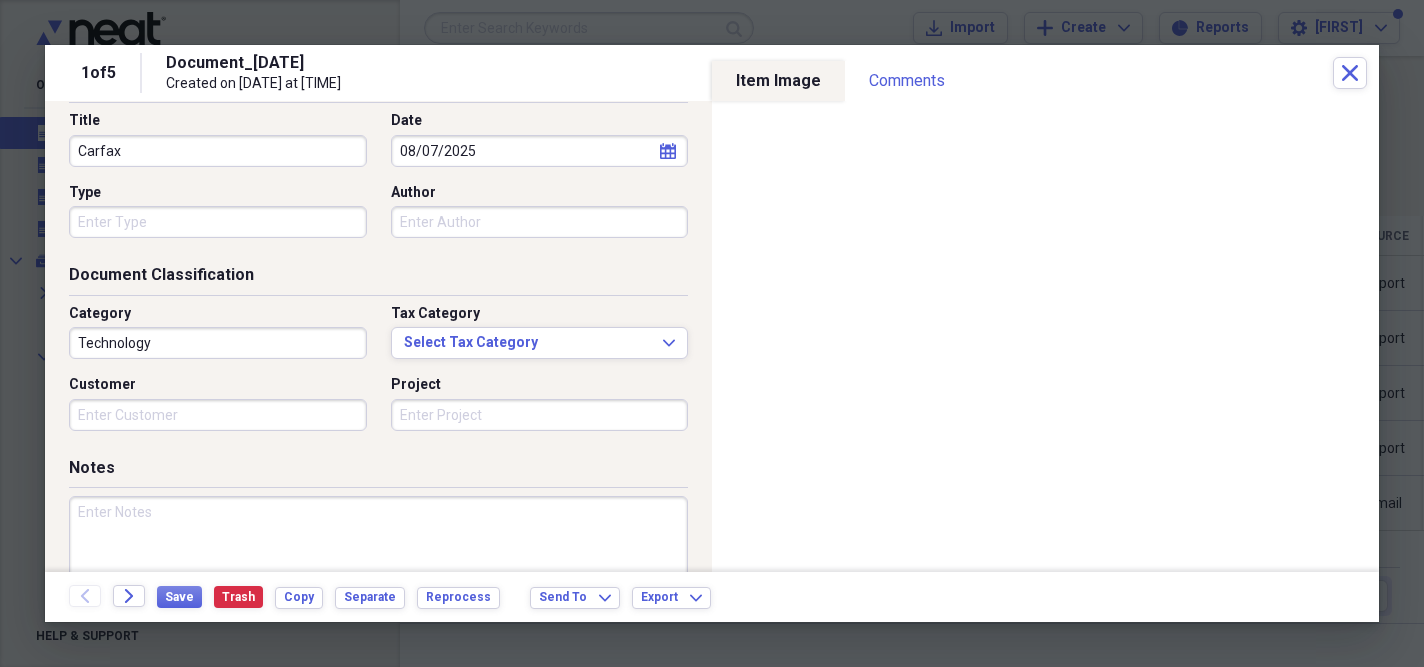 click on "Technology" at bounding box center [218, 343] 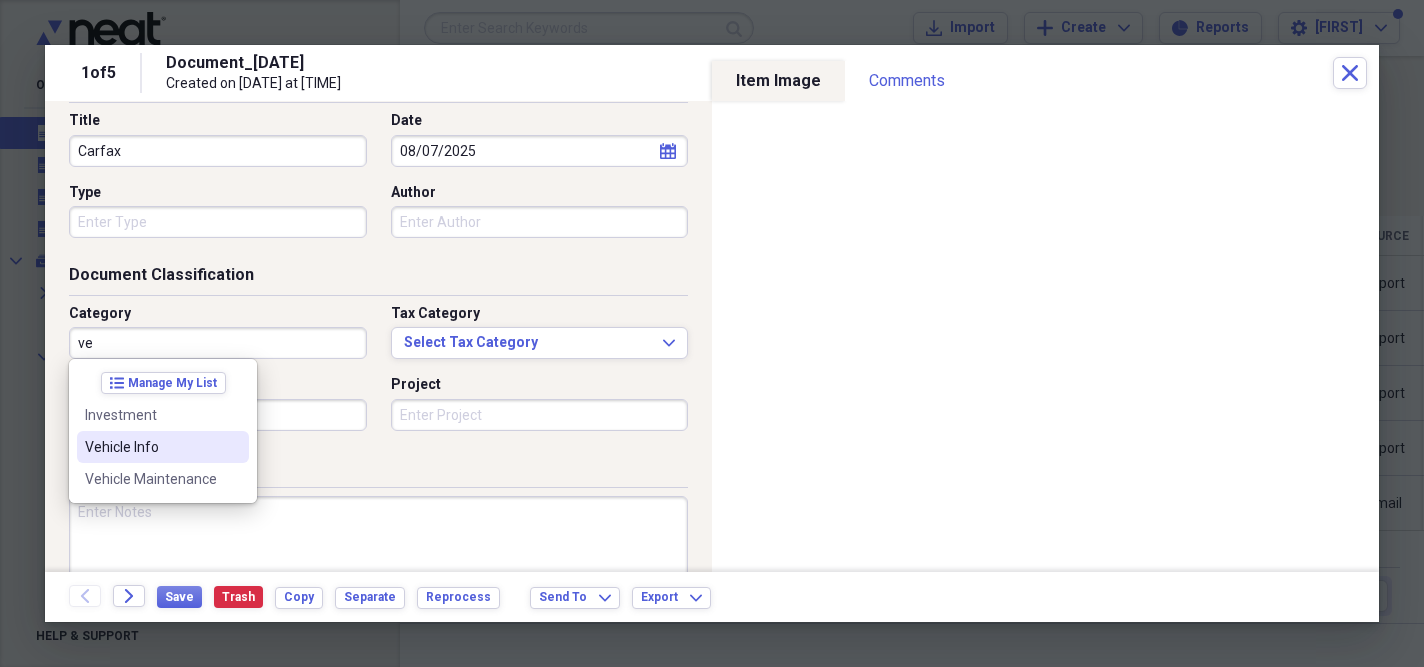 click on "Vehicle Info" at bounding box center (151, 447) 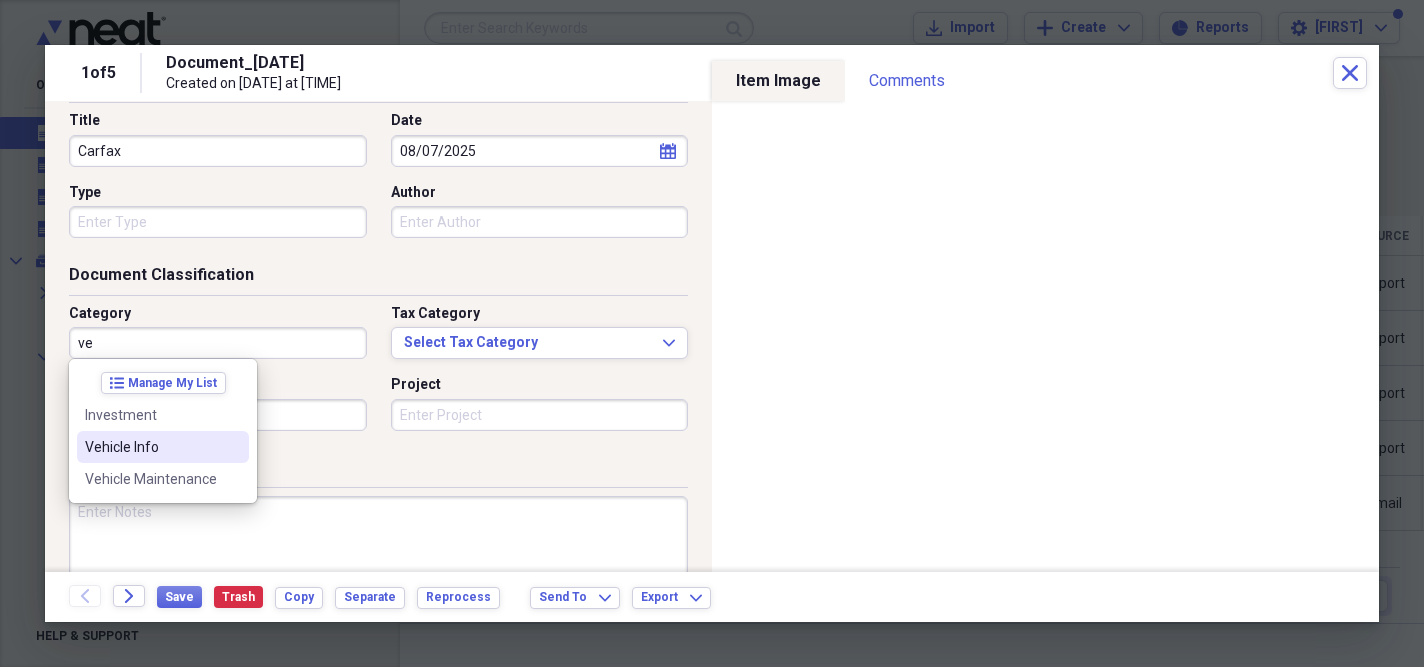 type on "Vehicle Info" 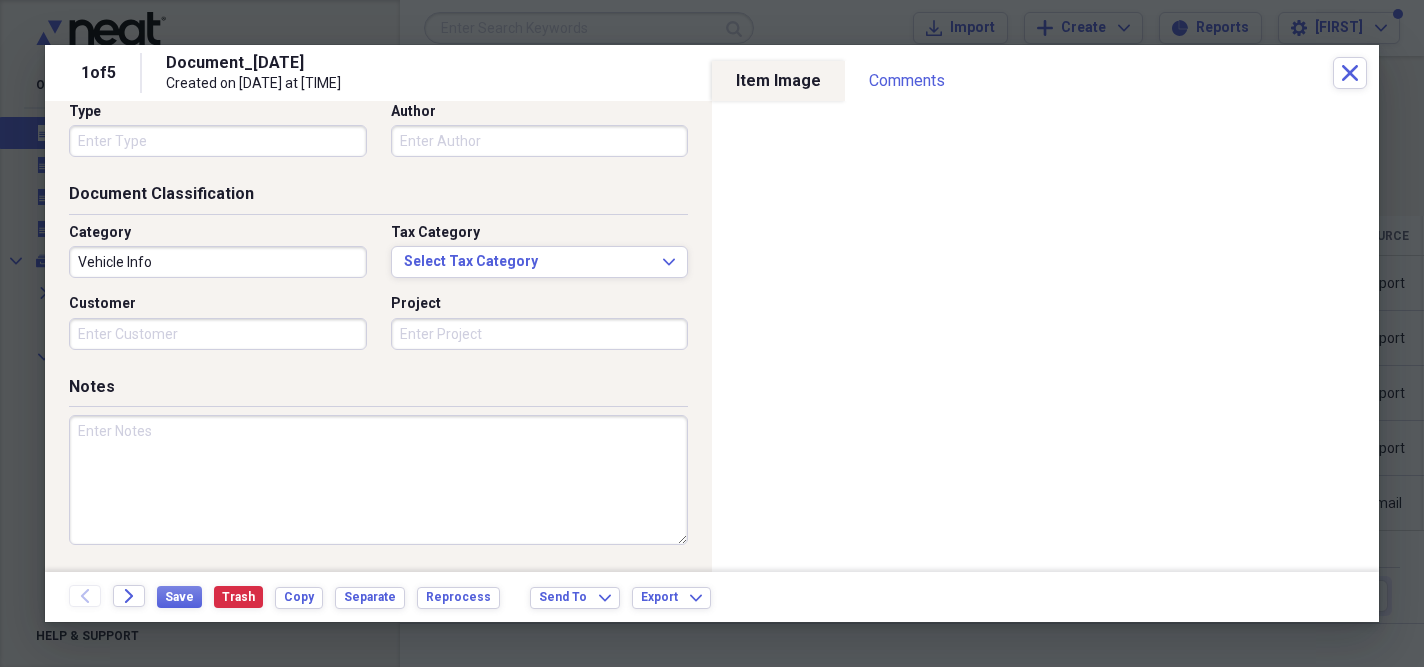 scroll, scrollTop: 218, scrollLeft: 0, axis: vertical 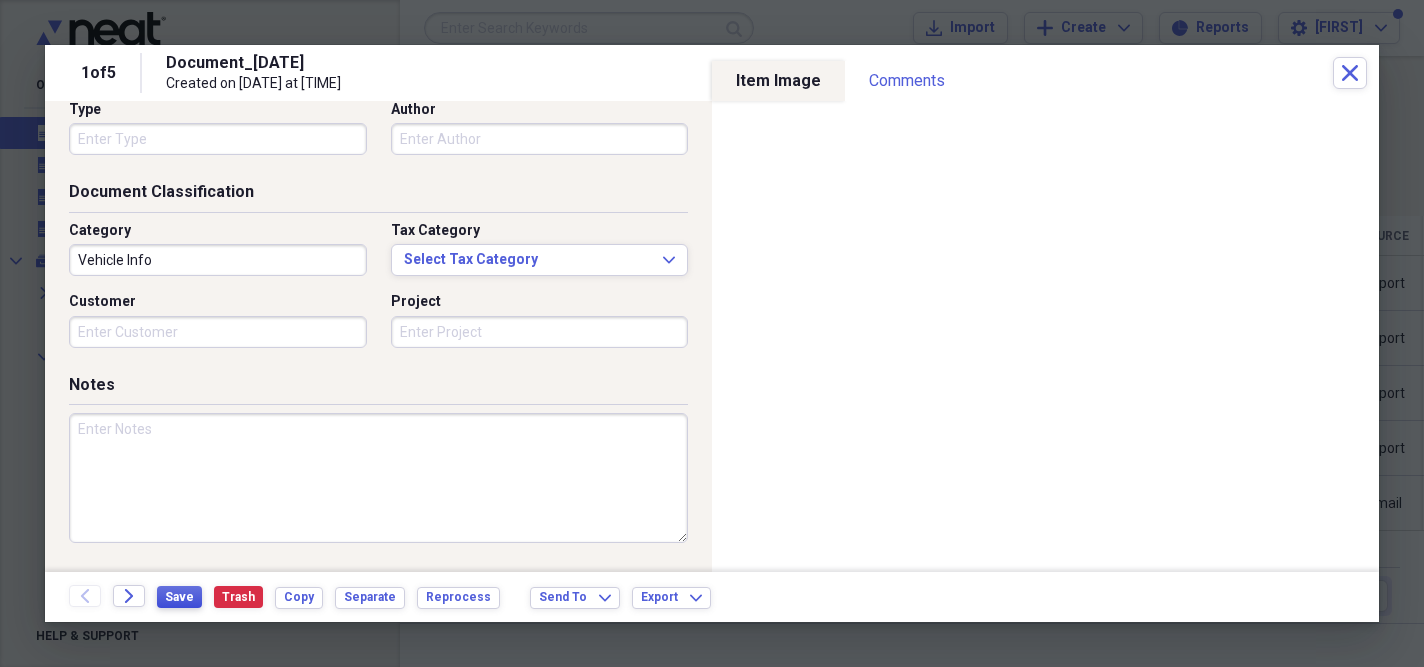 click on "Save" at bounding box center [179, 597] 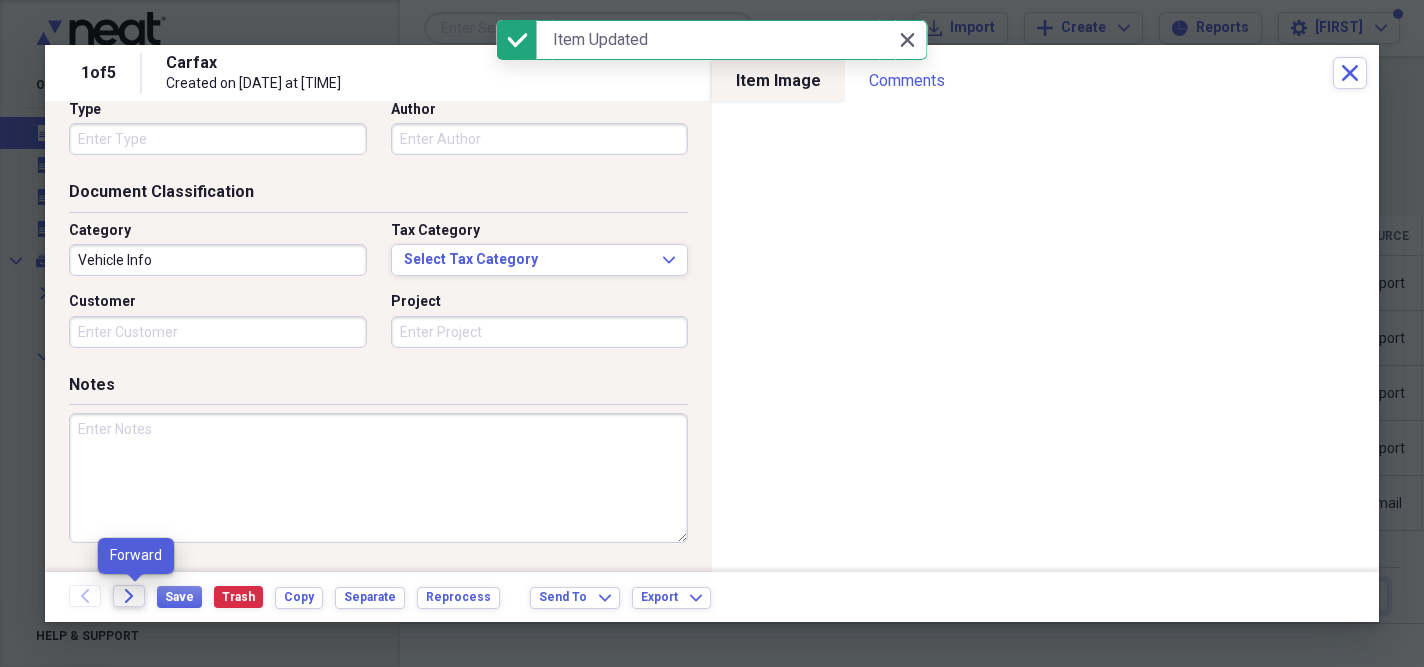 click on "Forward" 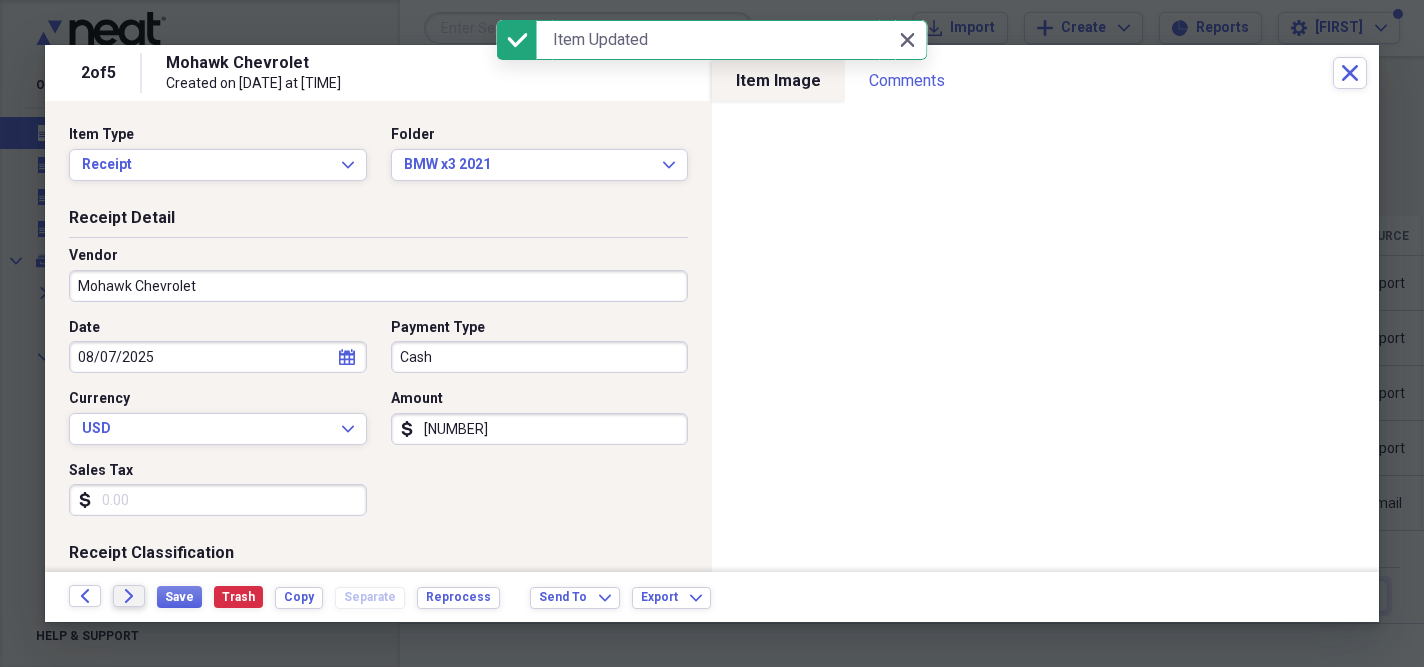 click on "Forward" 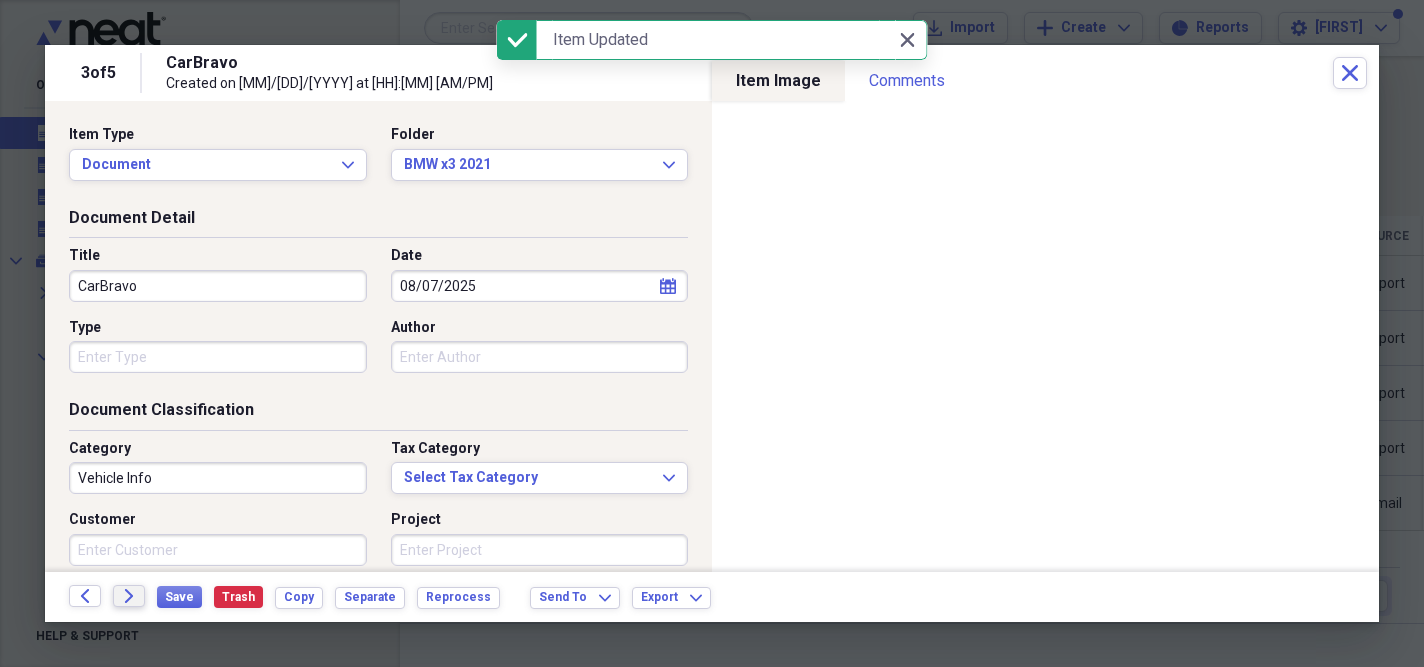 click on "Forward" 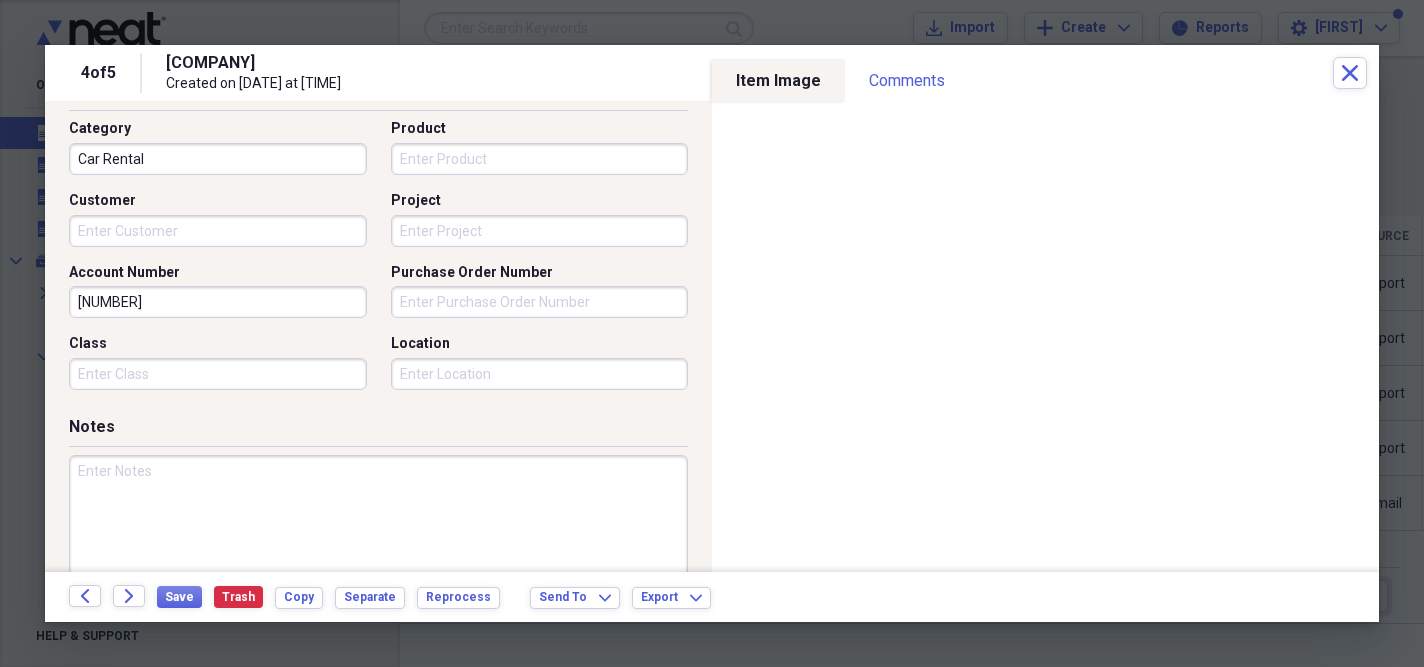 scroll, scrollTop: 544, scrollLeft: 0, axis: vertical 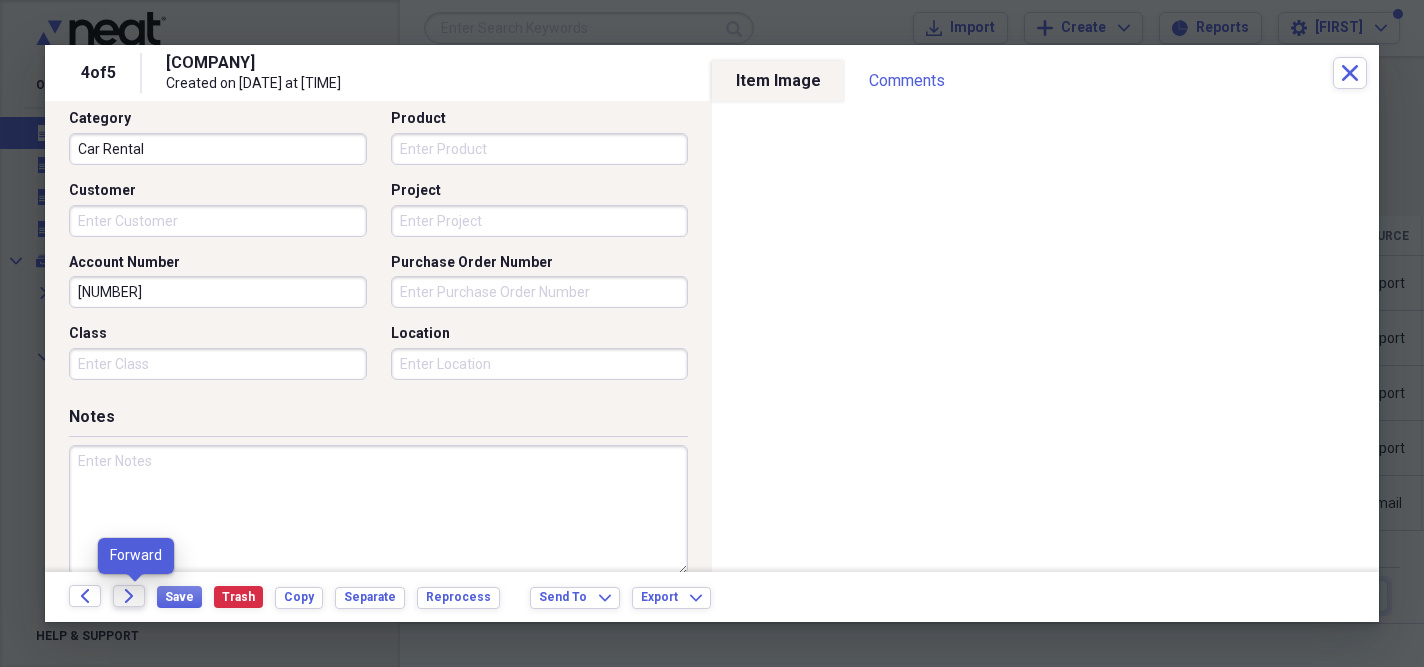 click on "Forward" 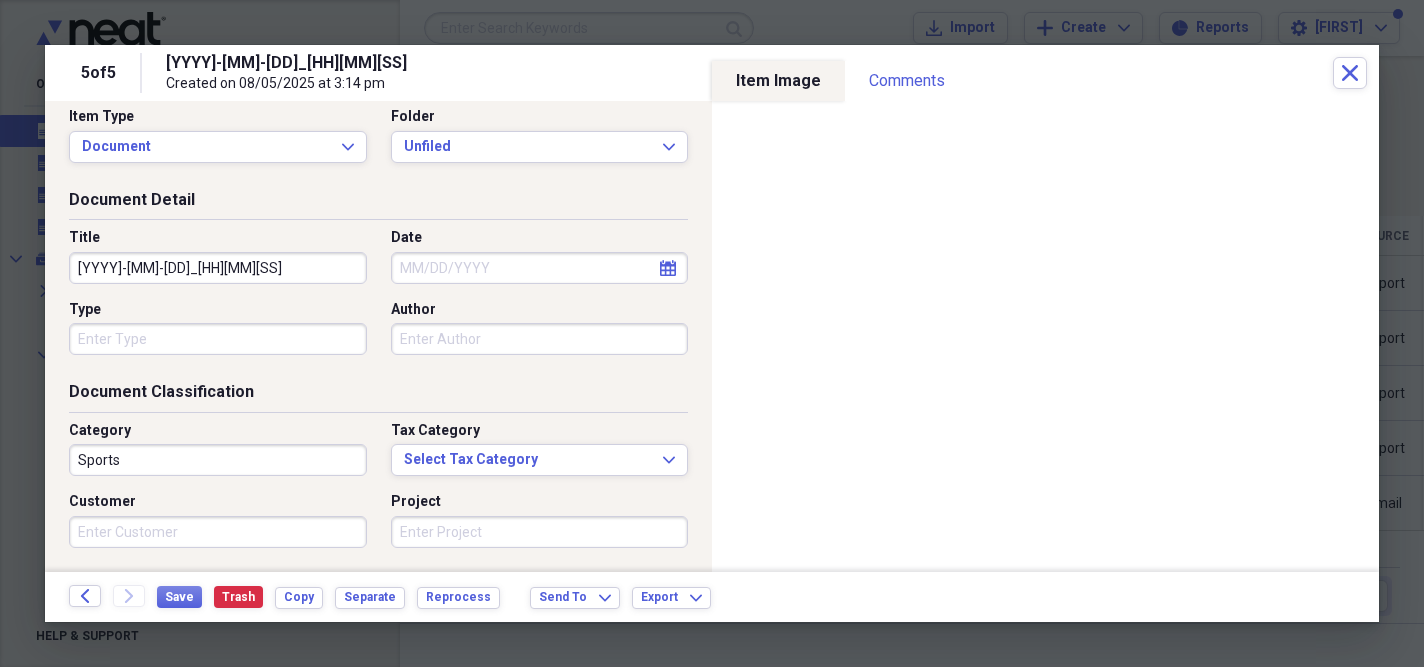 scroll, scrollTop: 26, scrollLeft: 0, axis: vertical 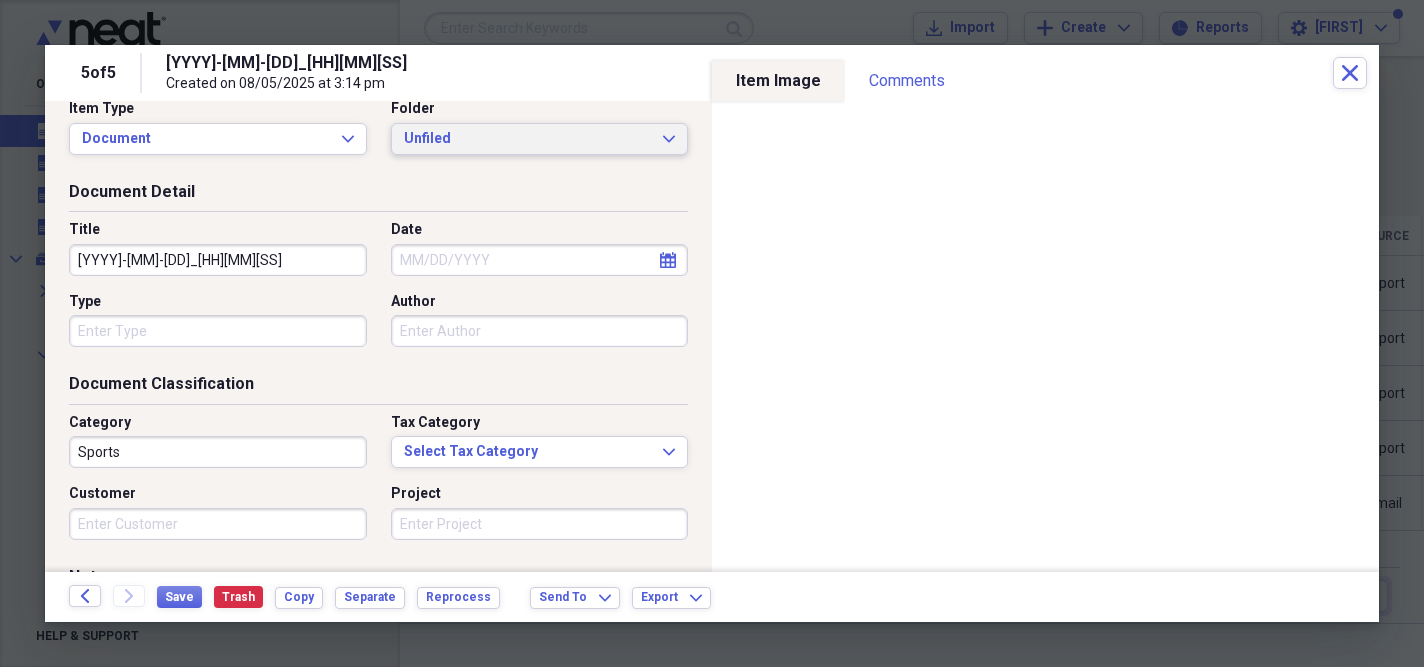 click 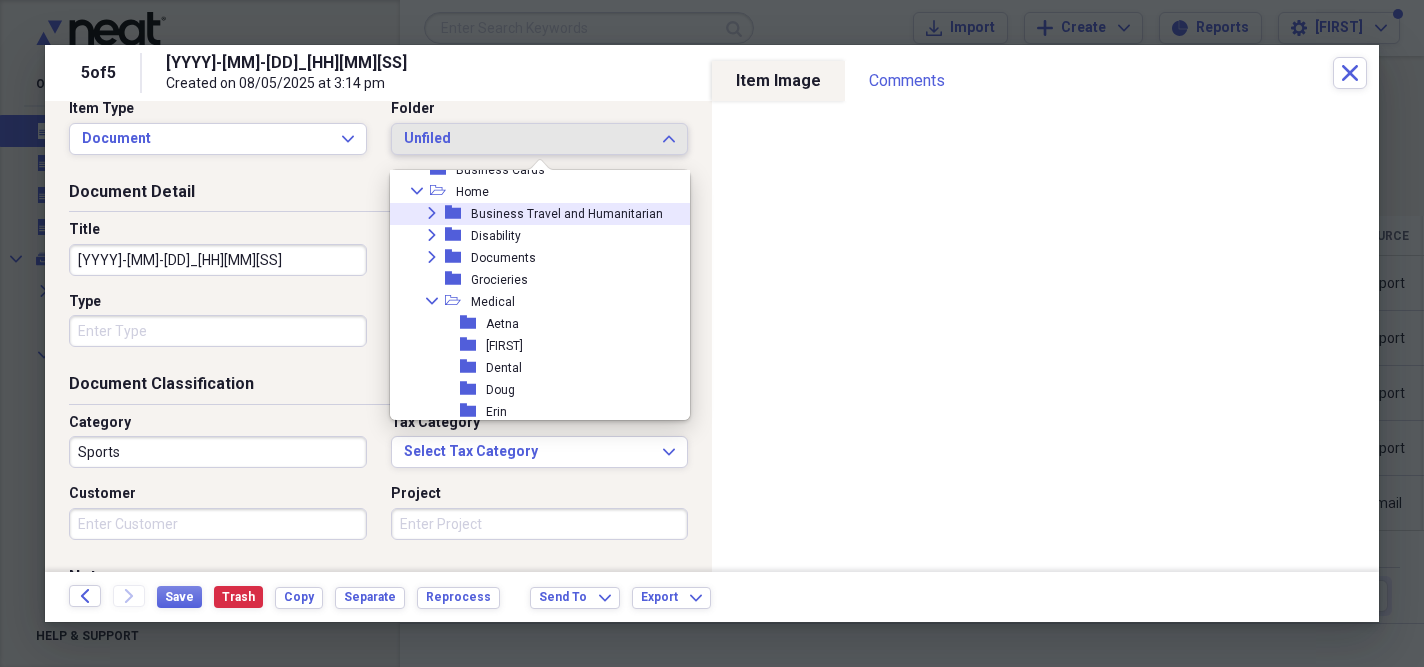 scroll, scrollTop: 111, scrollLeft: 0, axis: vertical 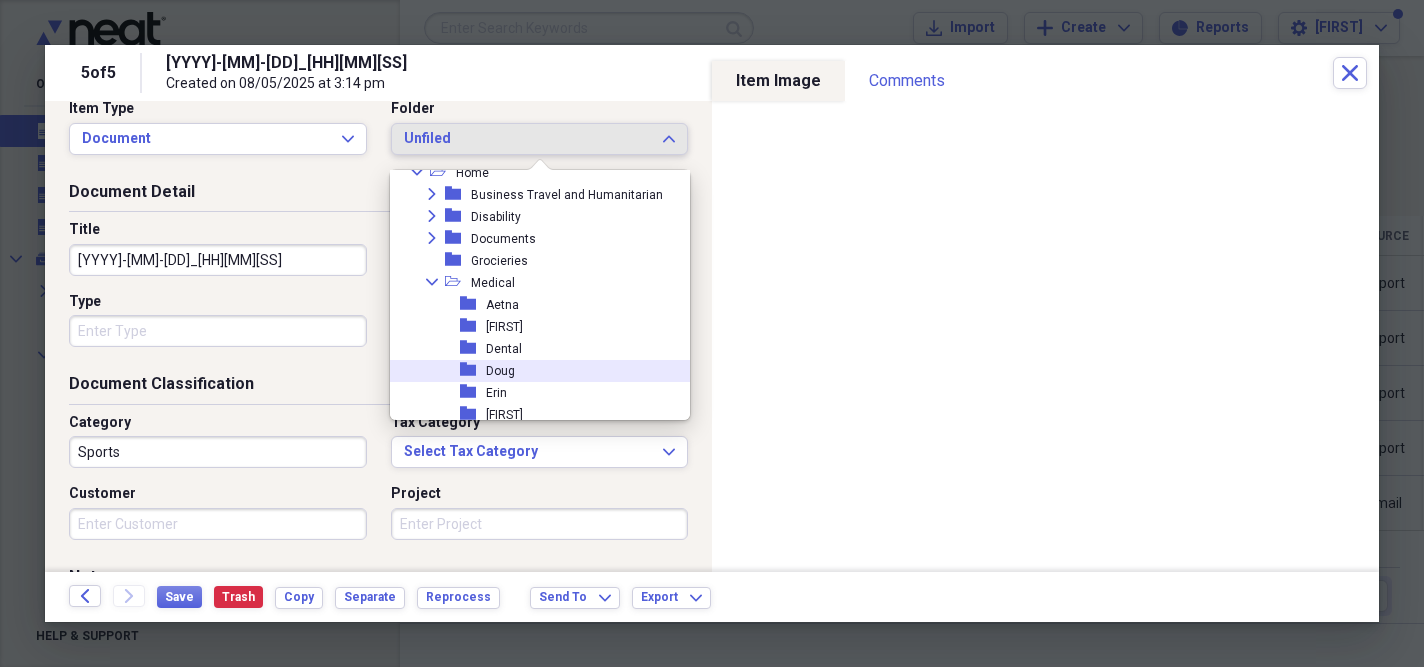 click on "Doug" at bounding box center [500, 371] 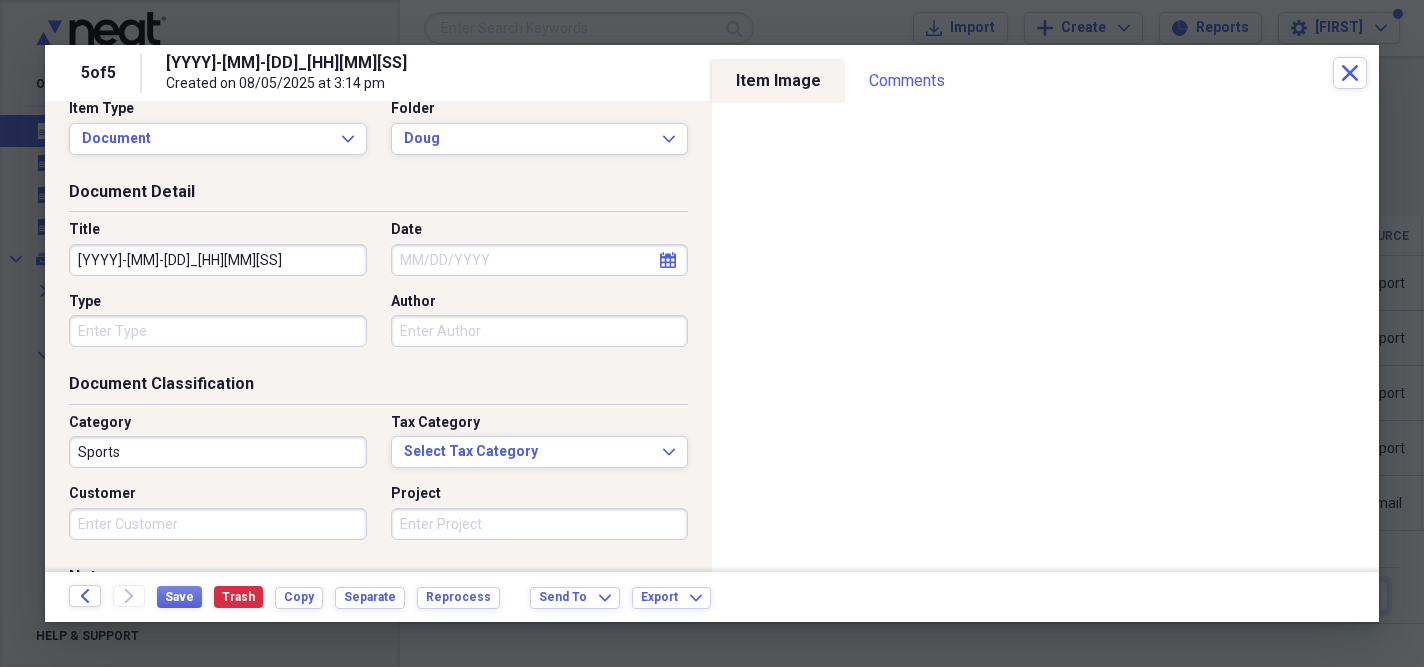 click on "[YYYY]-[MM]-[DD]_[HH][MM][SS]" at bounding box center [218, 260] 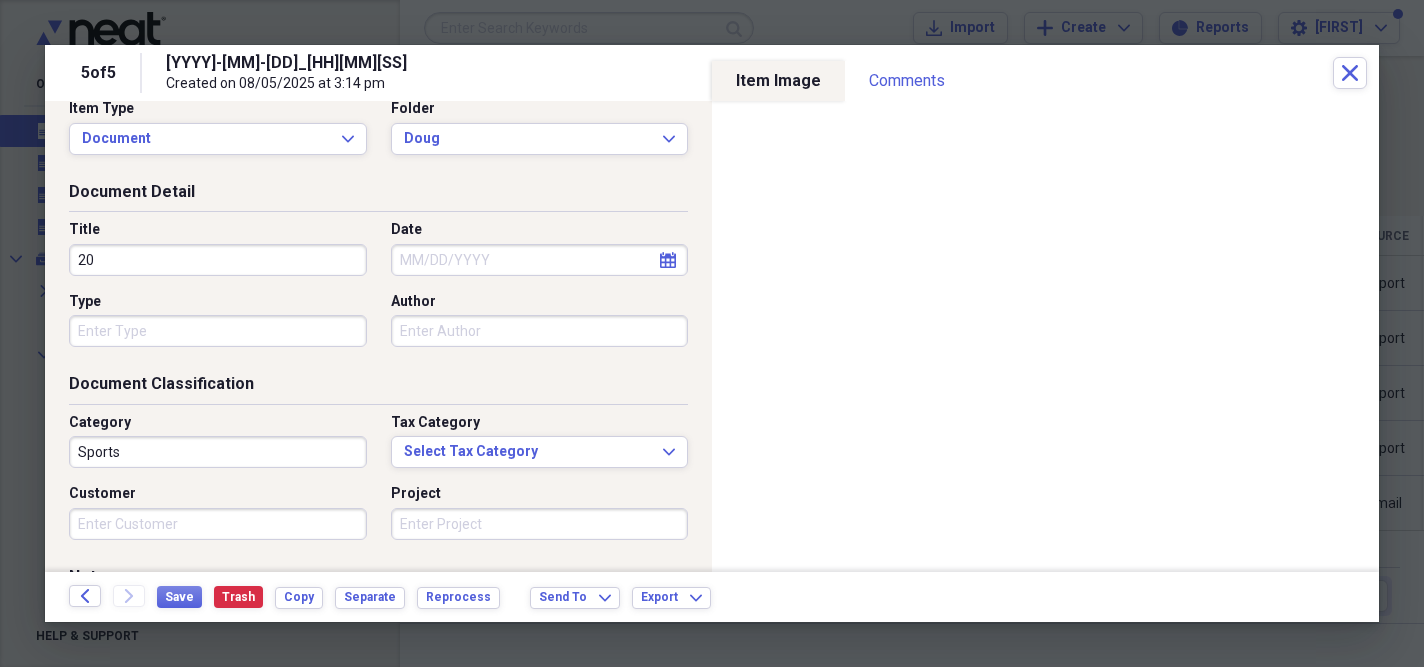 type on "2" 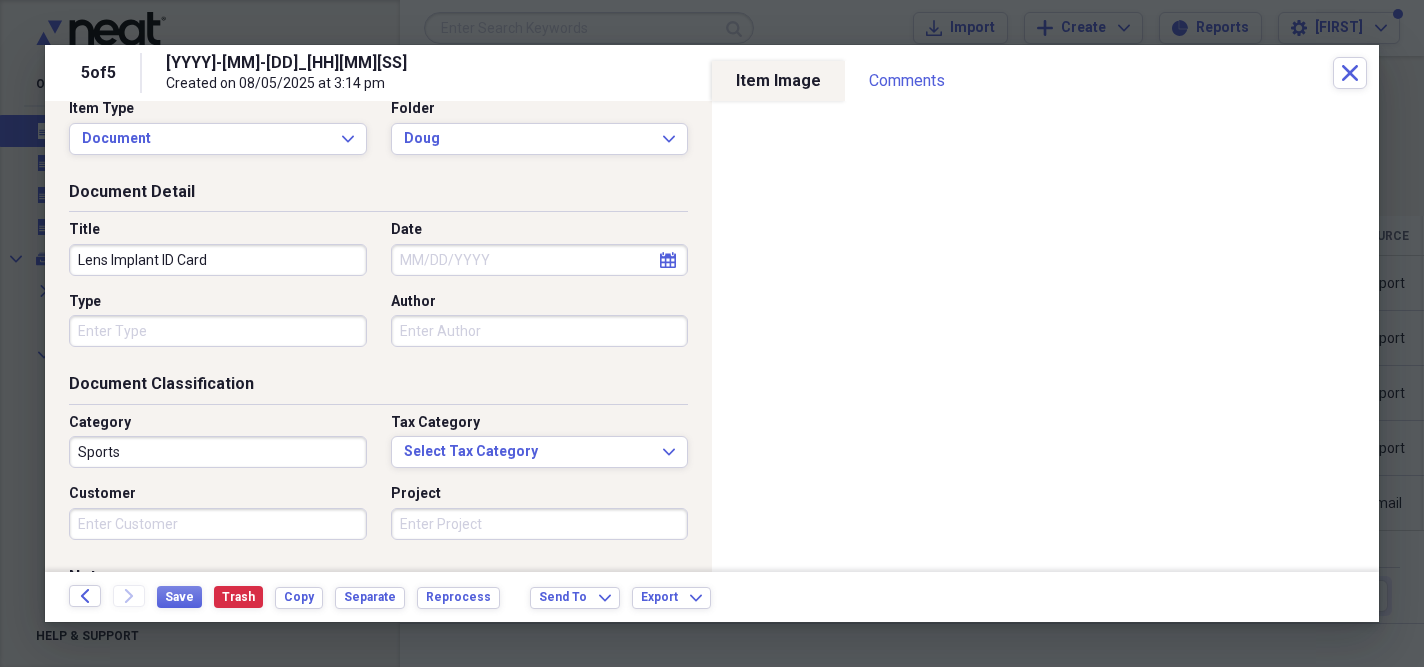 click on "Lens Implant ID Card" at bounding box center (218, 260) 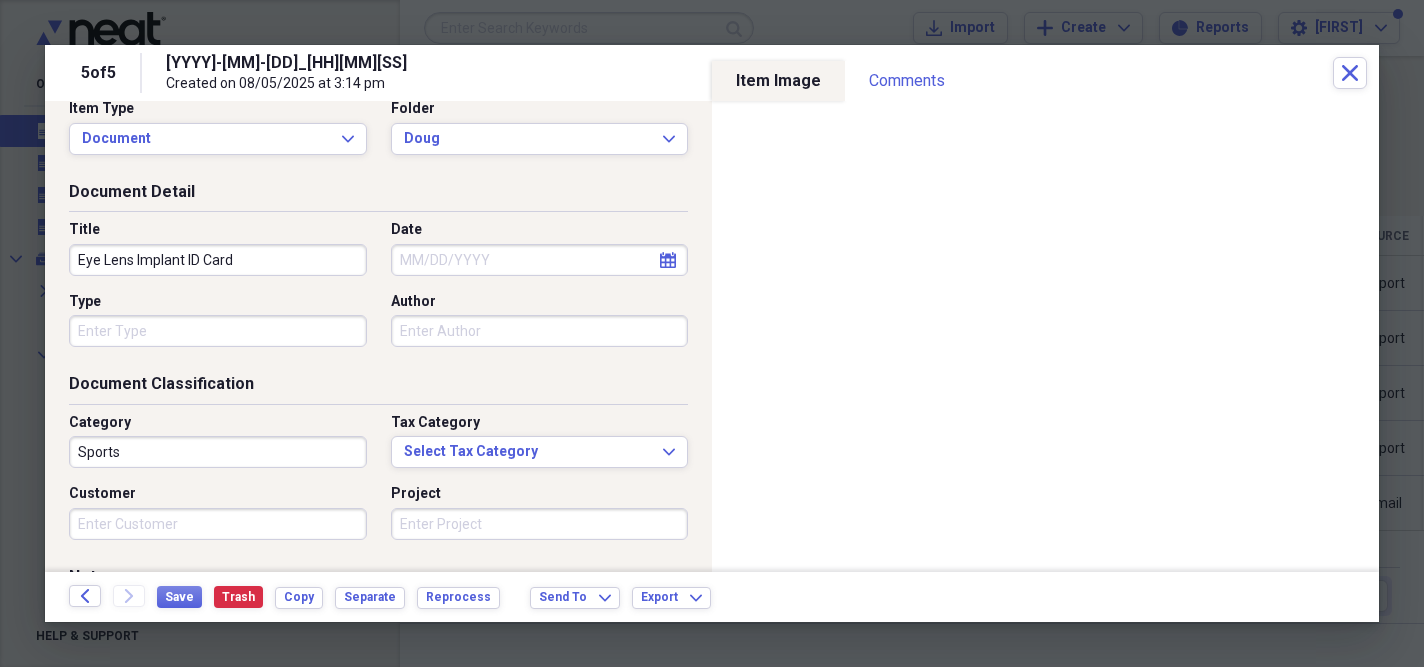 type on "Eye Lens Implant ID Card" 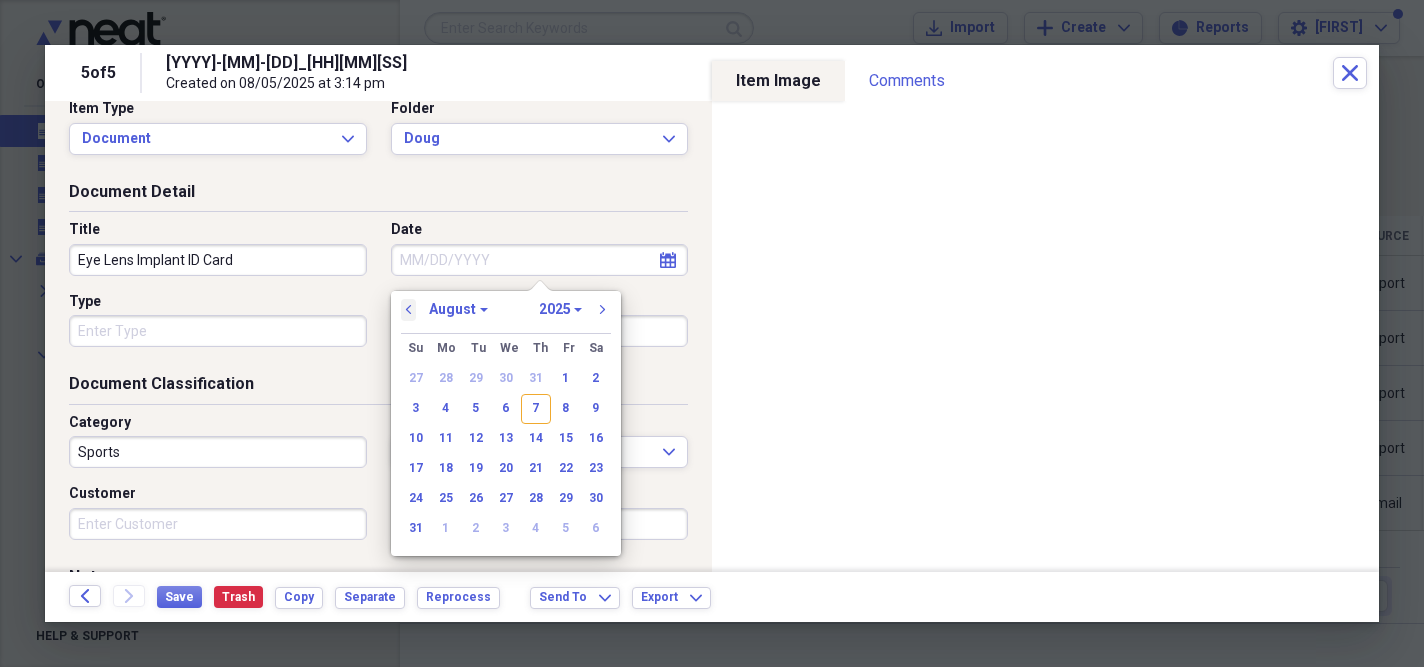 click on "previous" at bounding box center (409, 310) 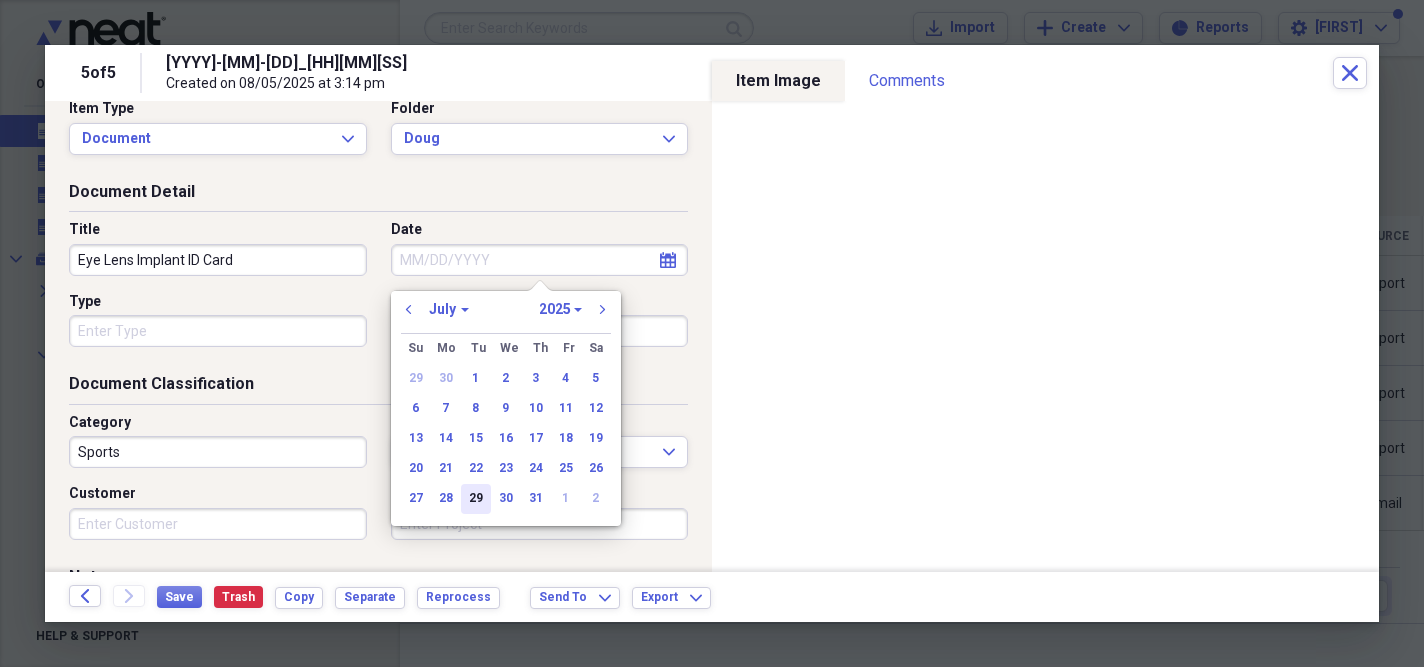 click on "29" at bounding box center [476, 499] 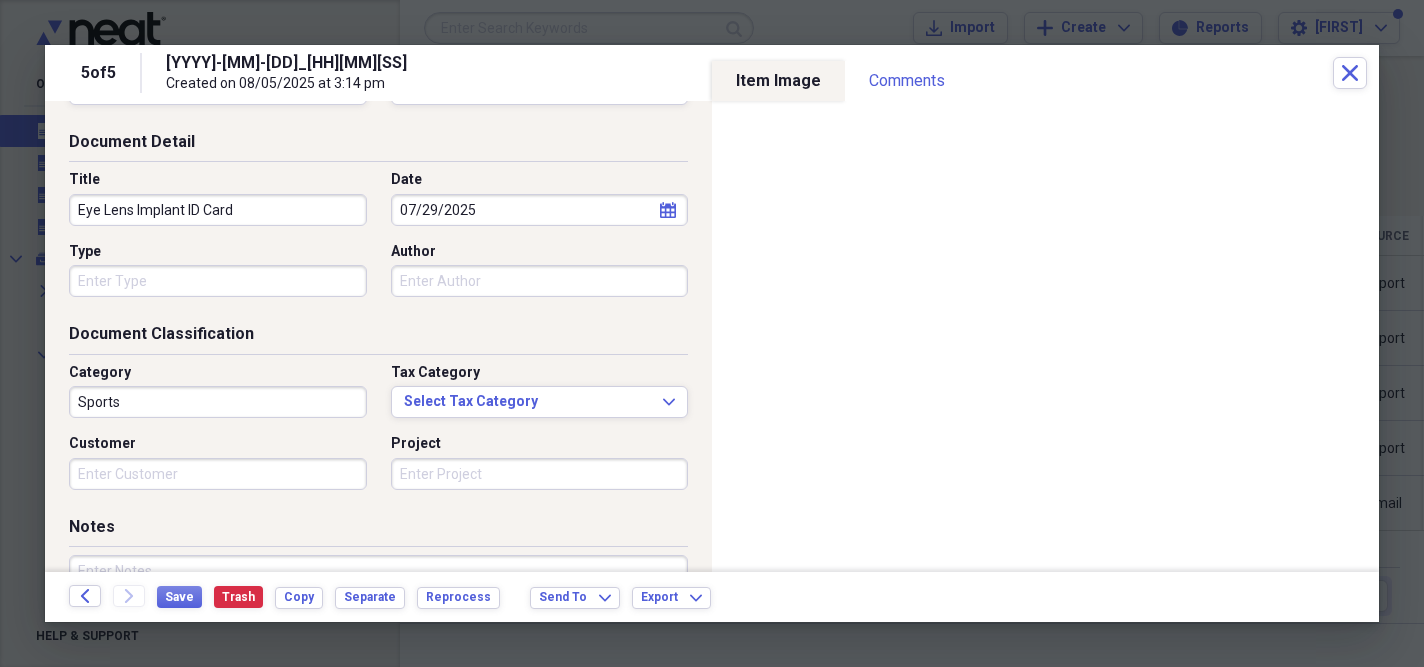 scroll, scrollTop: 88, scrollLeft: 0, axis: vertical 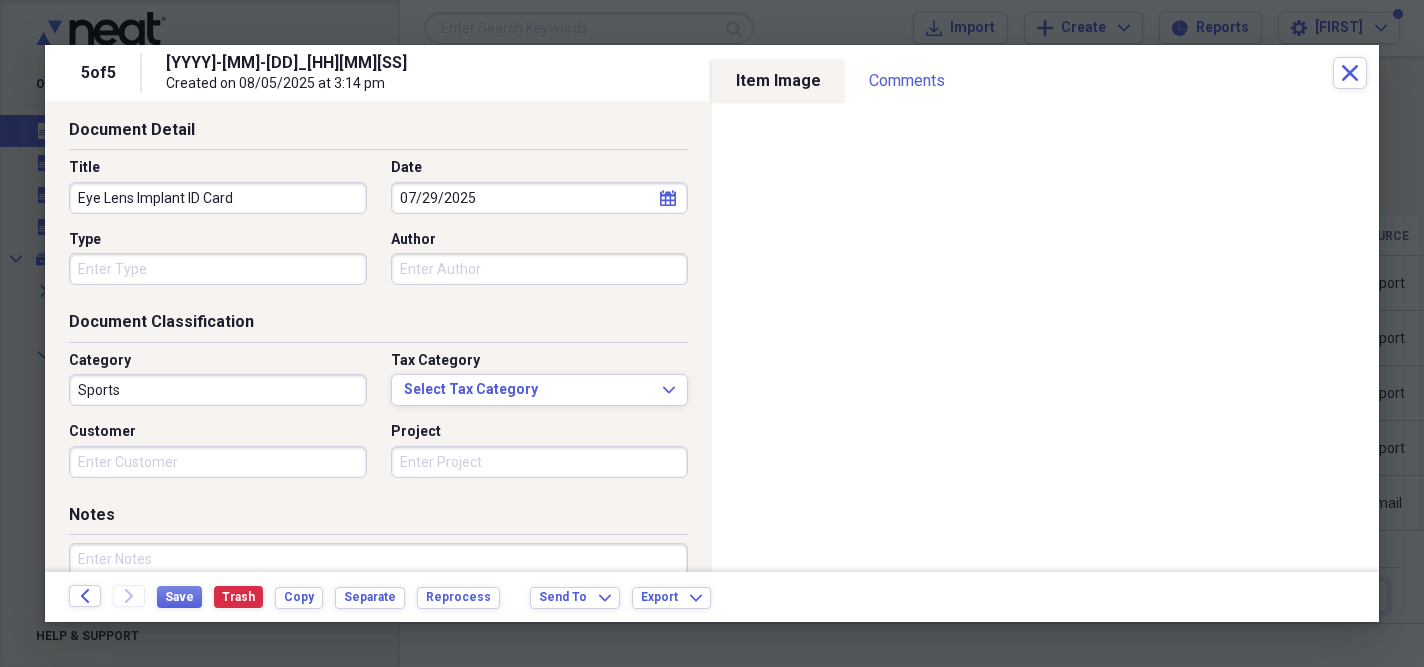 click on "Sports" at bounding box center (218, 390) 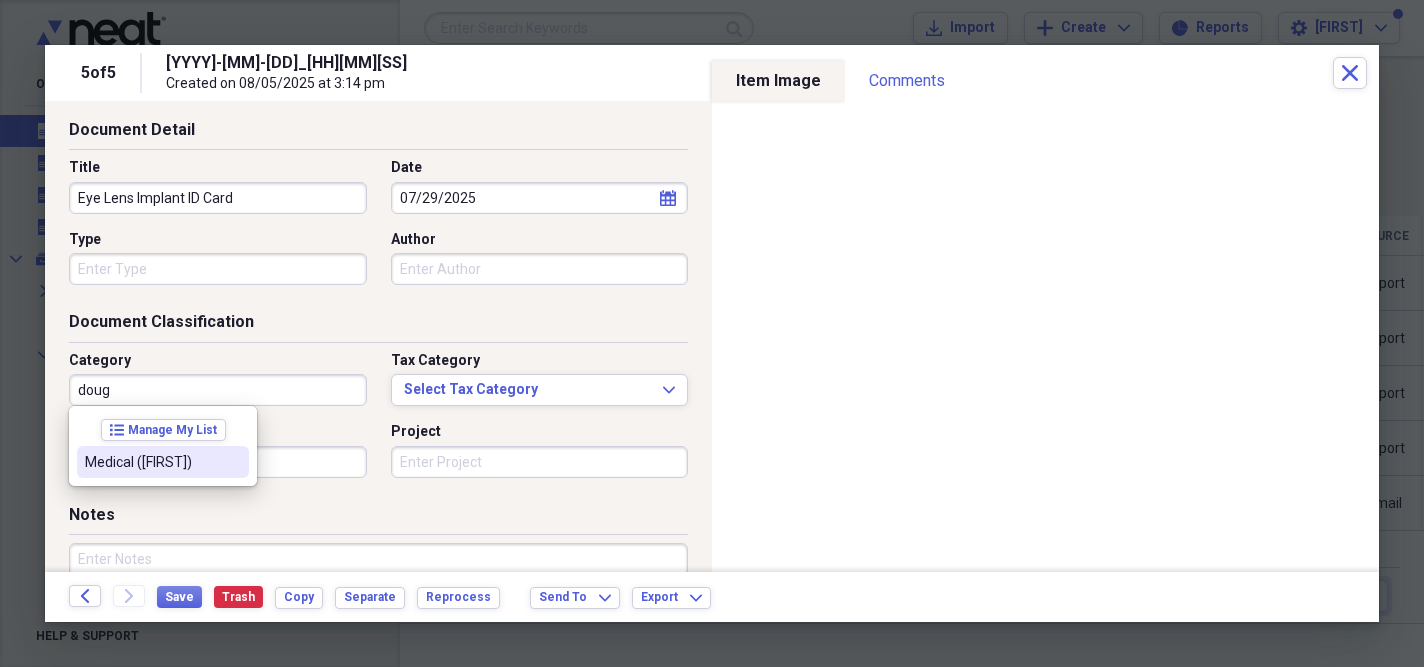 click on "Medical ([FIRST])" at bounding box center (151, 462) 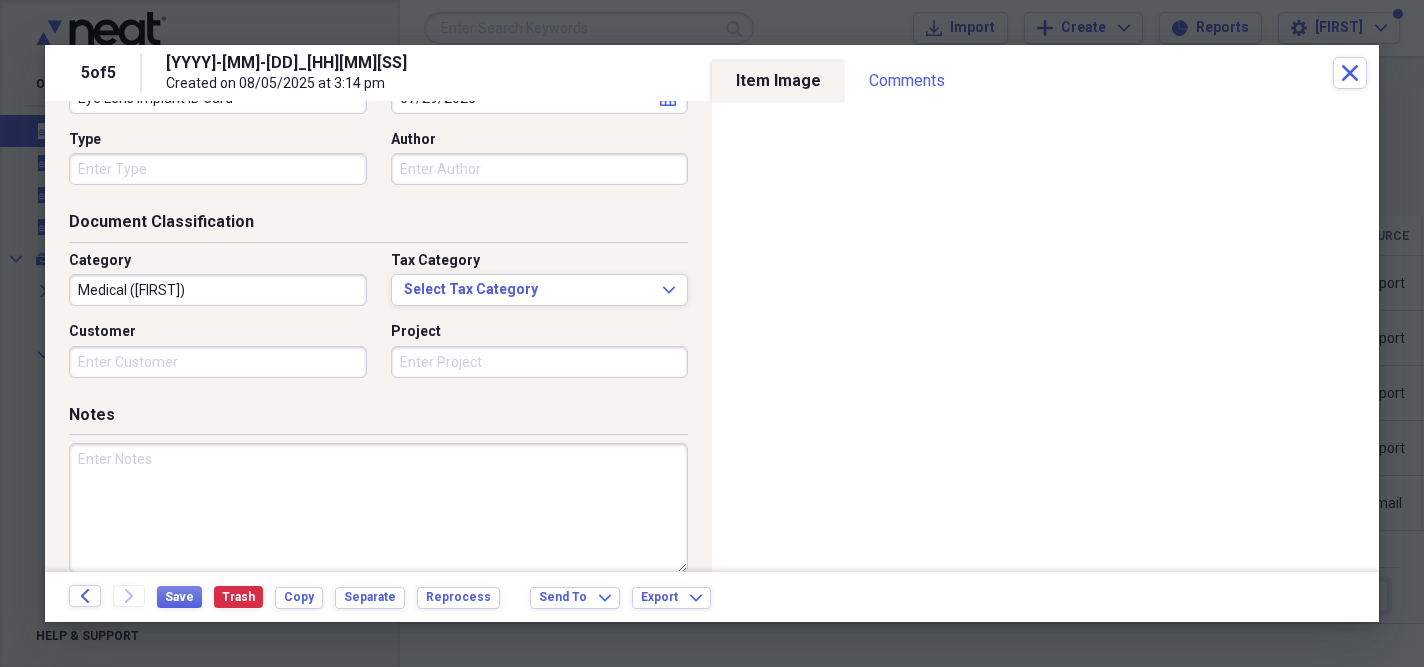 scroll, scrollTop: 225, scrollLeft: 0, axis: vertical 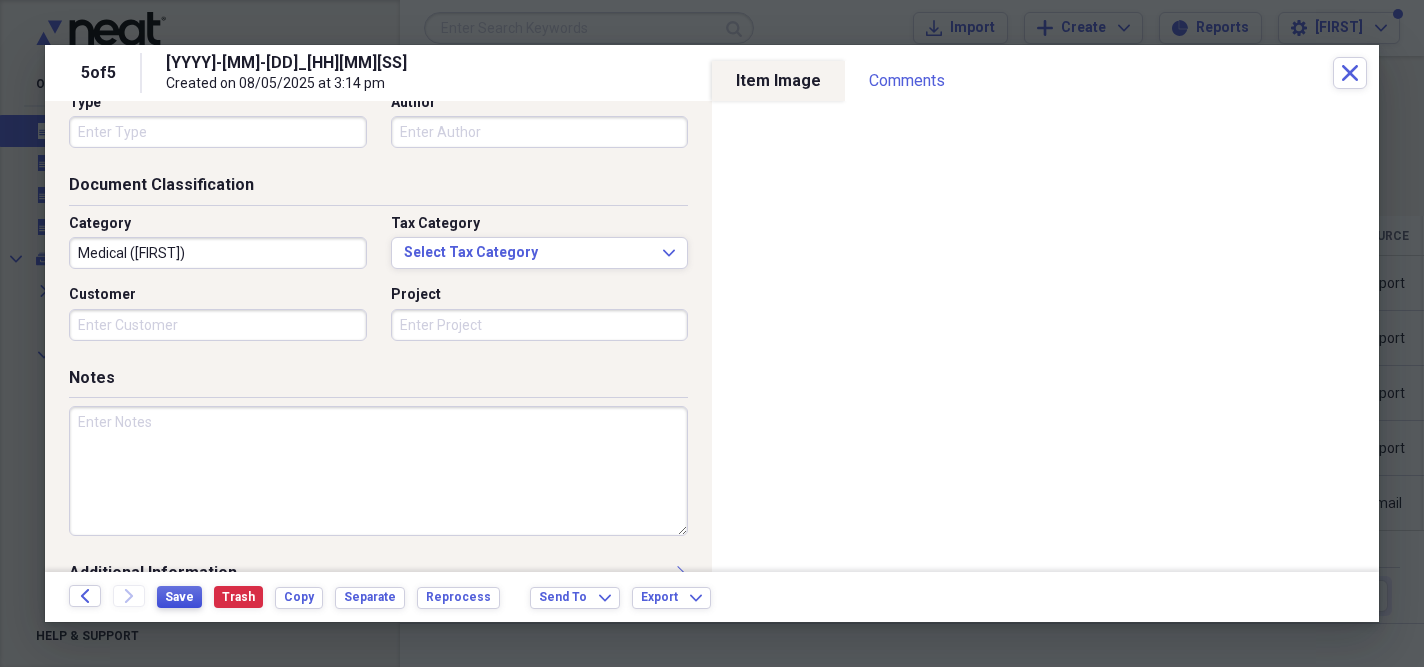 click on "Save" at bounding box center [179, 597] 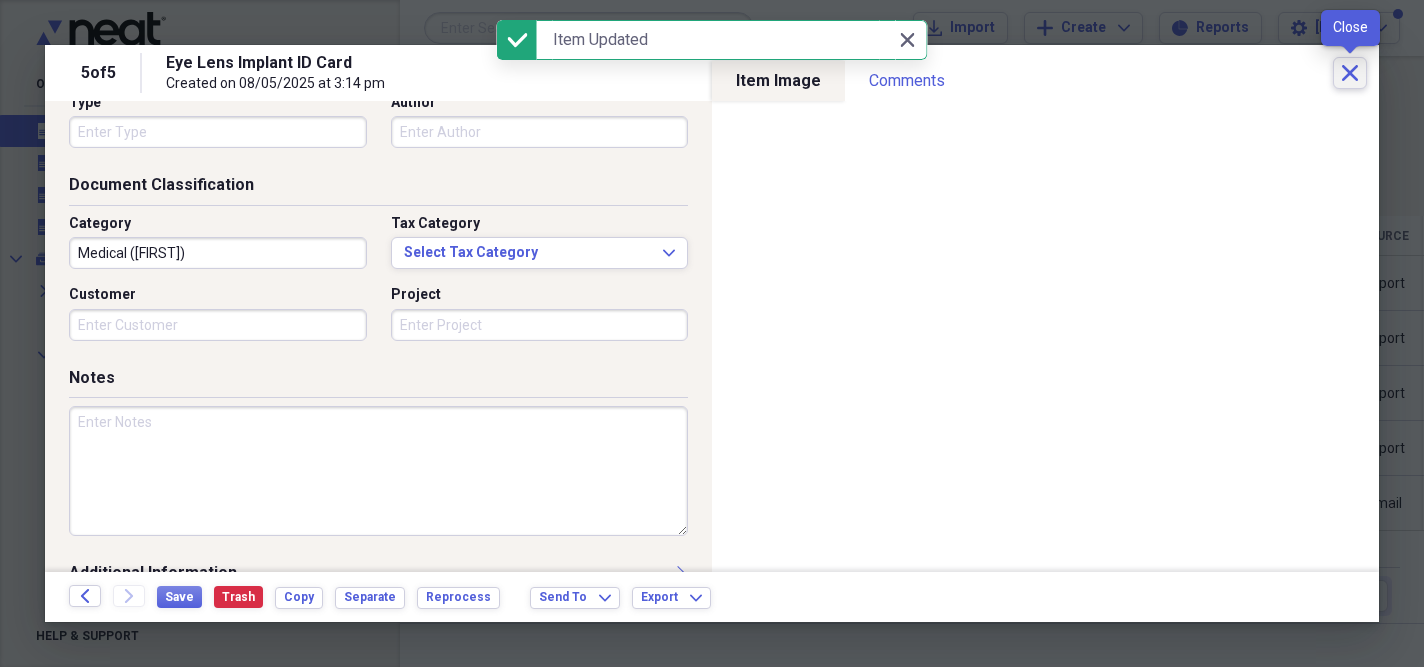 click 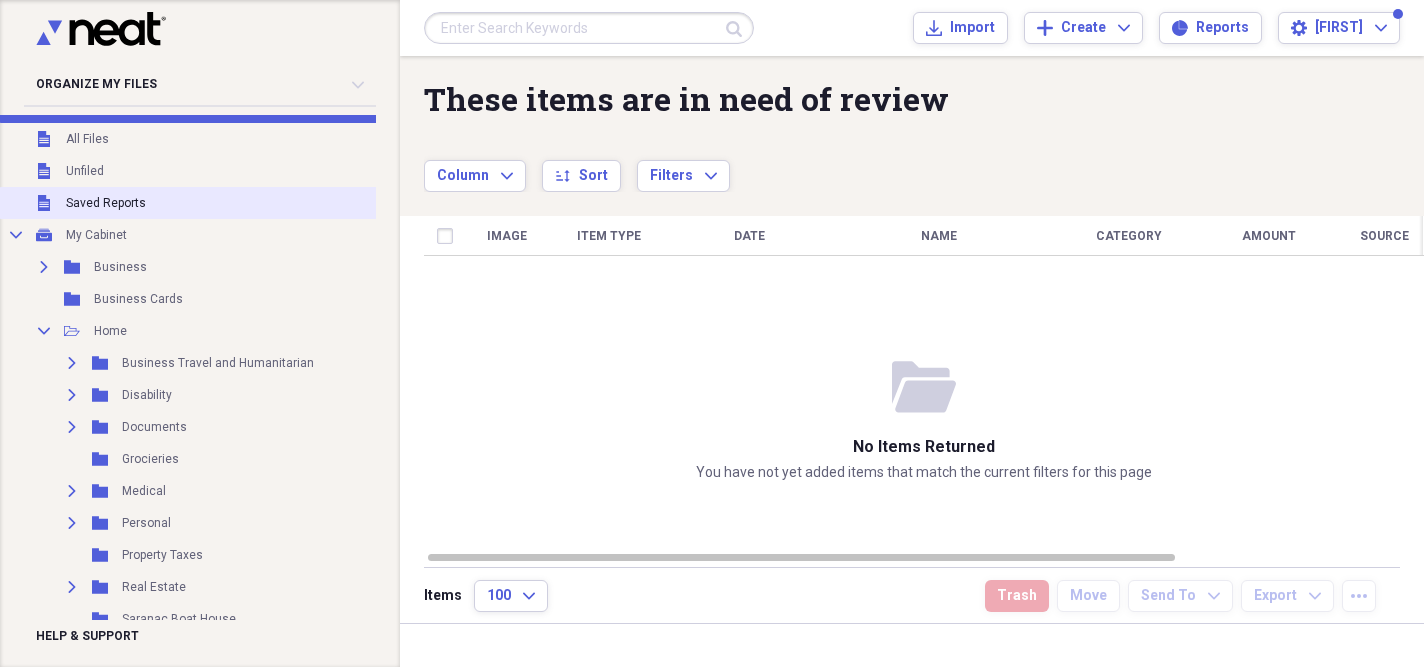 scroll, scrollTop: 31, scrollLeft: 0, axis: vertical 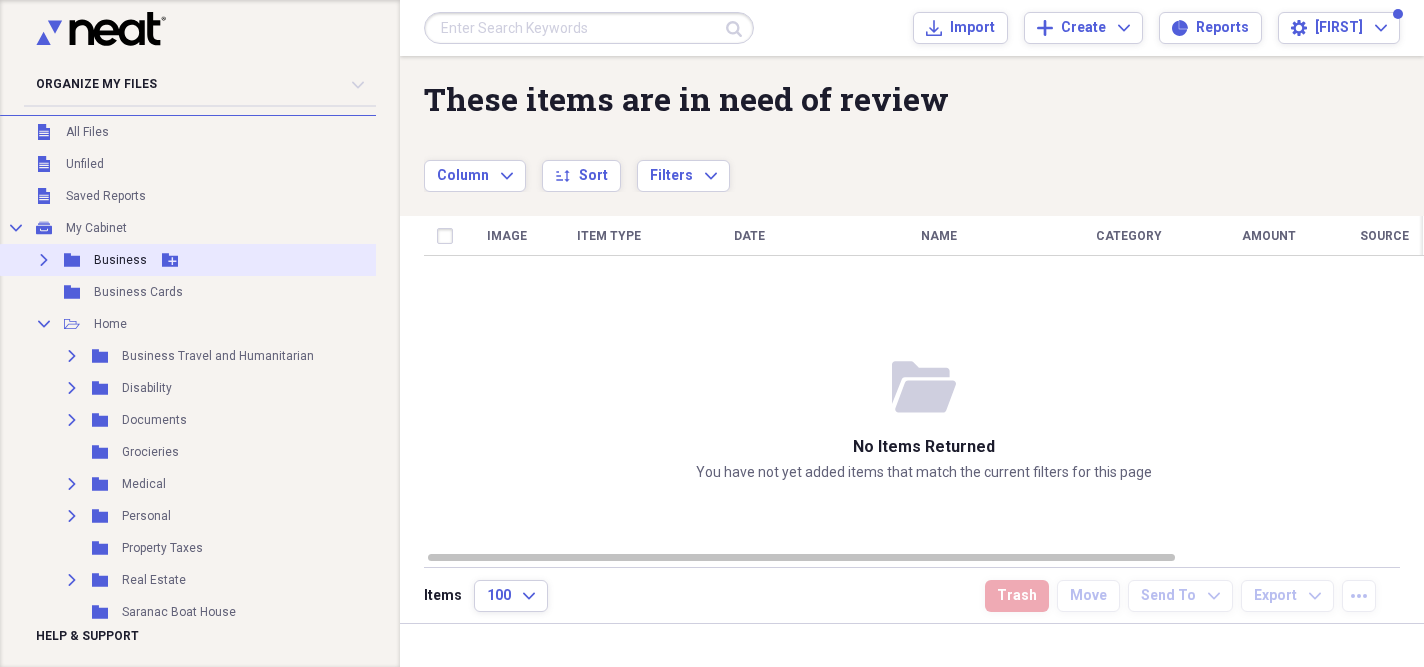 click on "Expand Folder Business Add Folder" at bounding box center (201, 260) 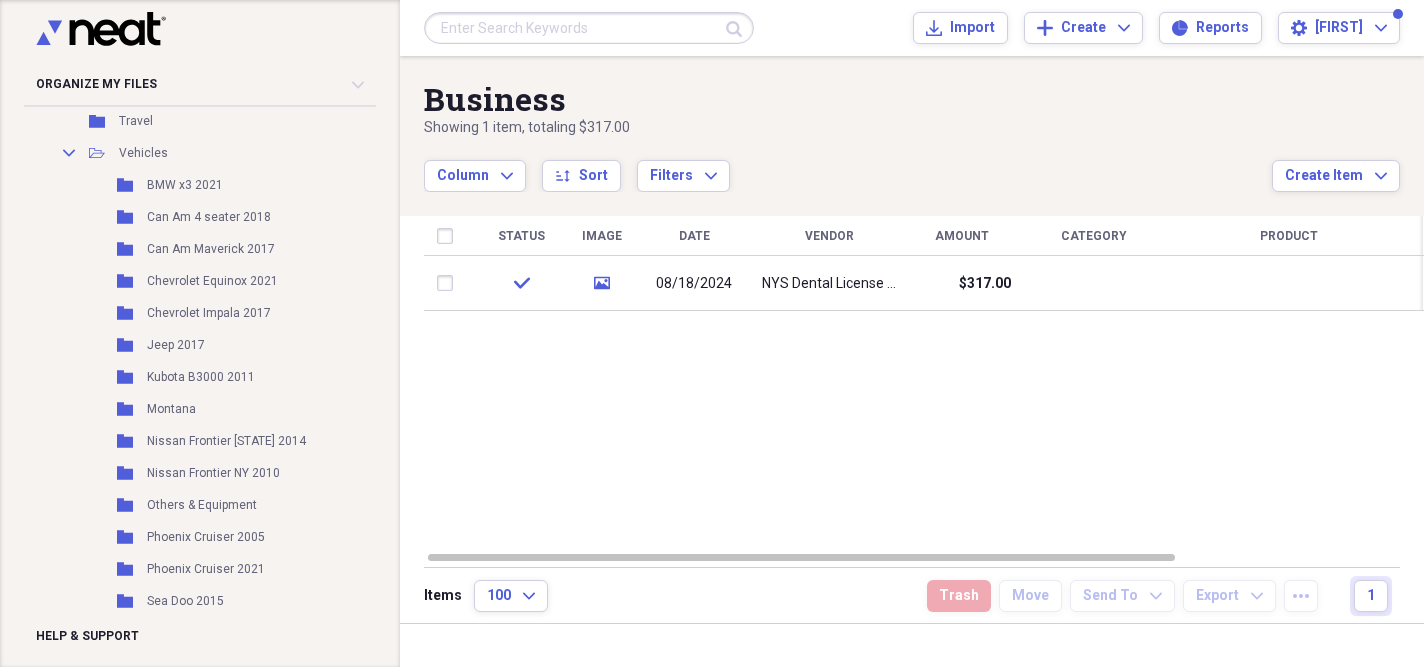 scroll, scrollTop: 590, scrollLeft: 3, axis: both 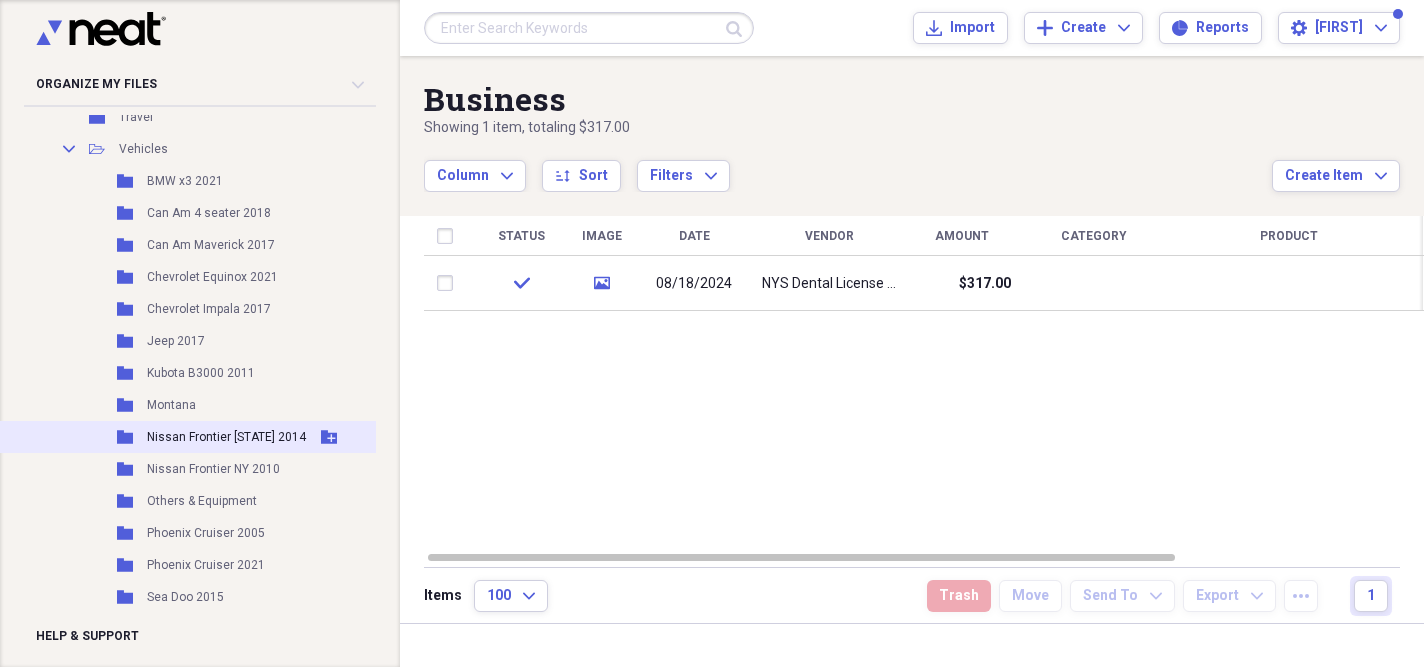 click on "Nissan Frontier [STATE] 2014" at bounding box center (226, 437) 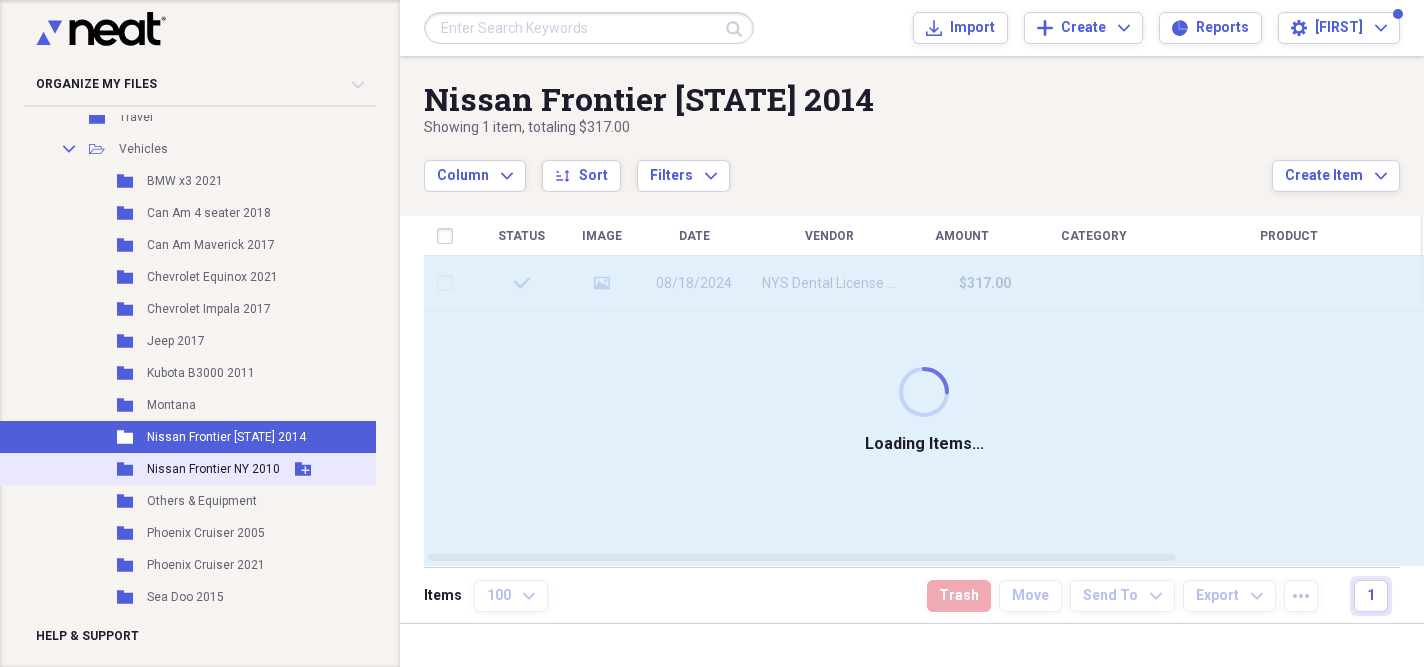click on "Nissan Frontier NY 2010" at bounding box center (213, 469) 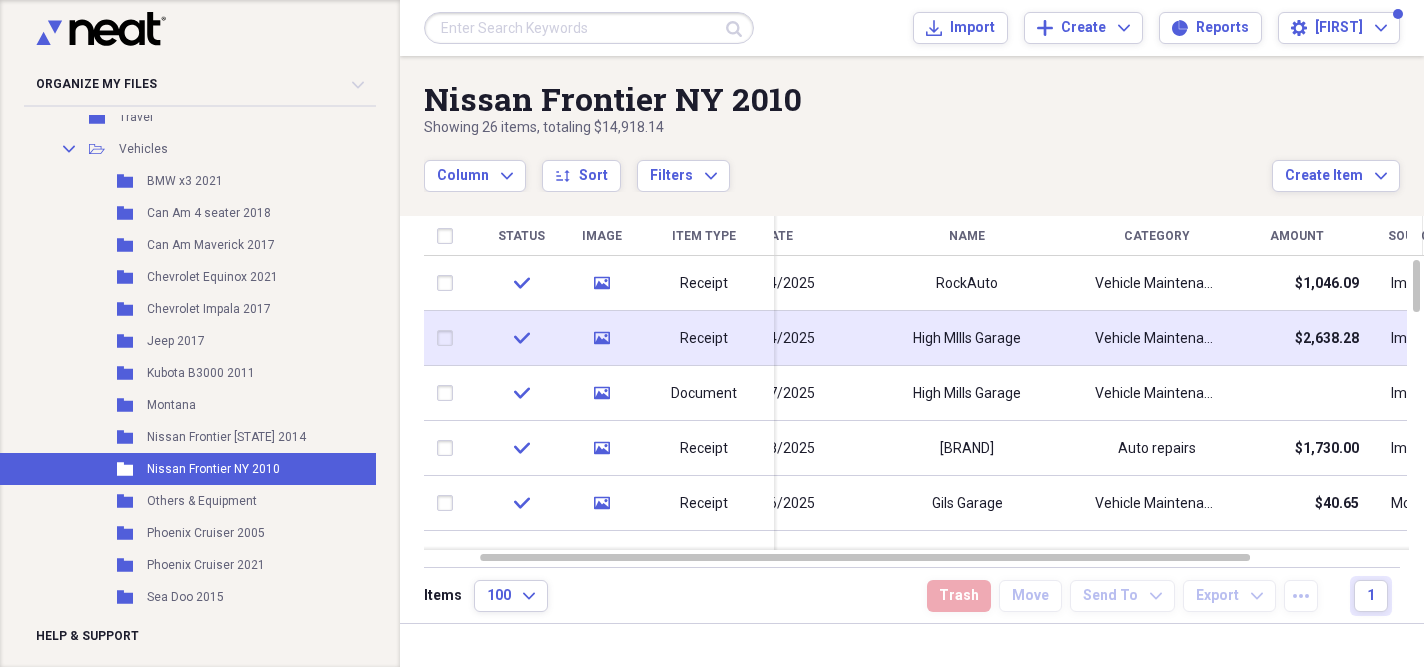 click on "Receipt" at bounding box center [704, 338] 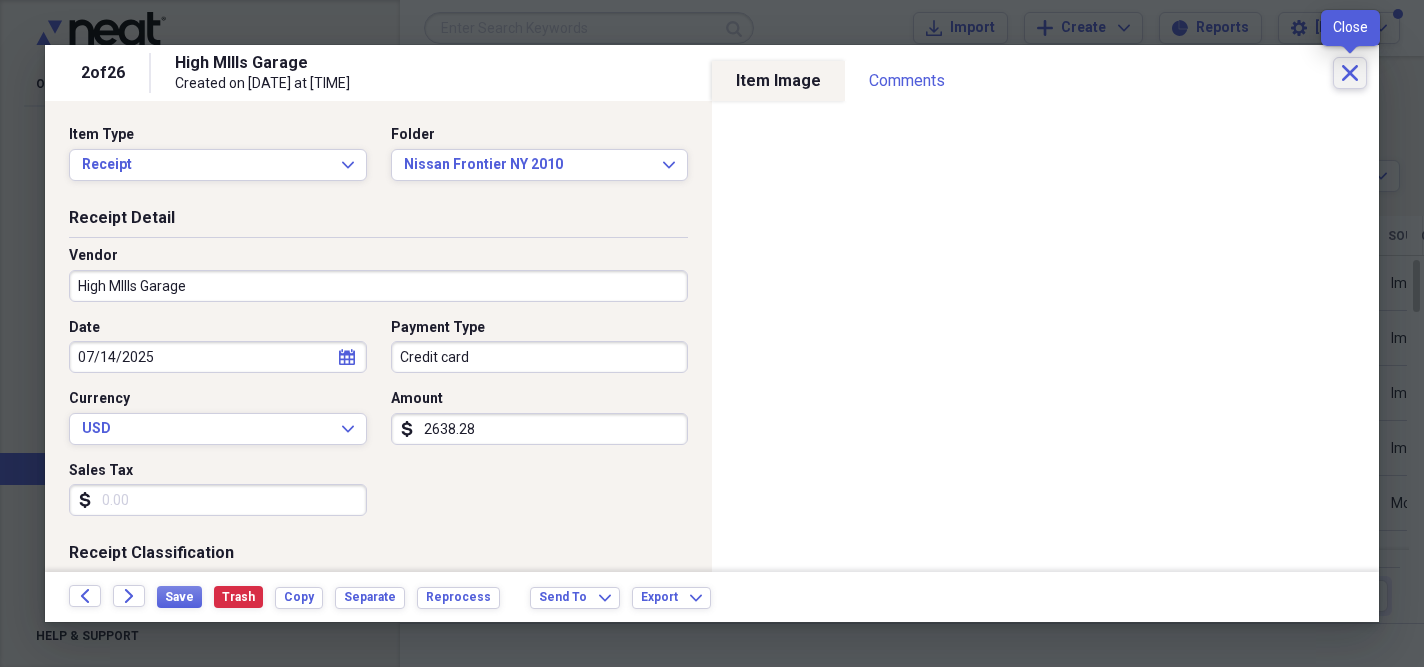click 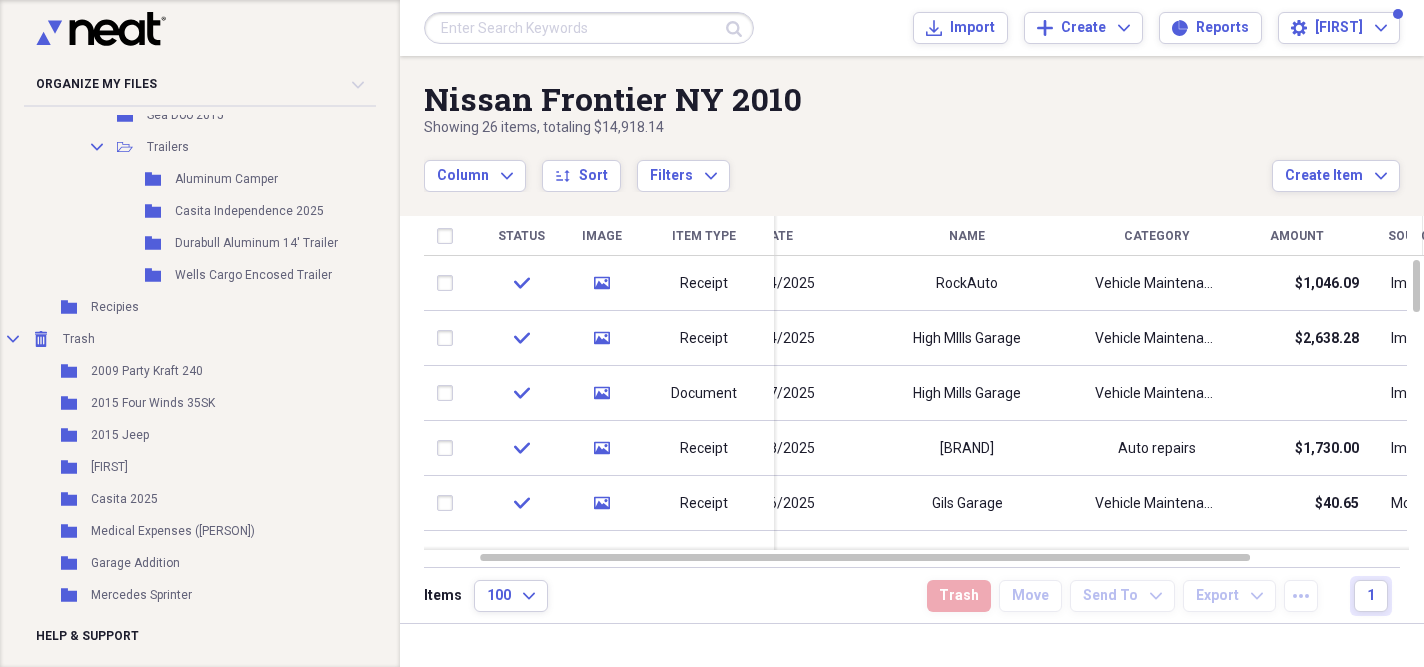 scroll, scrollTop: 1037, scrollLeft: 3, axis: both 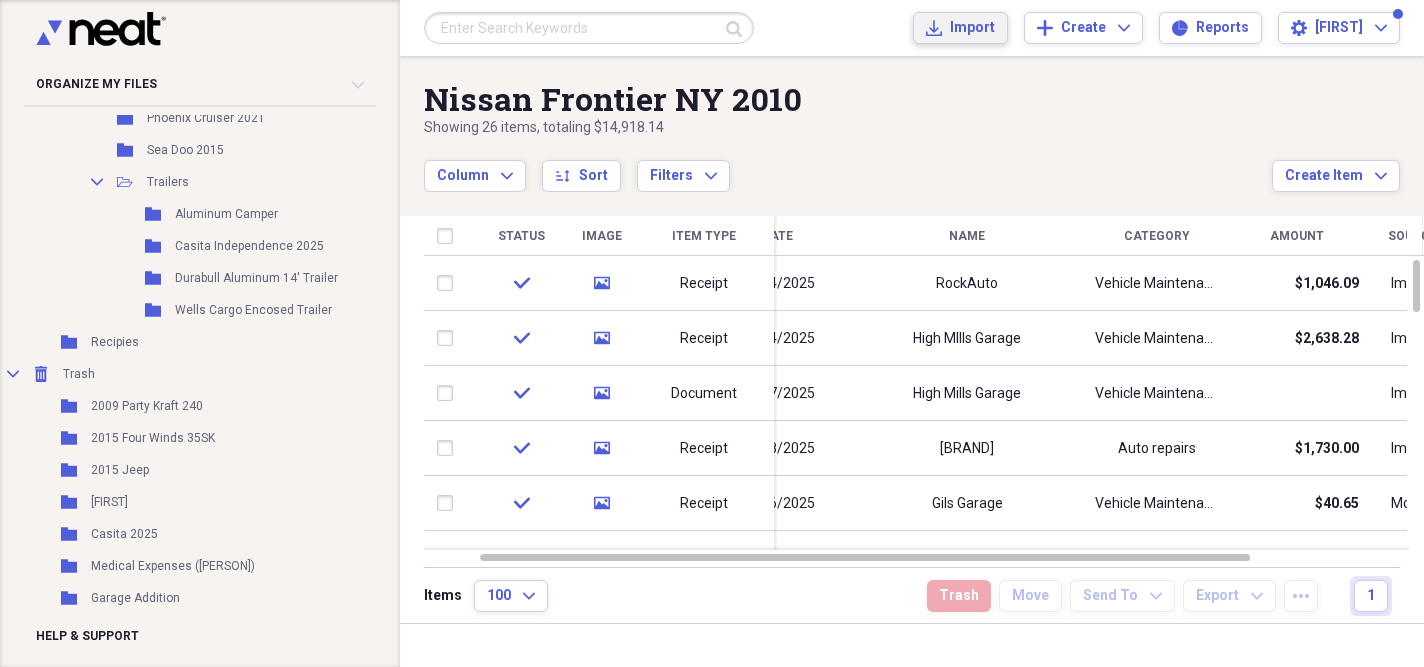 click on "Import" at bounding box center [972, 28] 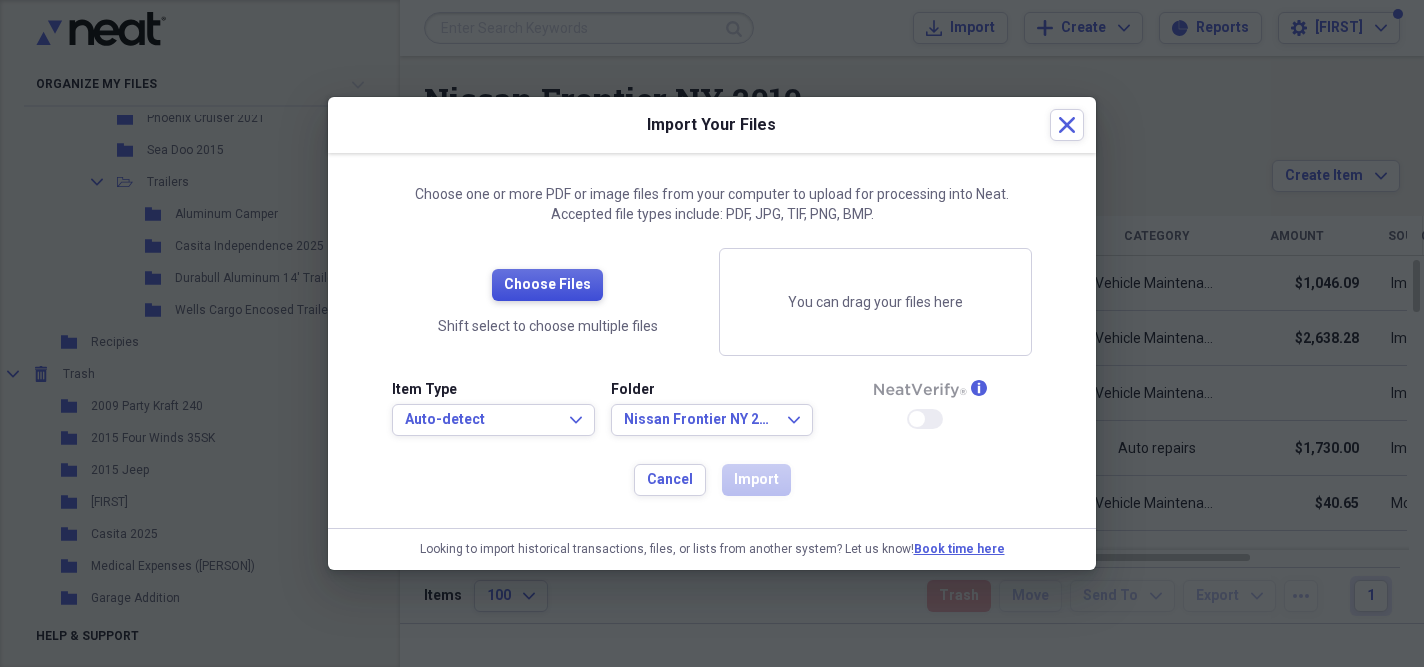 click on "Choose Files" at bounding box center [547, 285] 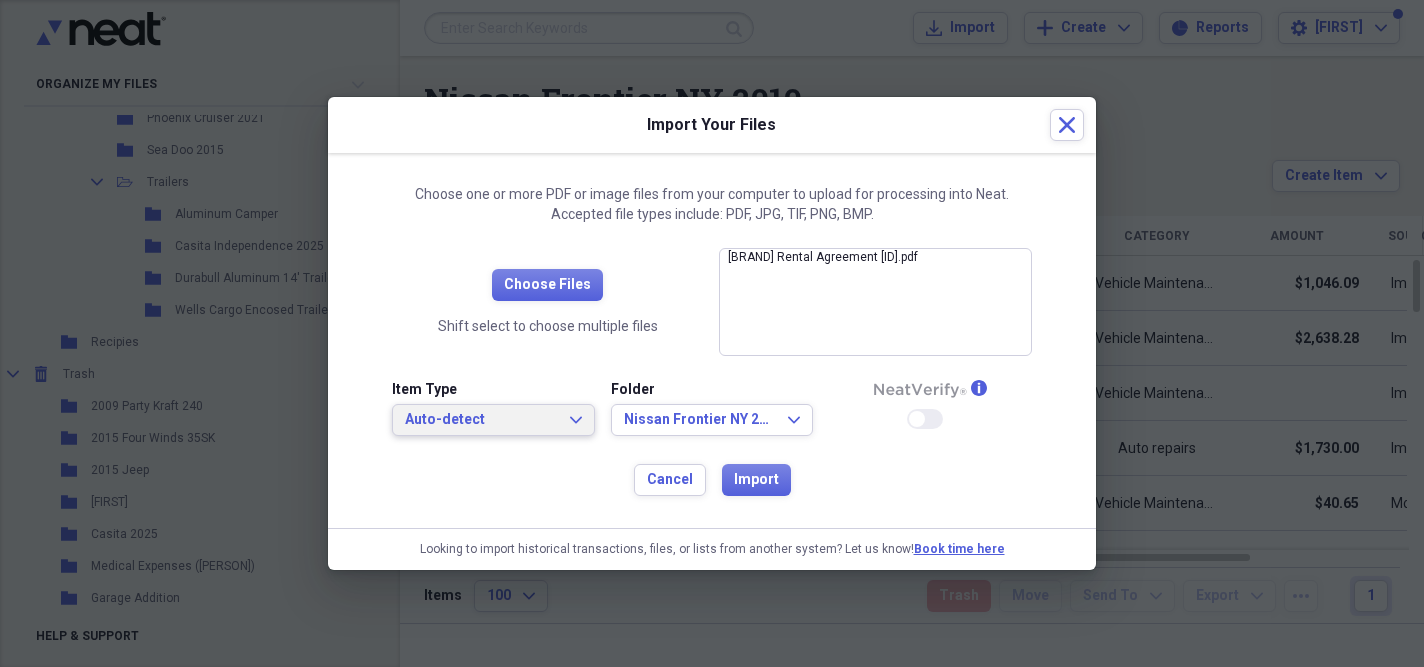 click on "Auto-detect Expand" at bounding box center [493, 420] 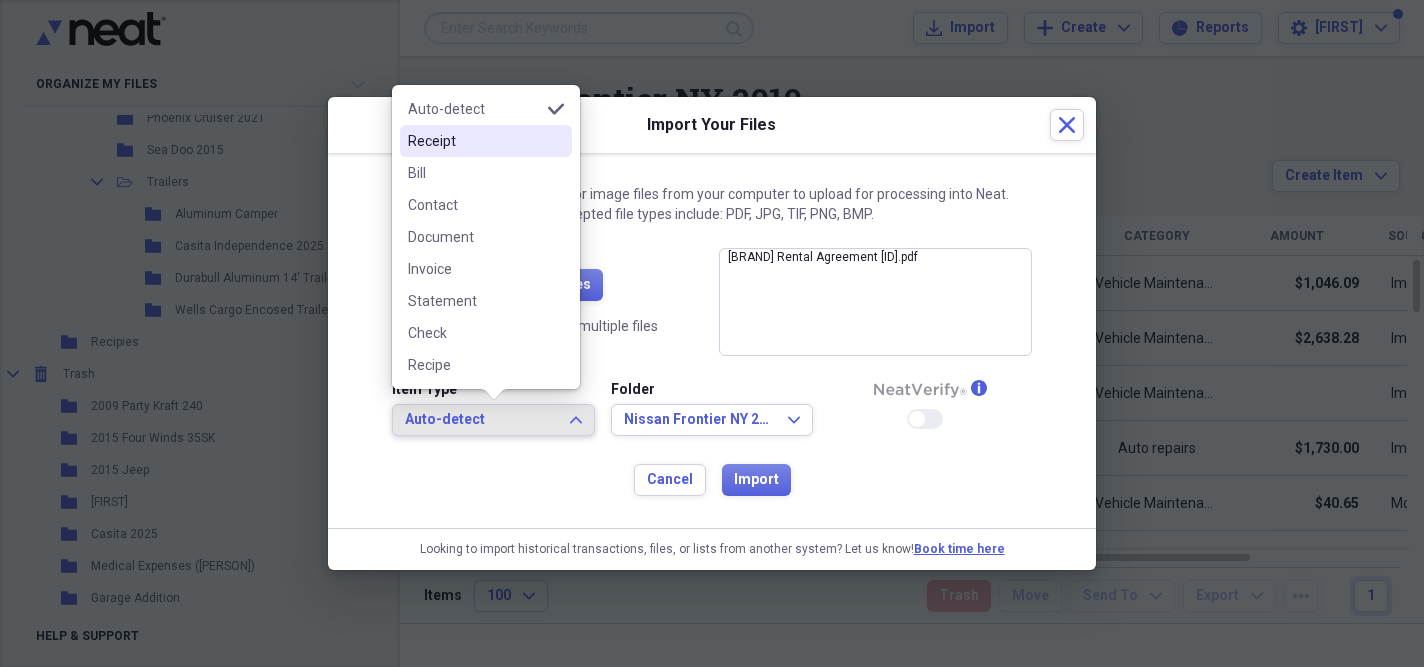 click on "Receipt" at bounding box center [474, 141] 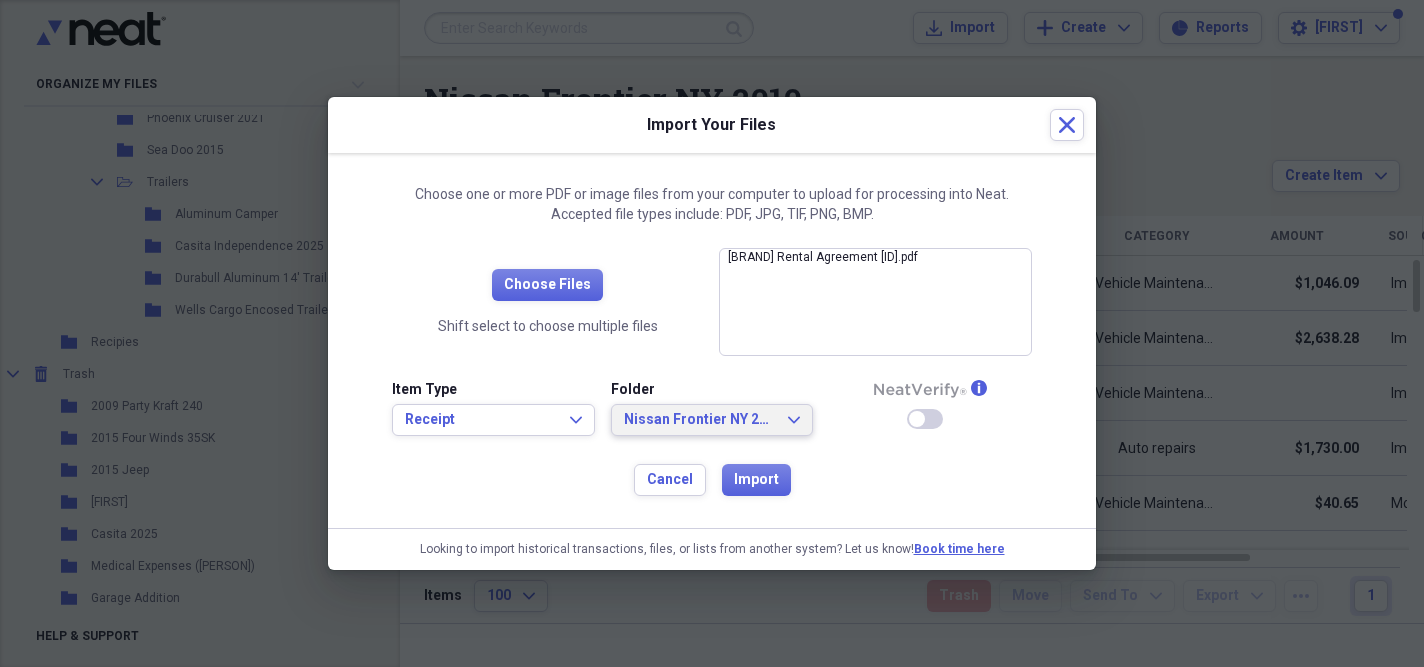 click on "Expand" 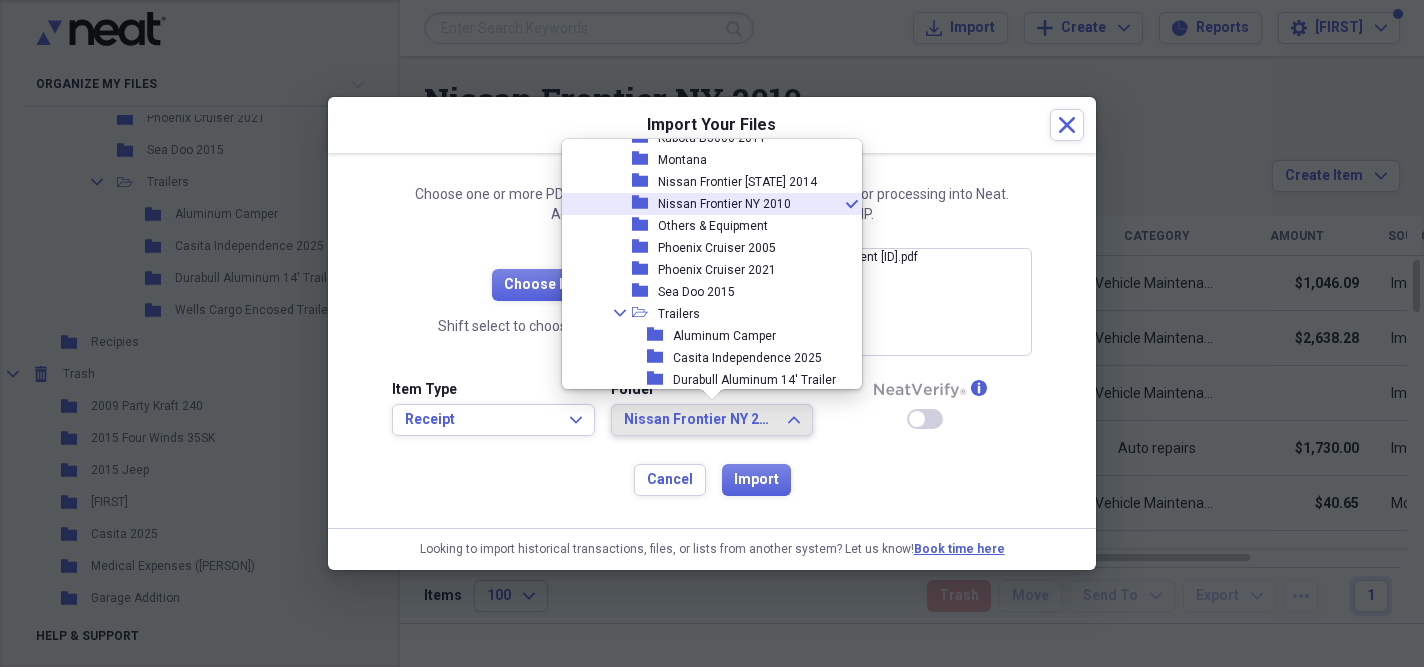 scroll, scrollTop: 685, scrollLeft: 0, axis: vertical 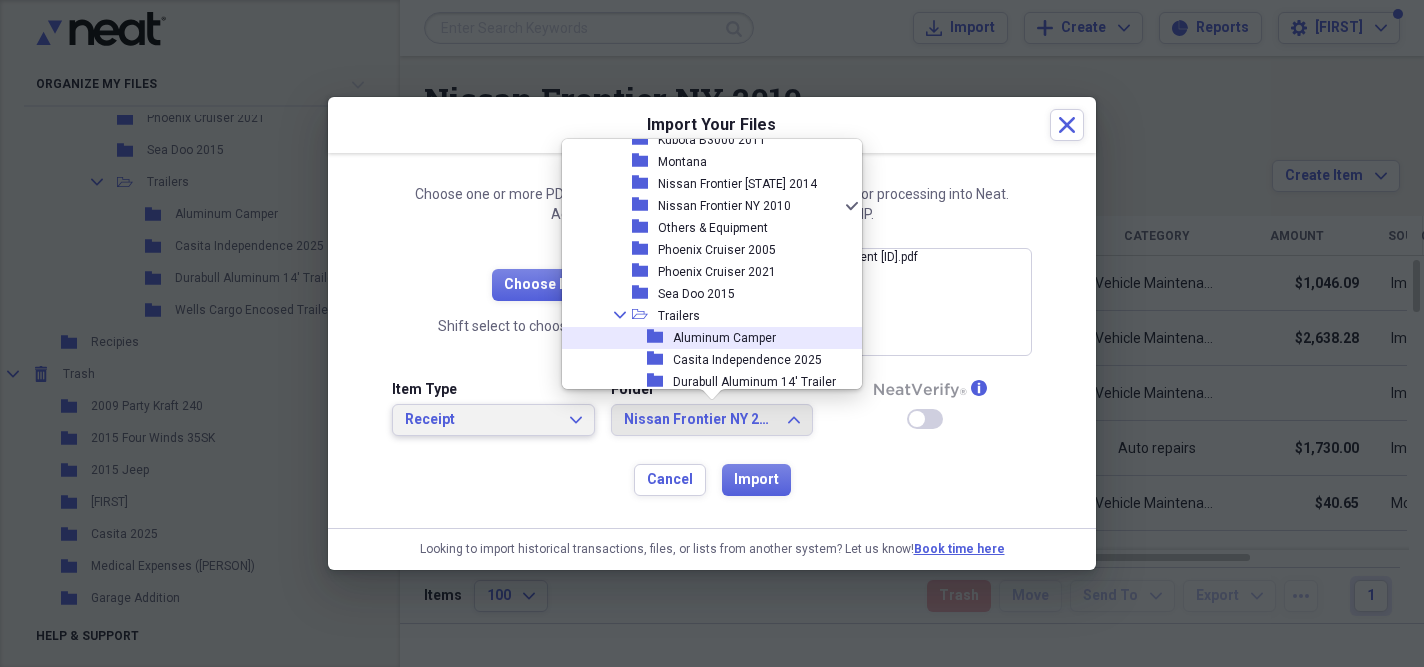 click on "Expand" 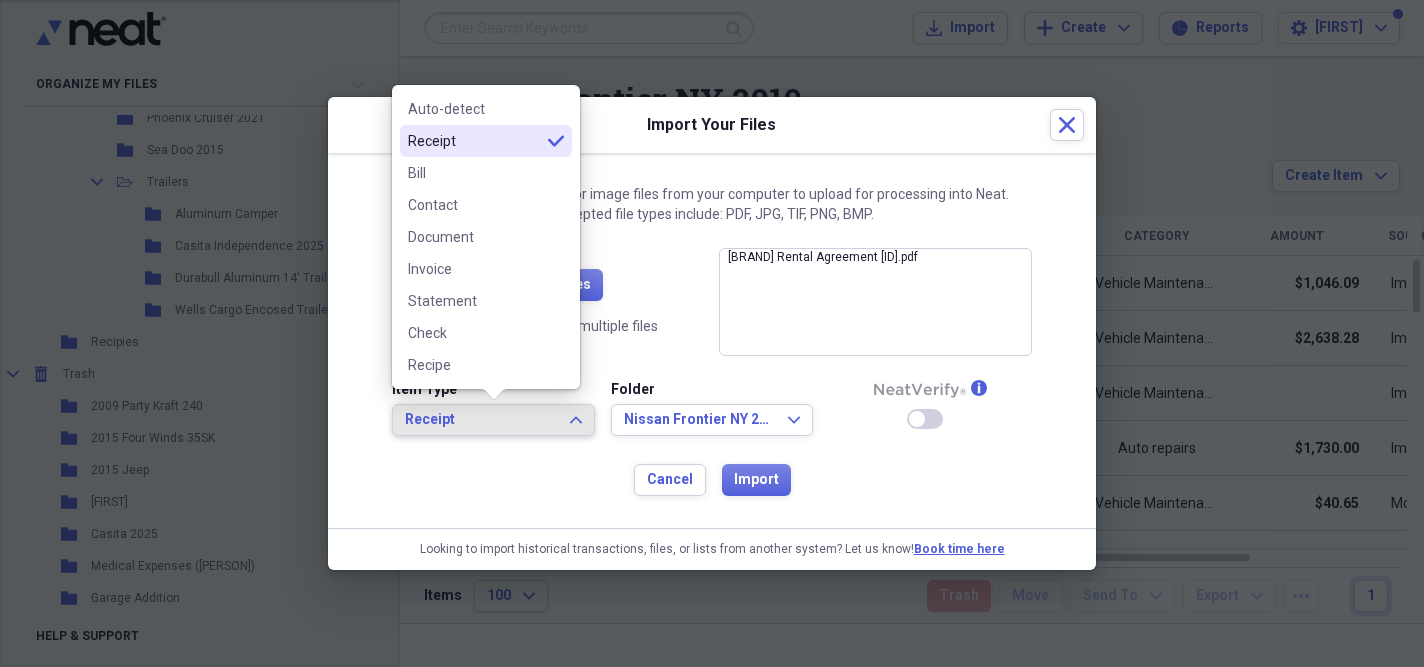 scroll, scrollTop: 627, scrollLeft: 0, axis: vertical 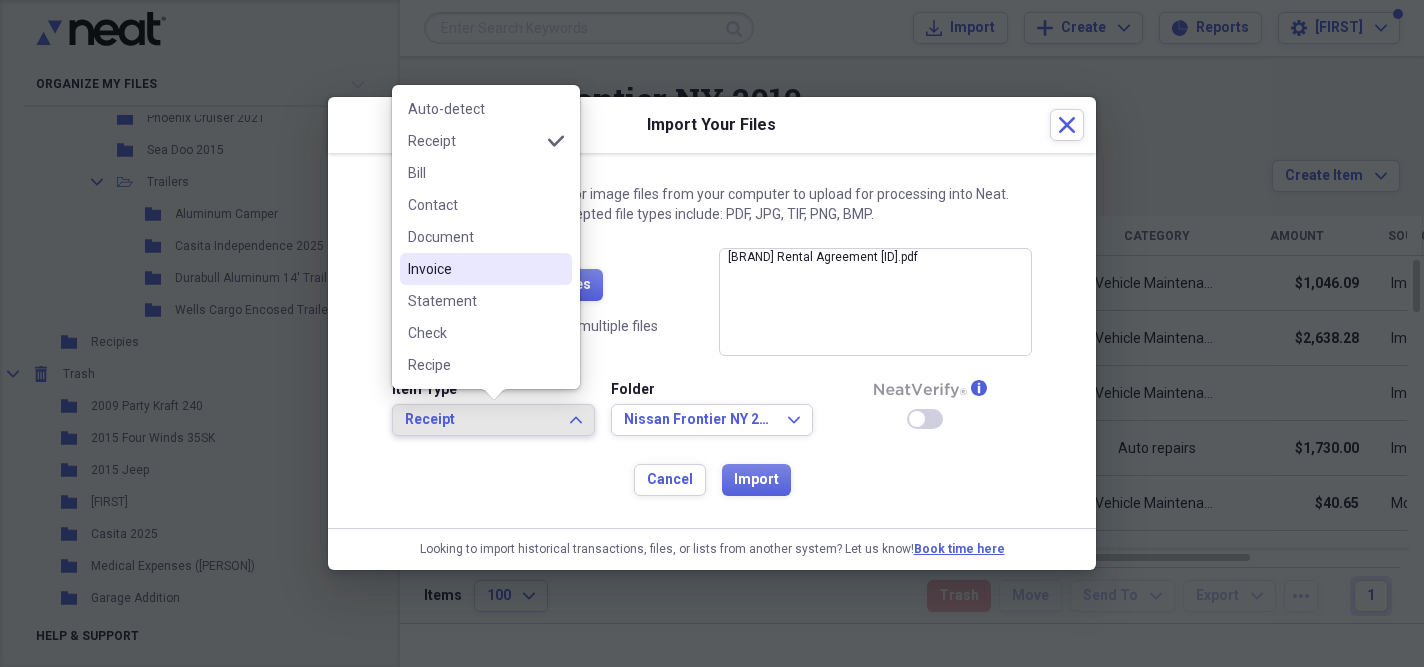 click on "Invoice" at bounding box center [474, 269] 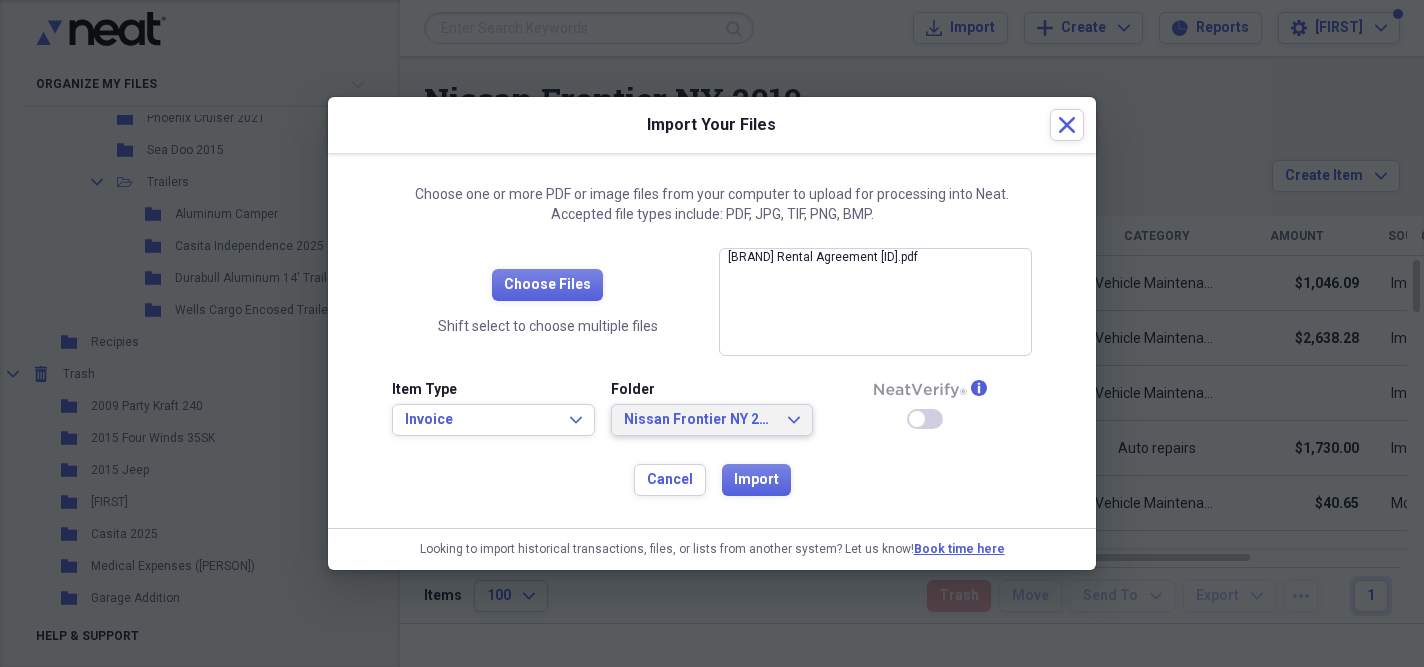 click on "Nissan Frontier NY 2010" at bounding box center (700, 420) 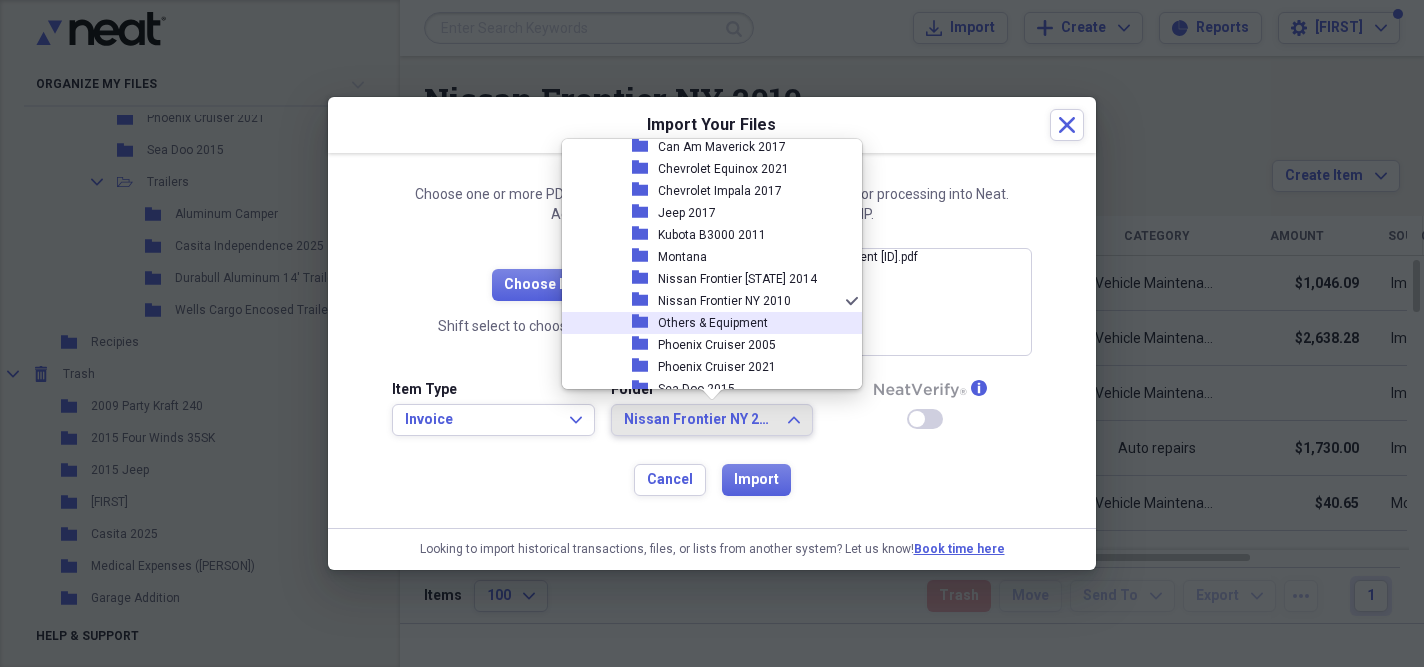 scroll, scrollTop: 581, scrollLeft: 0, axis: vertical 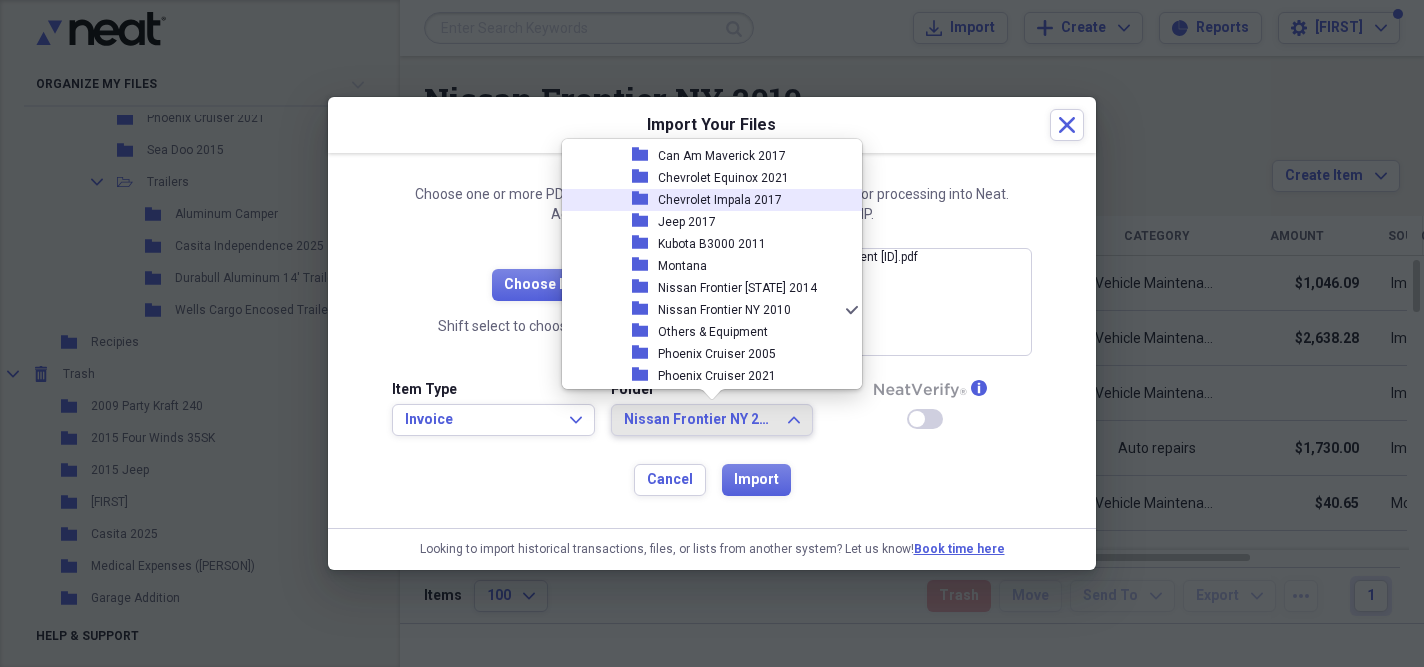 click on "Chevrolet Impala 2017" at bounding box center (720, 200) 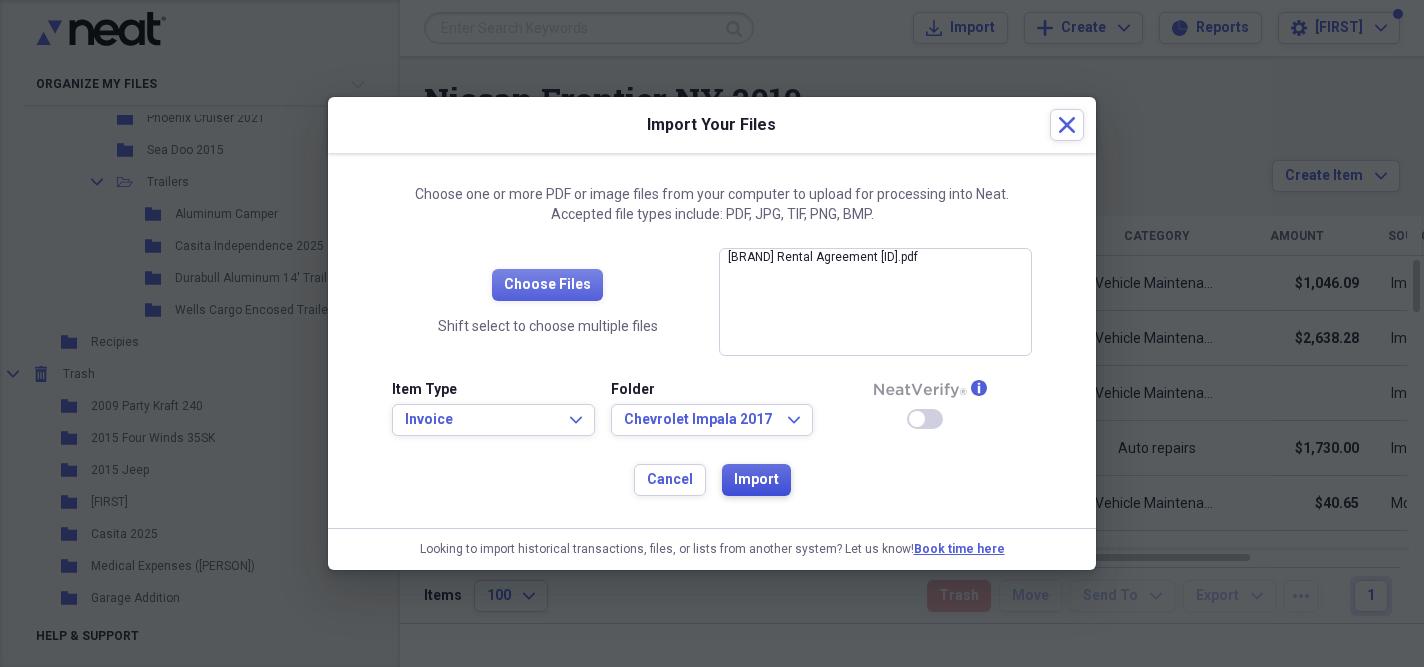 click on "Import" at bounding box center [756, 480] 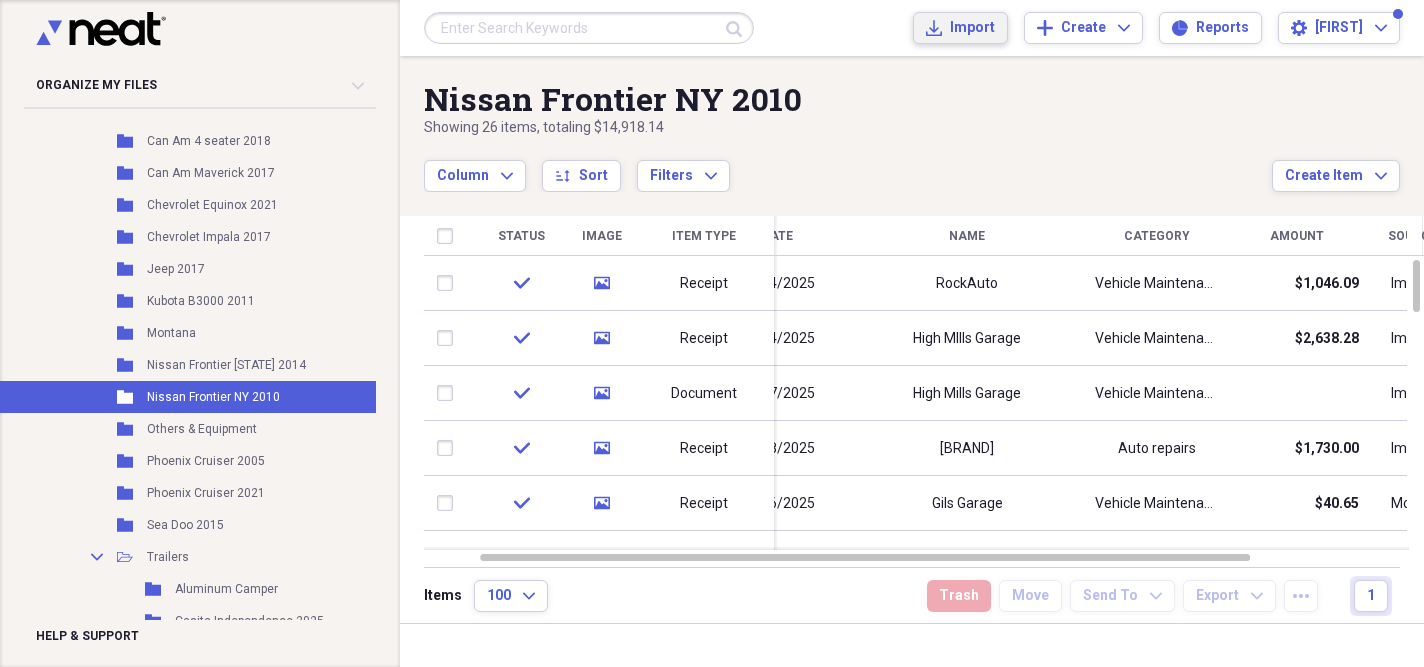 scroll, scrollTop: 508, scrollLeft: 3, axis: both 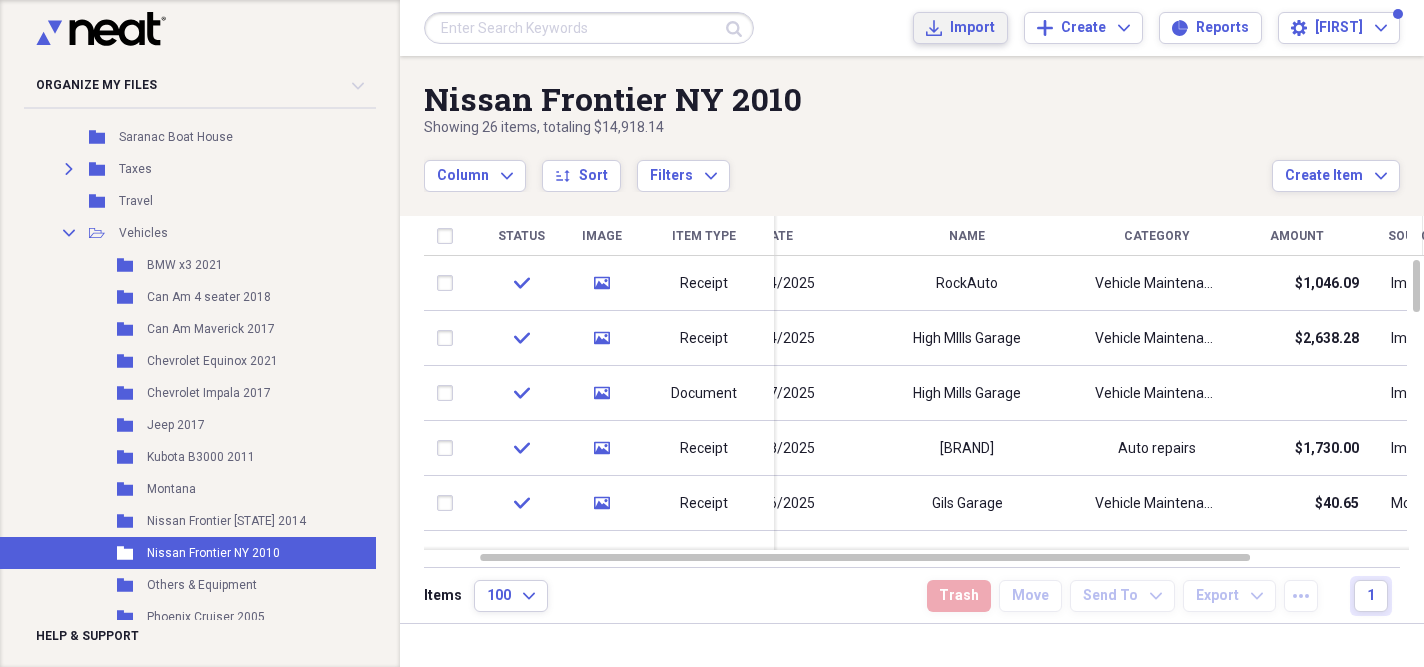 click on "Import" at bounding box center [972, 28] 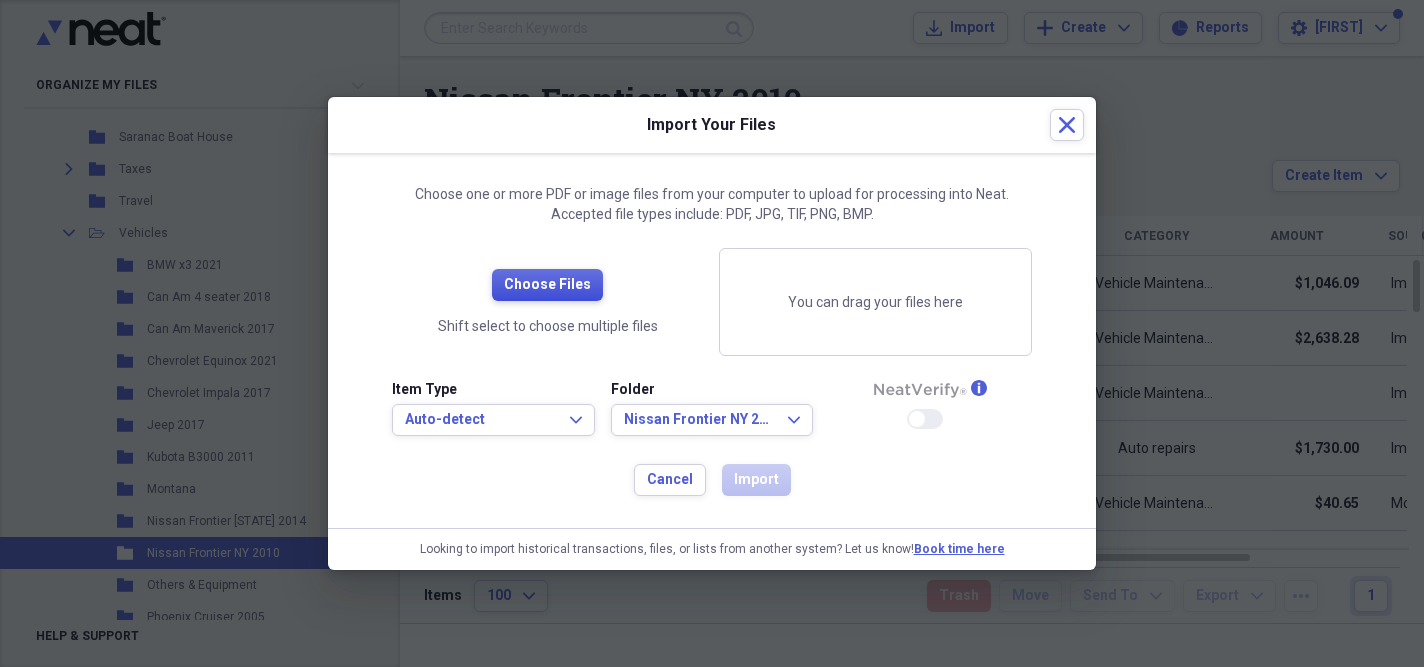 click on "Choose Files" at bounding box center [547, 285] 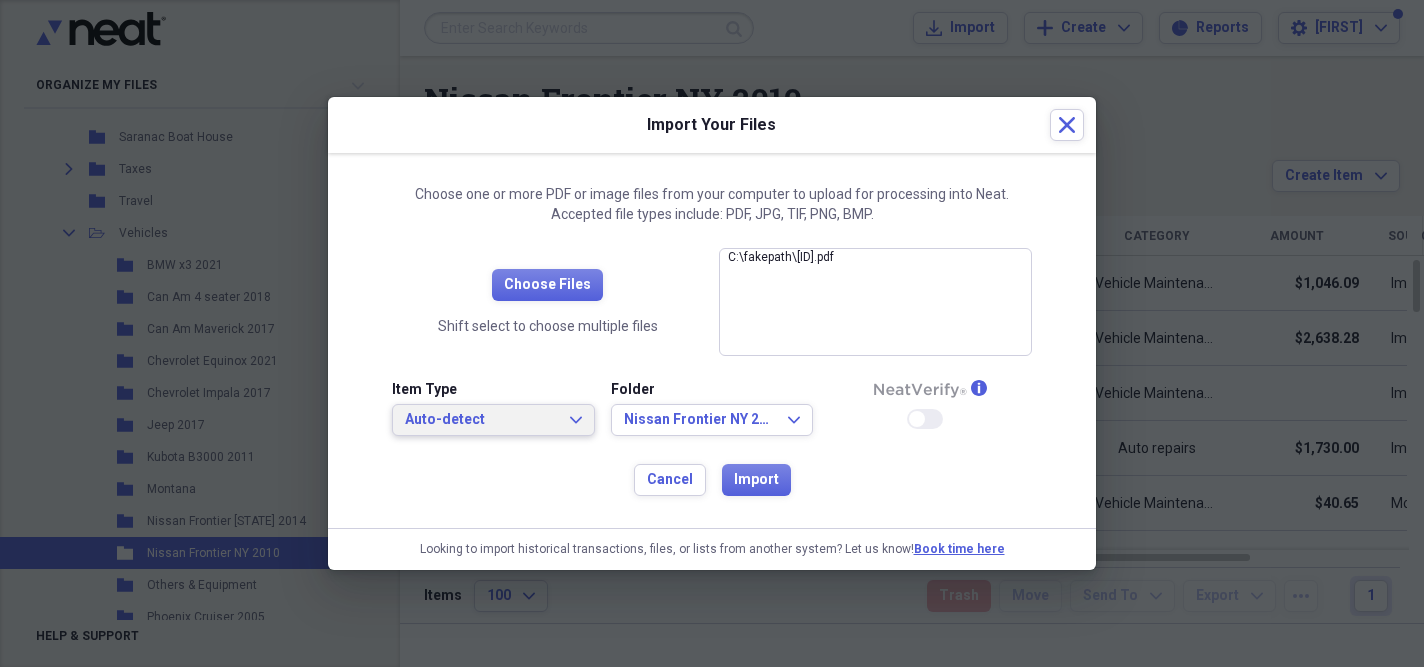 click on "Expand" 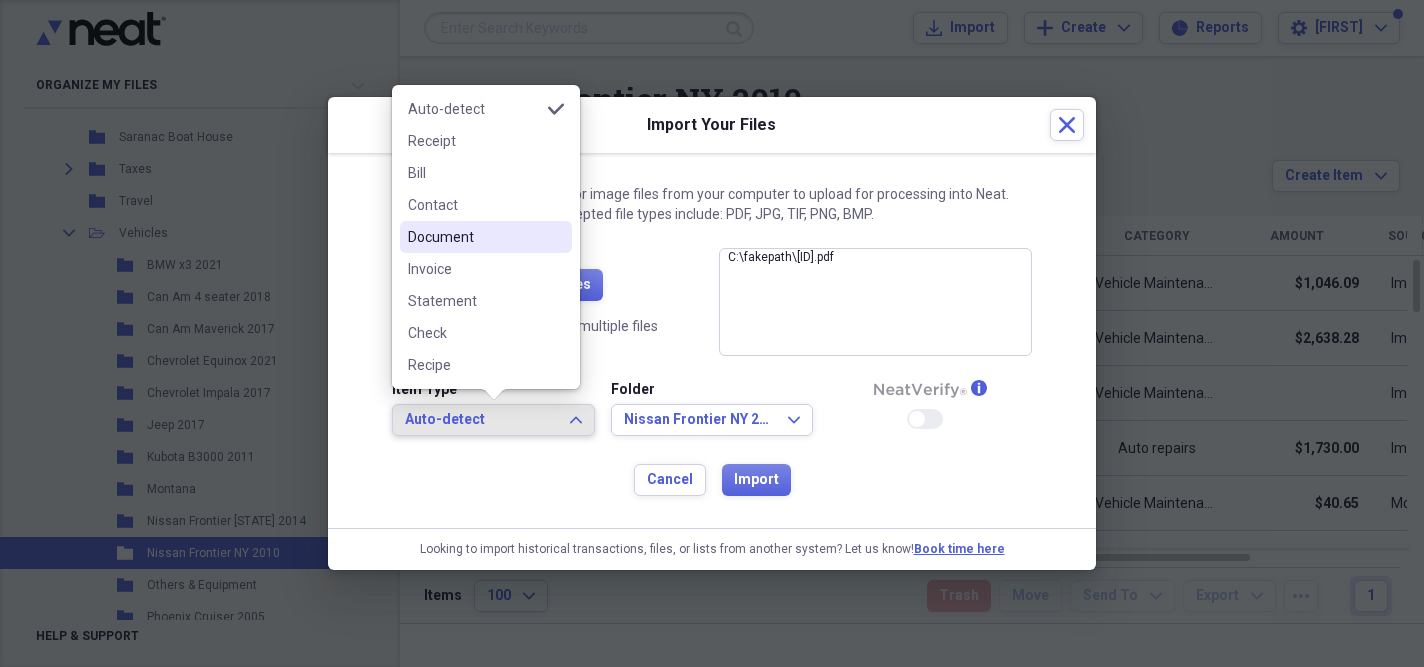 click on "Document" at bounding box center [474, 237] 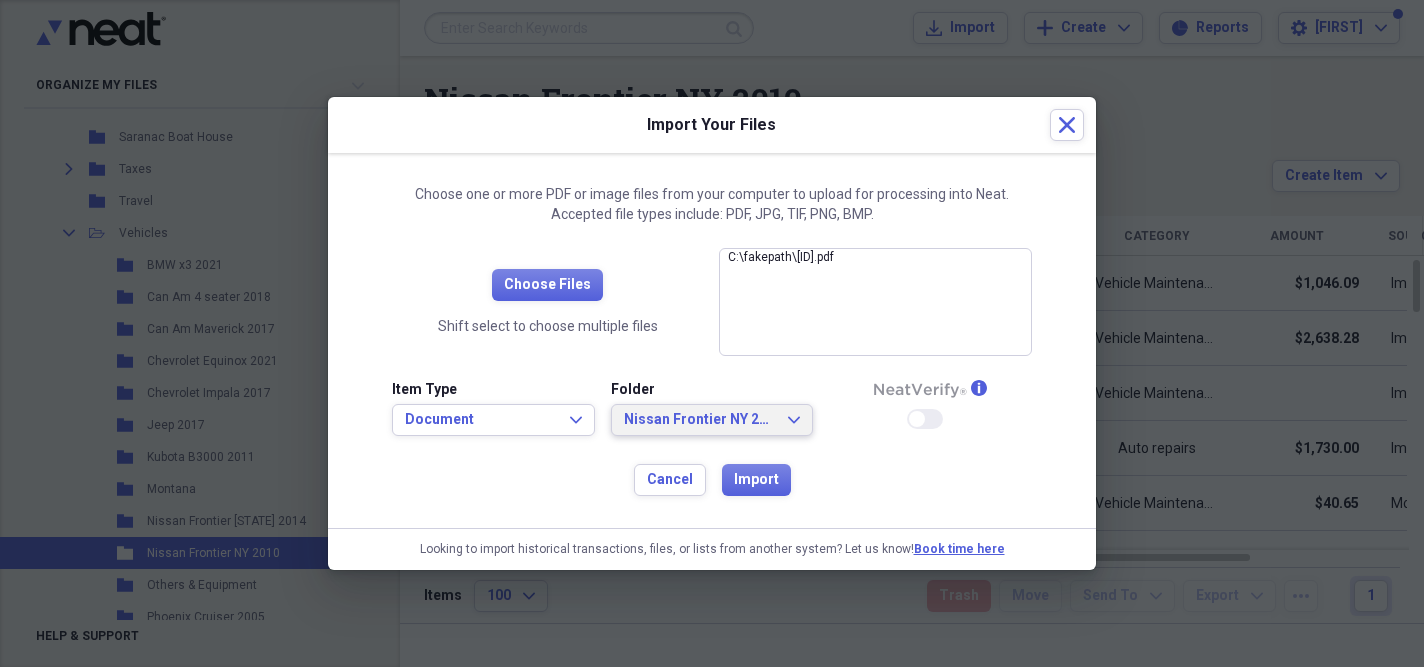 click on "Expand" 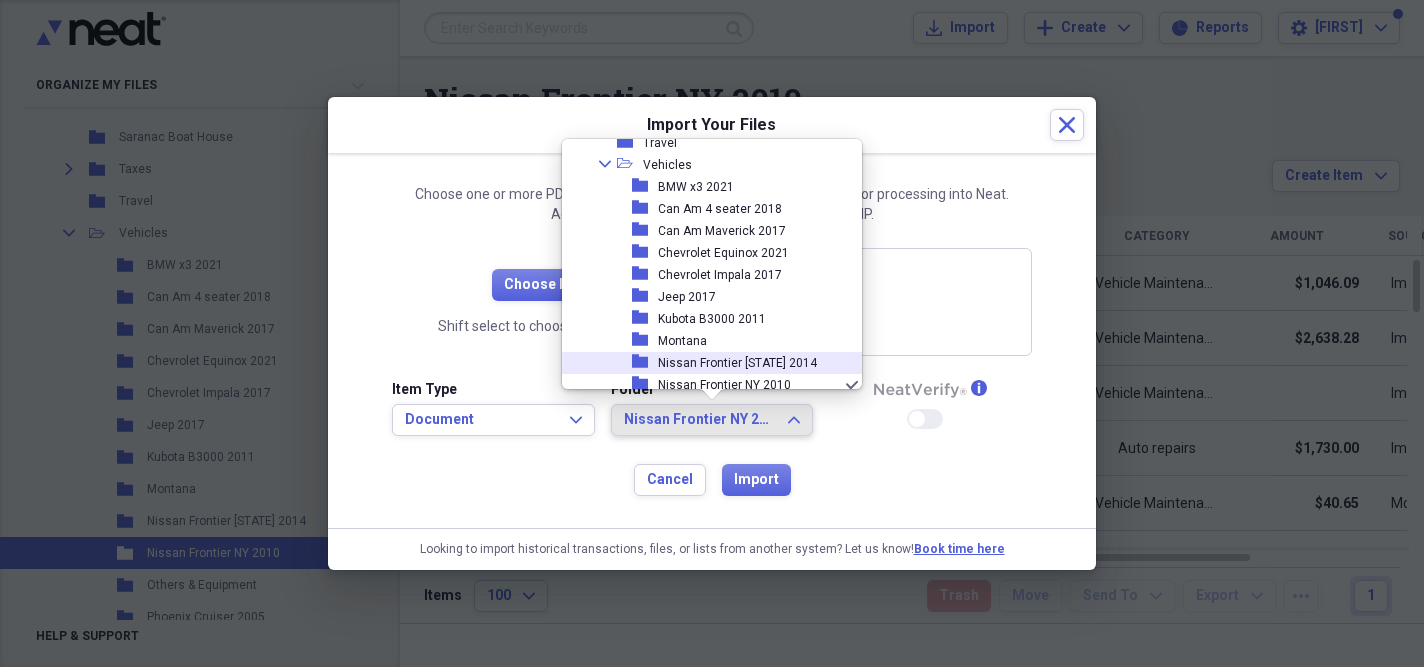 scroll, scrollTop: 498, scrollLeft: 0, axis: vertical 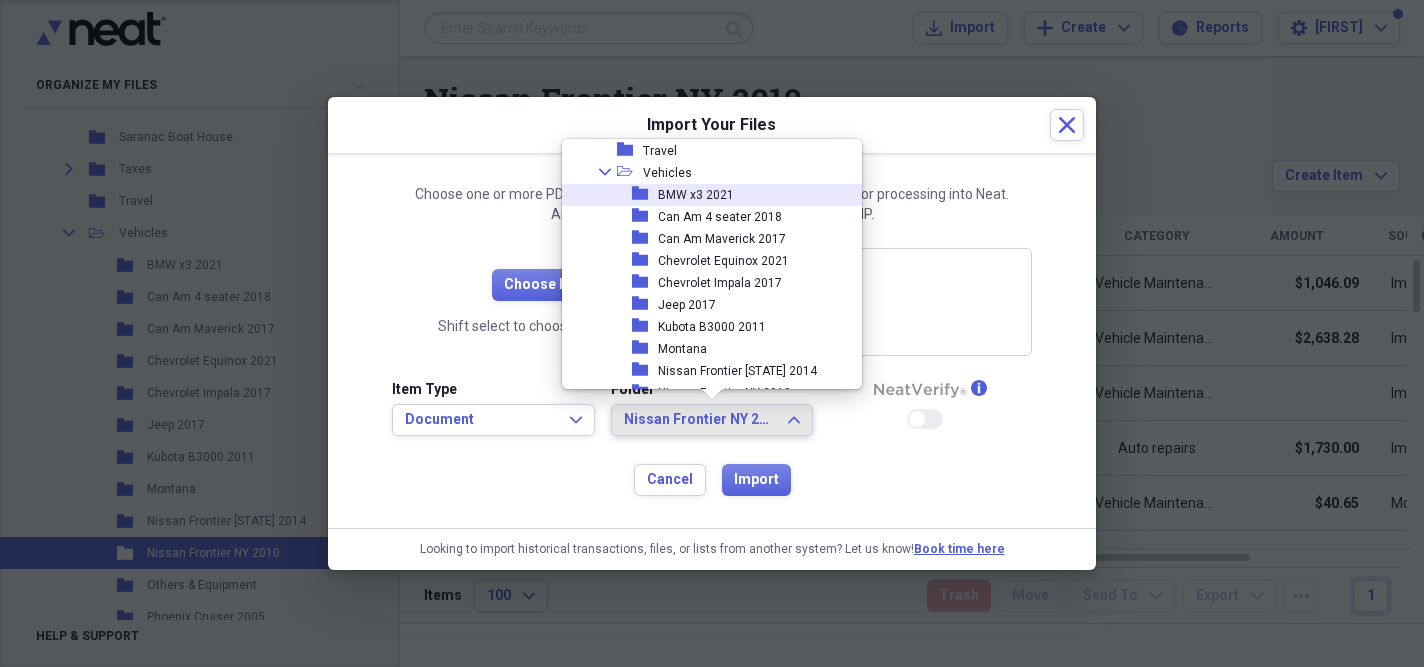 click on "BMW x3 2021" at bounding box center [696, 195] 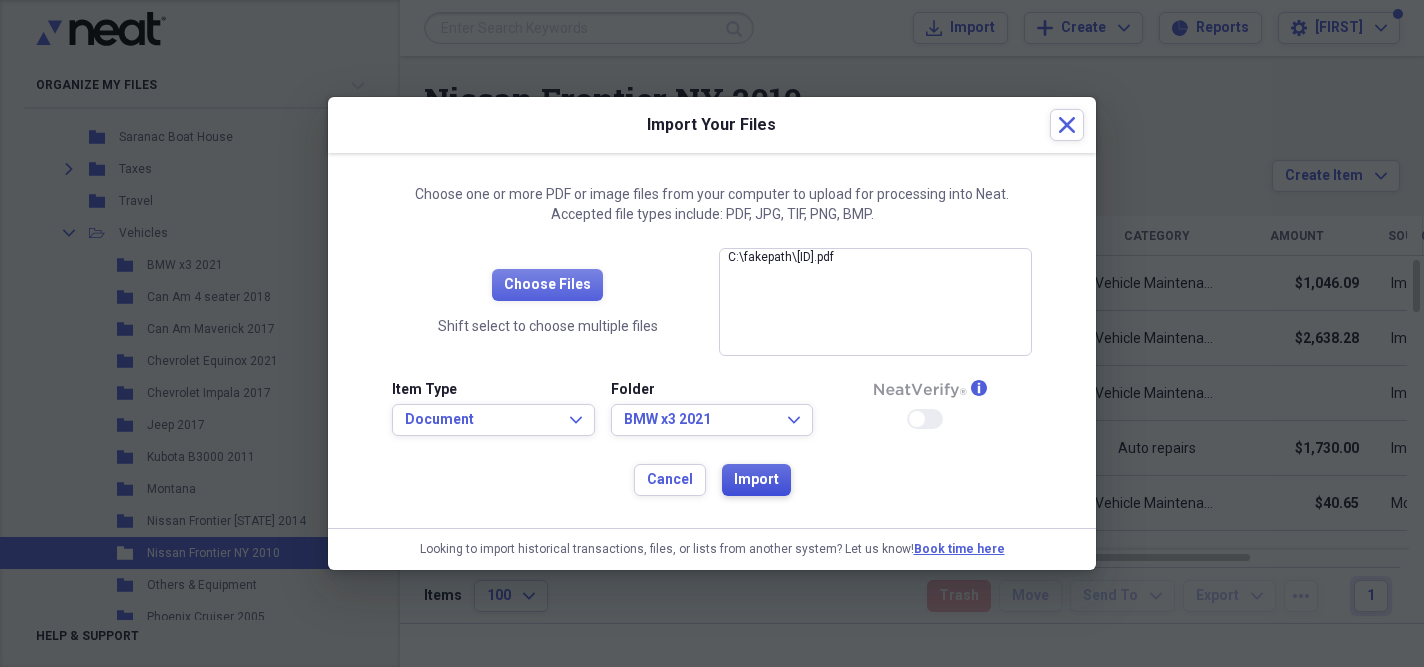 click on "Import" at bounding box center [756, 480] 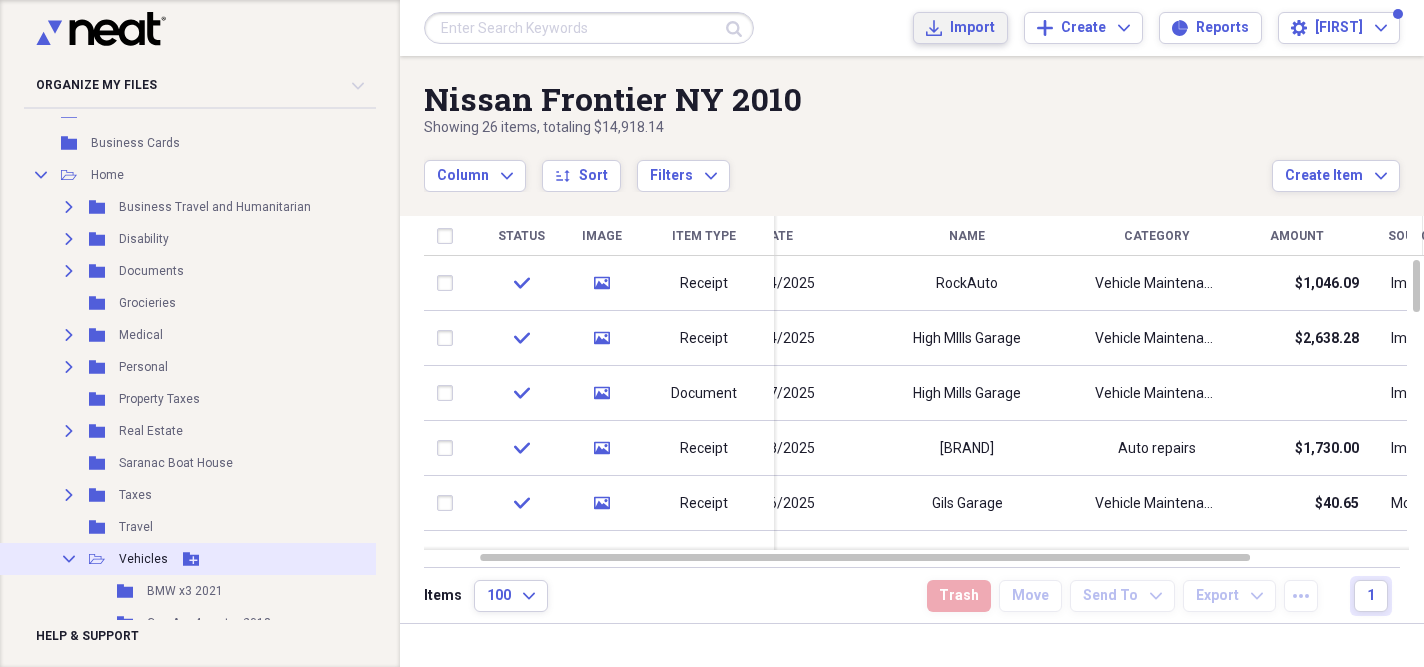 scroll, scrollTop: 0, scrollLeft: 3, axis: horizontal 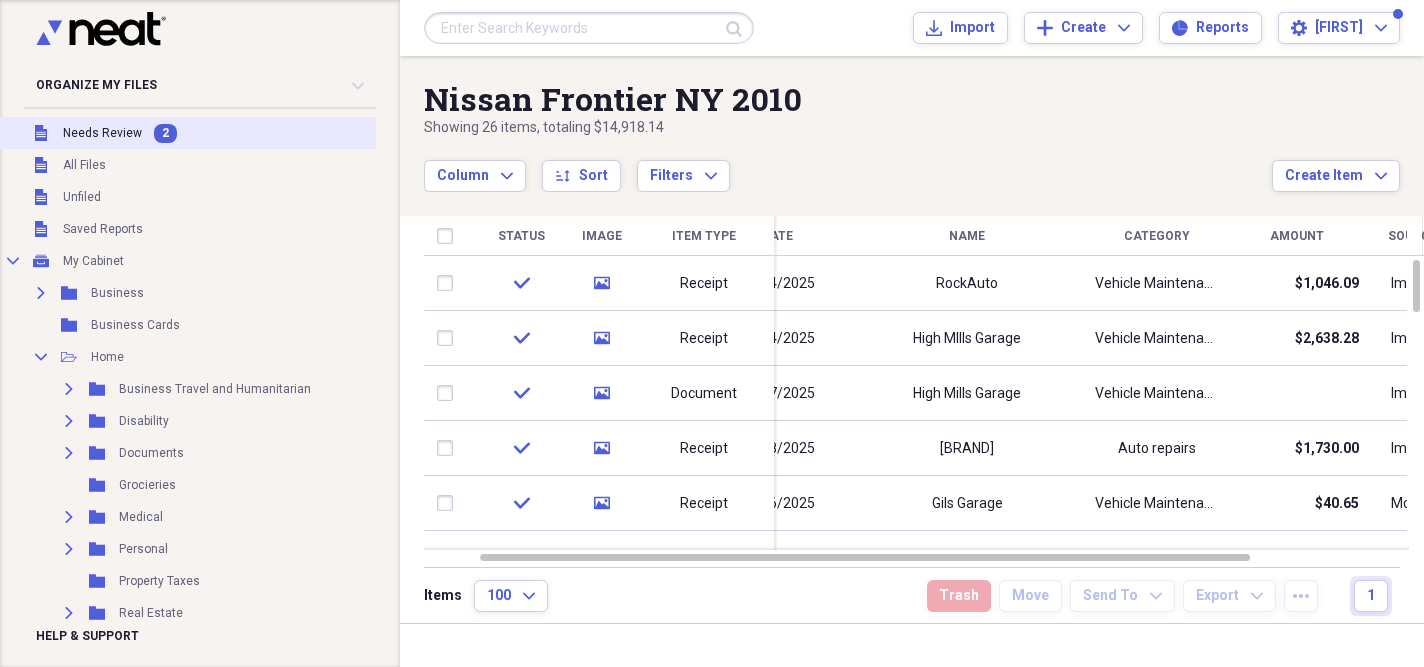 click on "Needs Review" at bounding box center [102, 133] 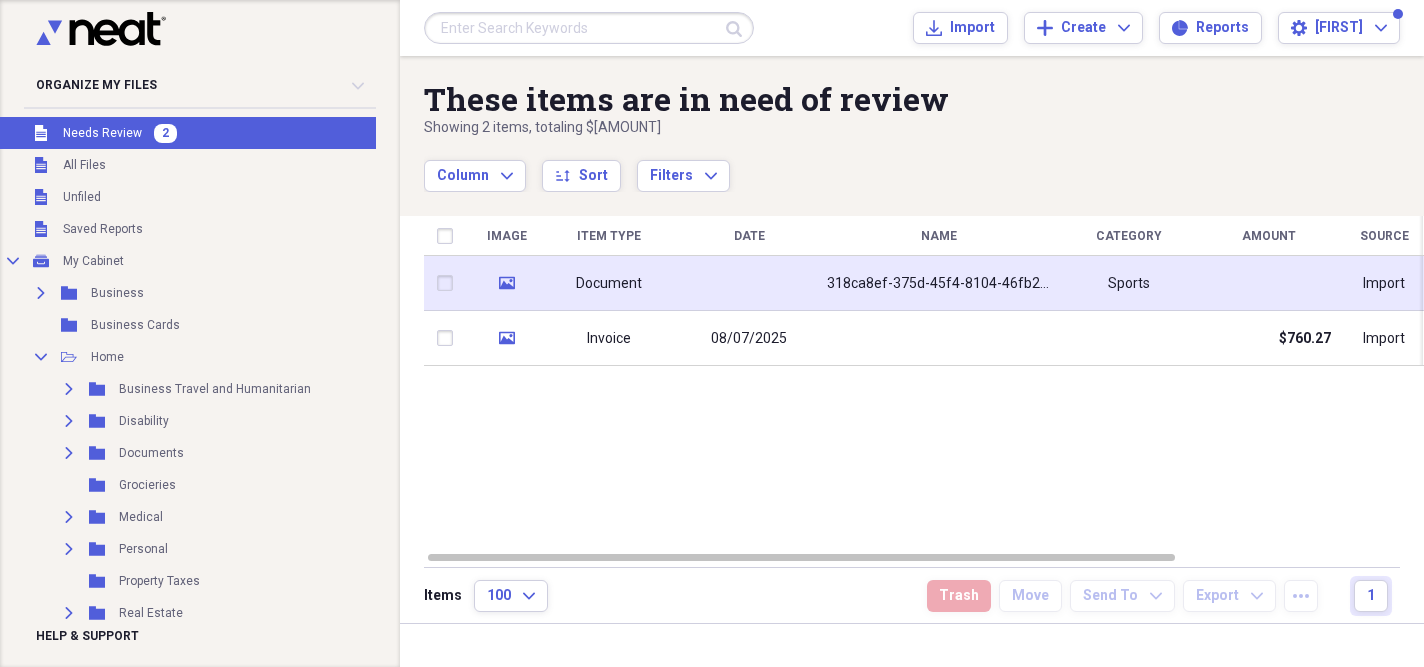 click on "Document" at bounding box center (609, 284) 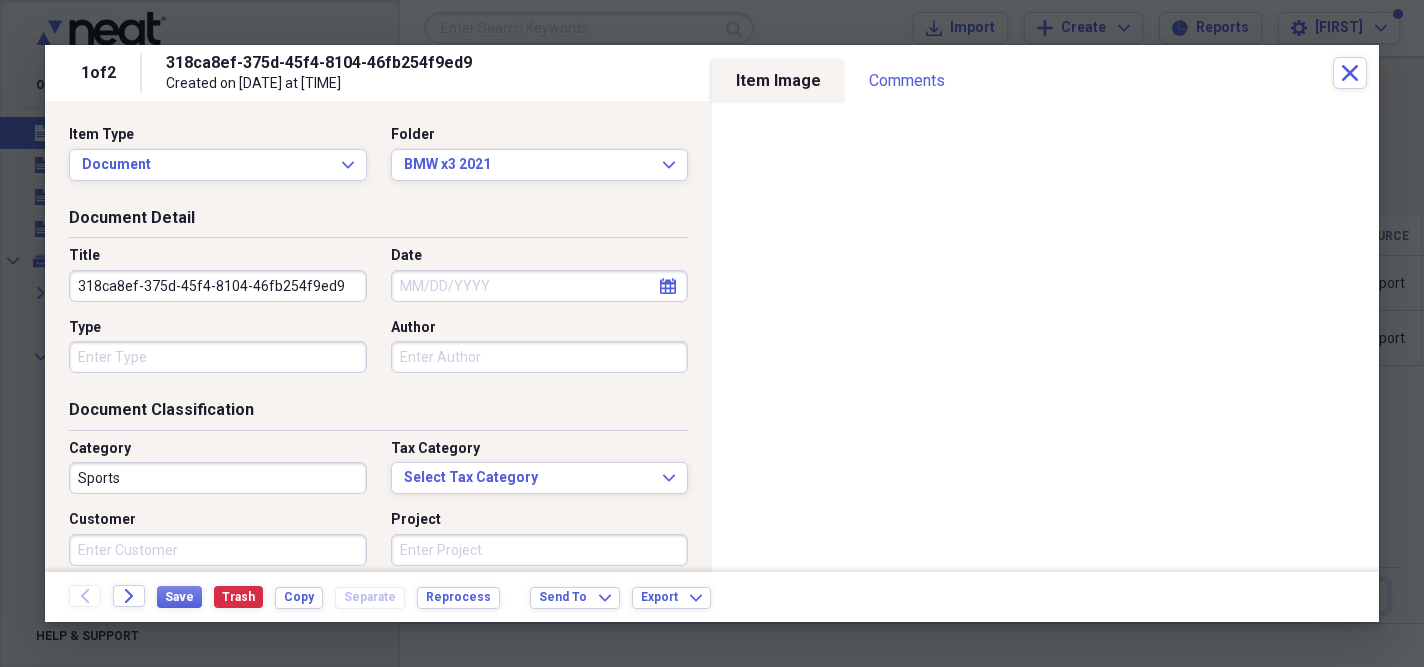click on "318ca8ef-375d-45f4-8104-46fb254f9ed9" at bounding box center [218, 286] 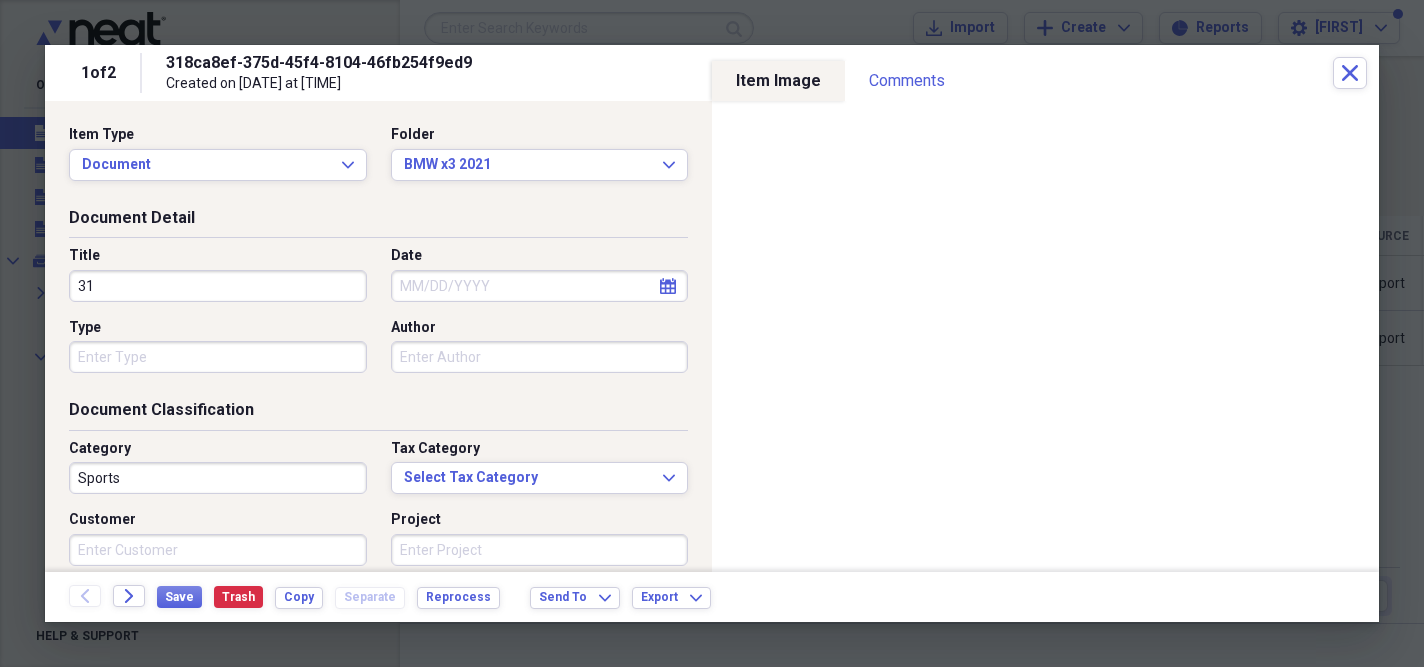 type on "3" 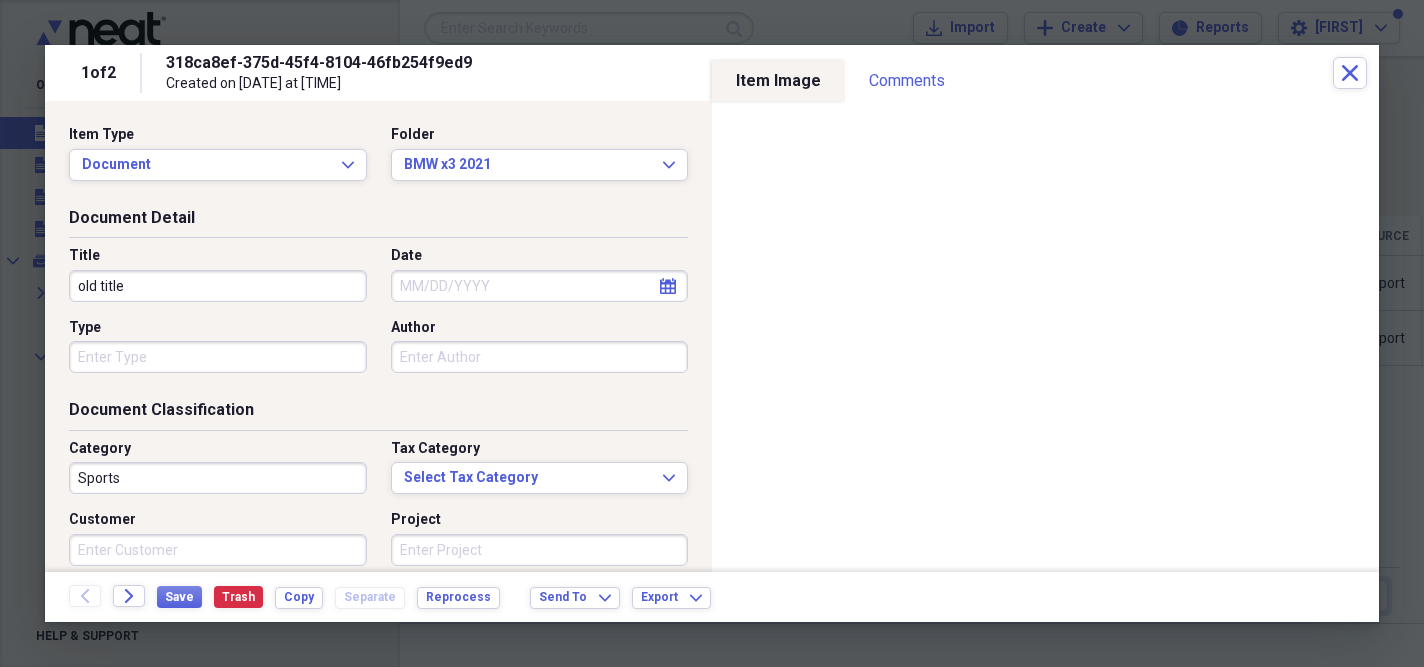 click on "old title" at bounding box center [218, 286] 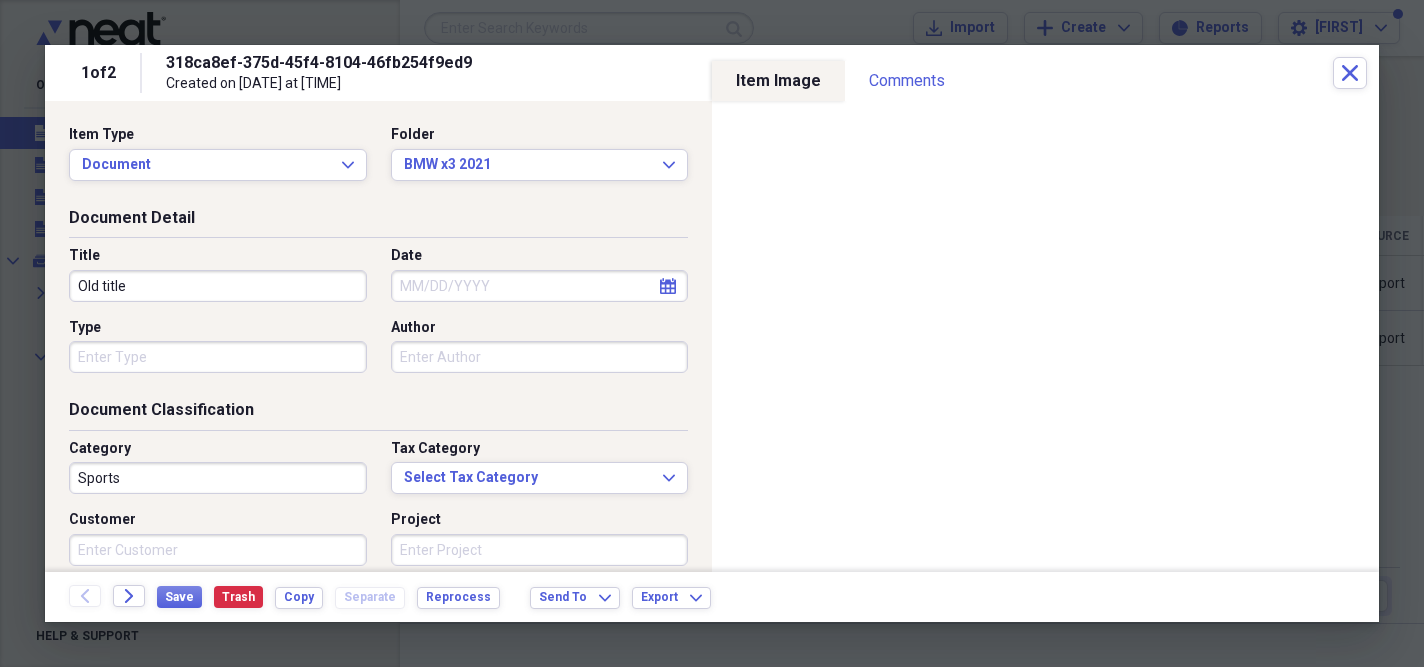 click on "Old title" at bounding box center [218, 286] 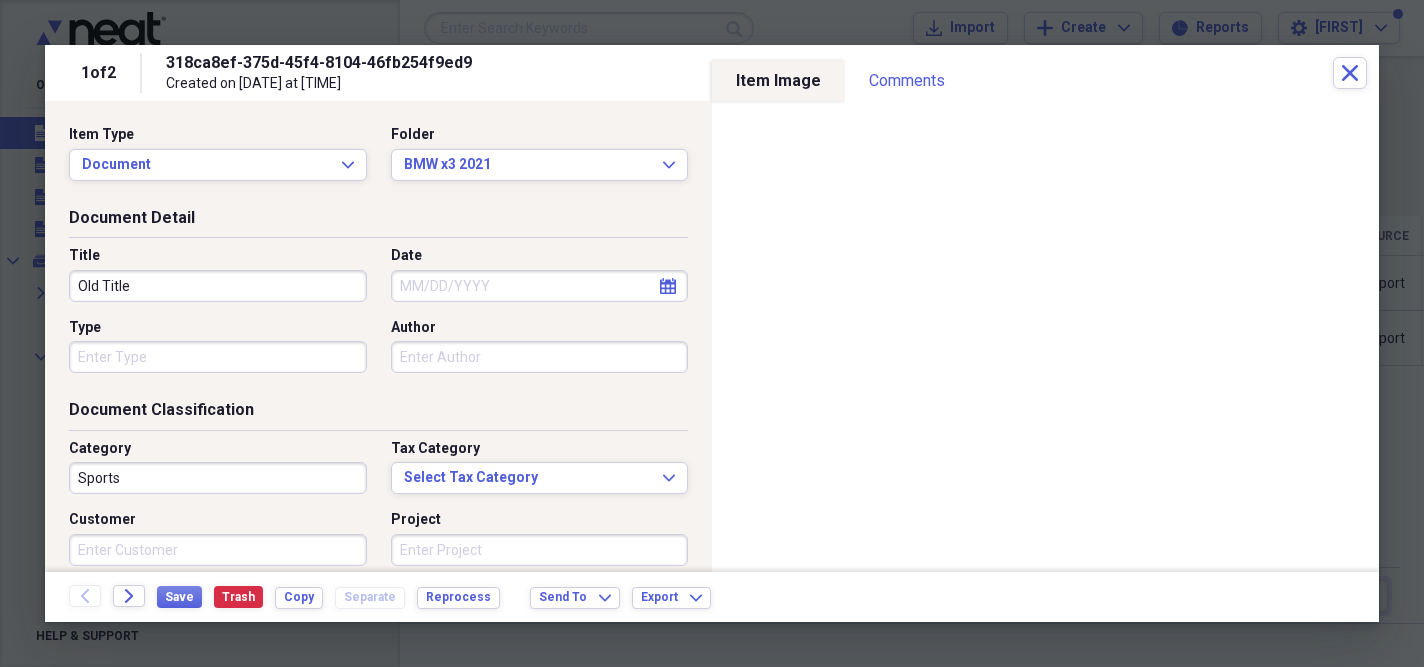 type on "Old Title" 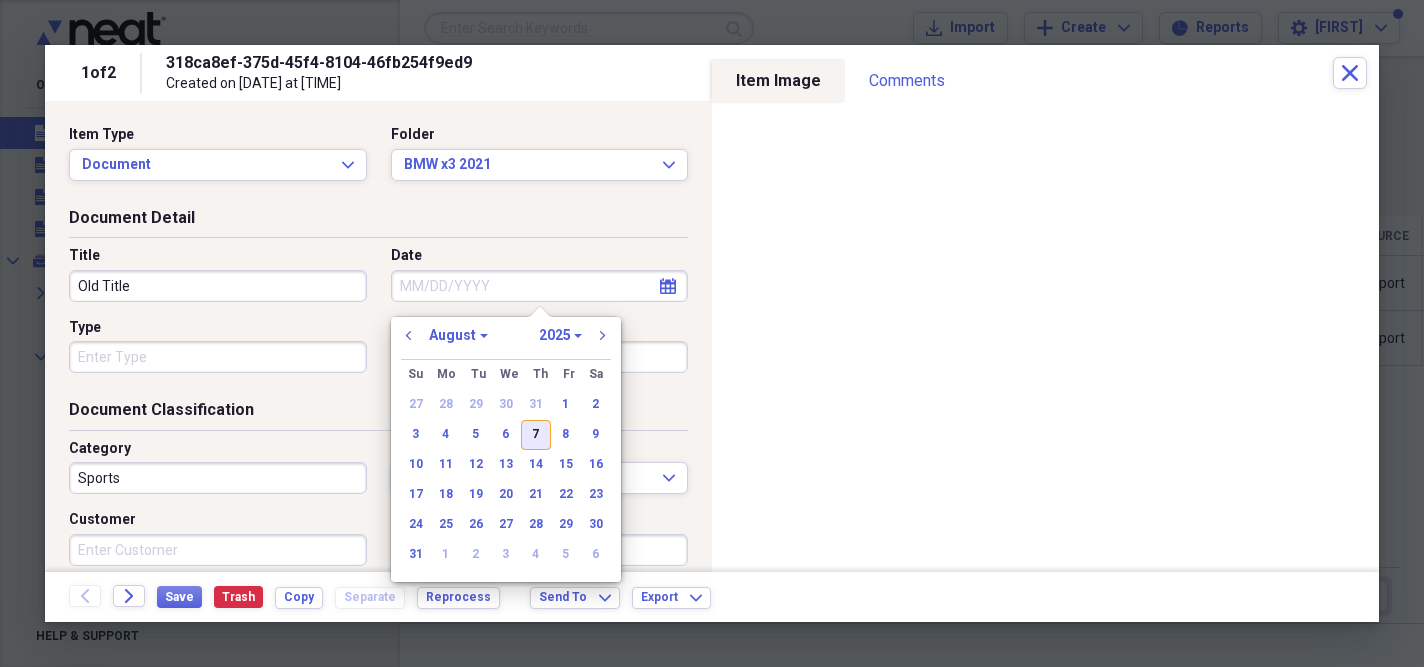 click on "7" at bounding box center [536, 435] 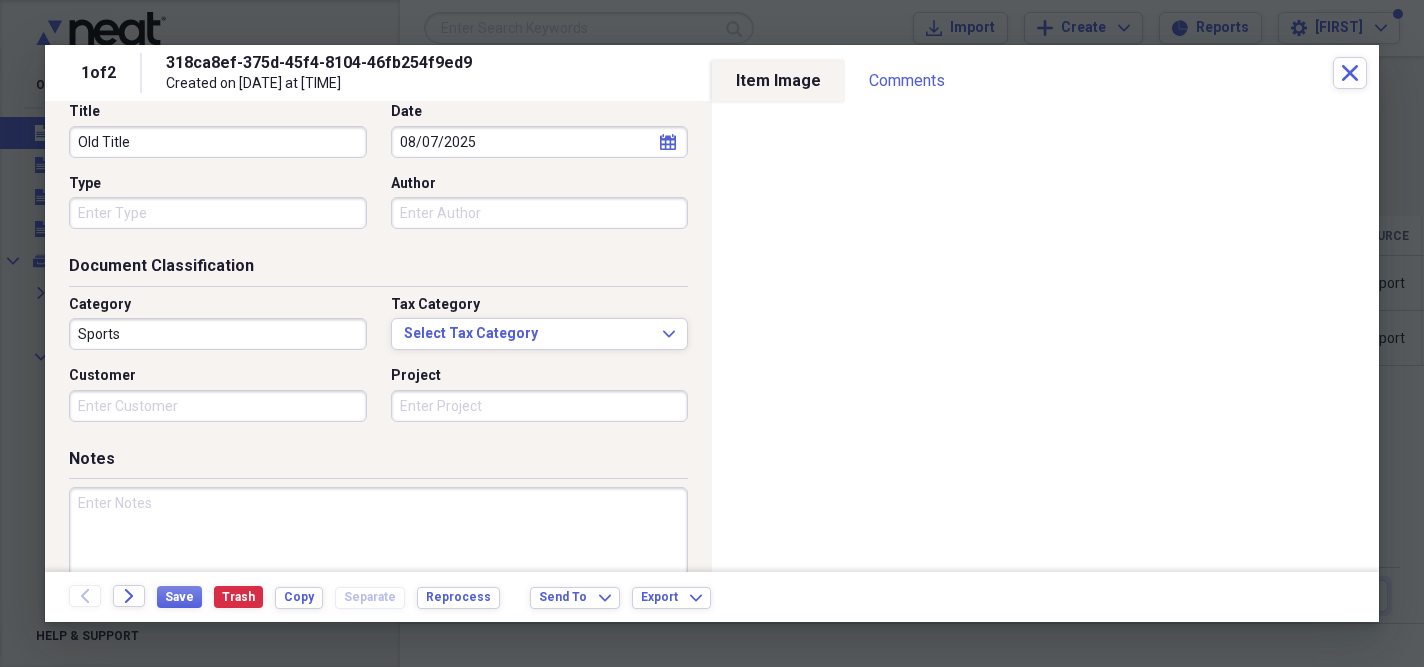 scroll, scrollTop: 150, scrollLeft: 0, axis: vertical 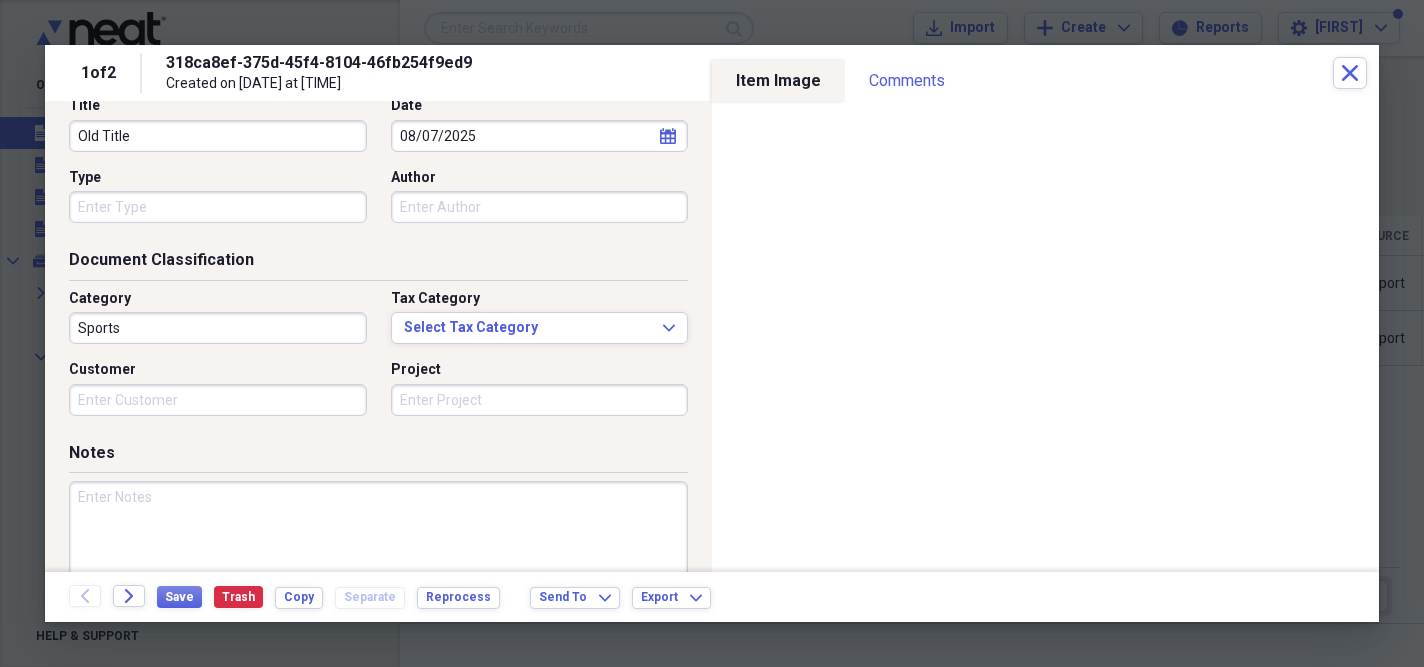 click on "Sports" at bounding box center [218, 328] 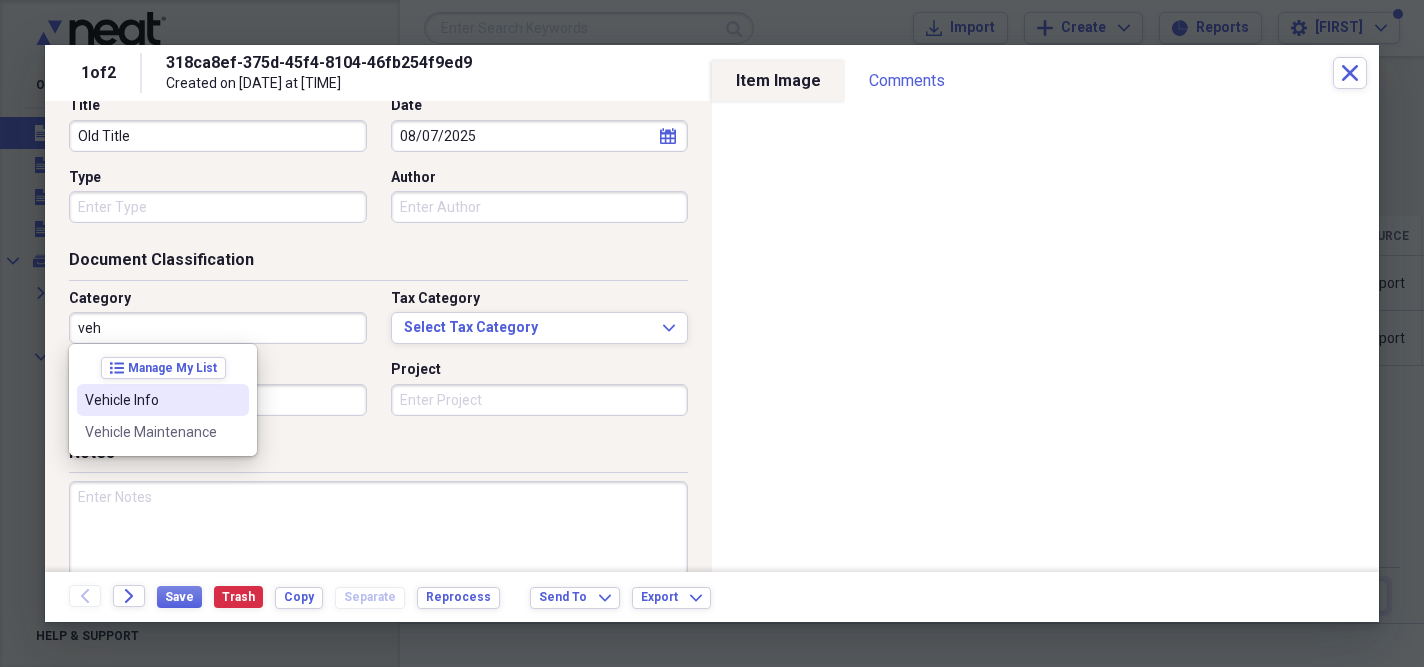click on "Vehicle Info" at bounding box center [151, 400] 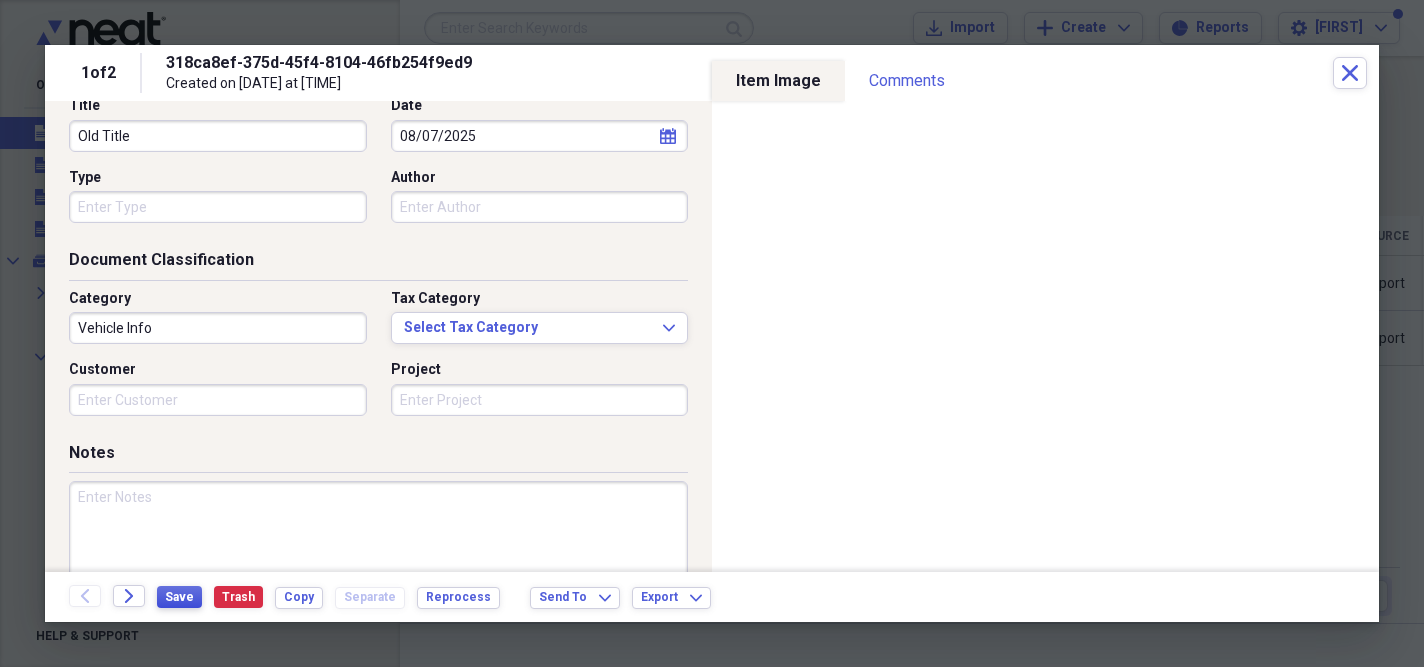 click on "Save" at bounding box center [179, 597] 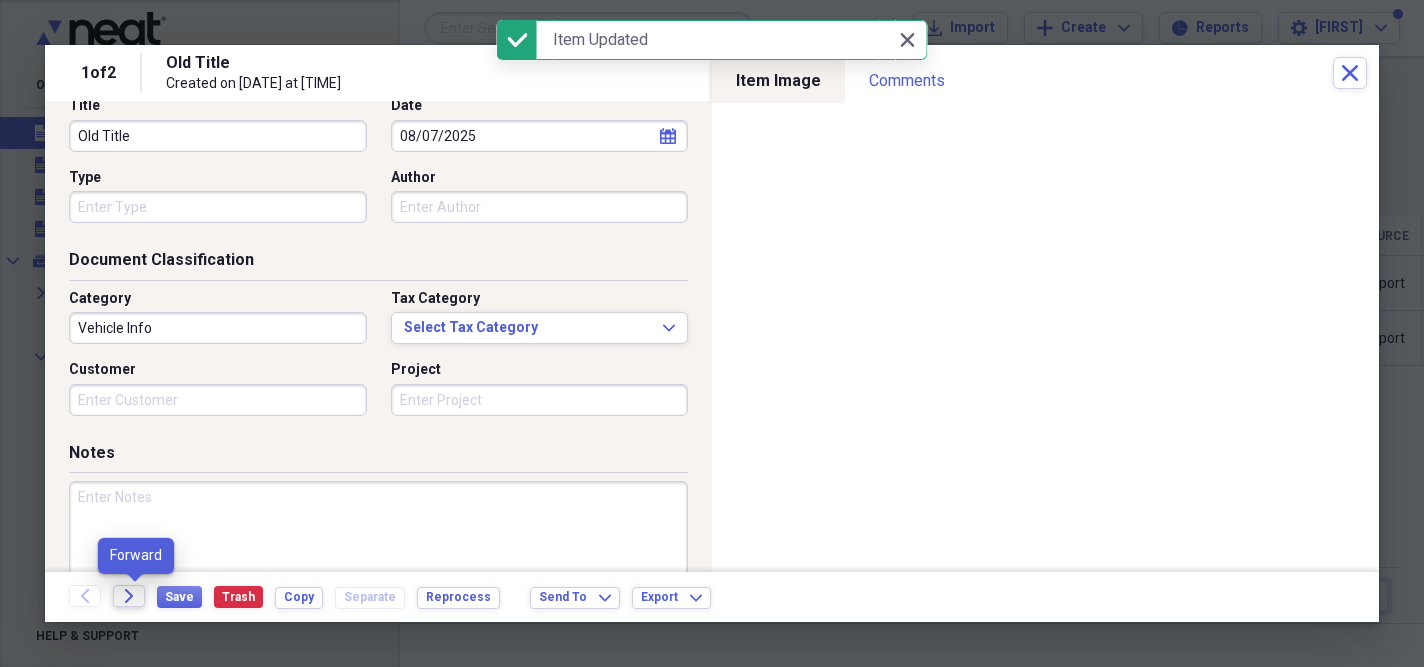 click 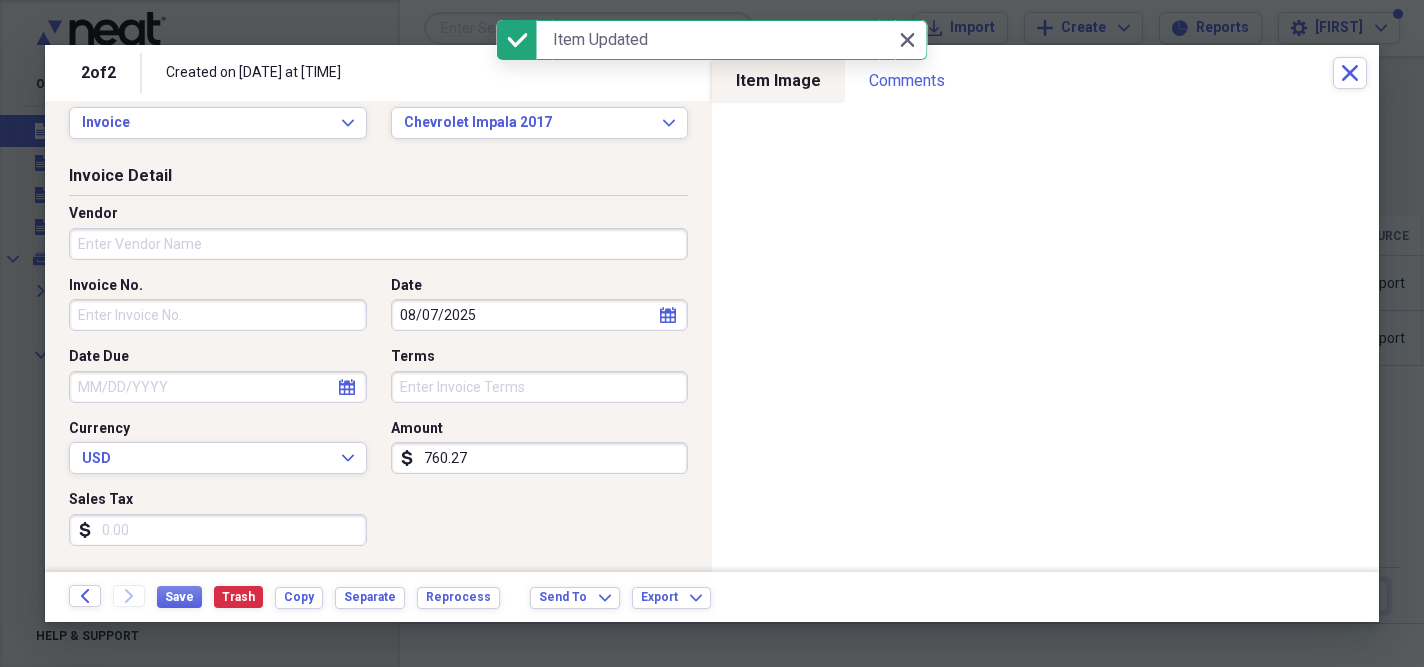 scroll, scrollTop: 20, scrollLeft: 0, axis: vertical 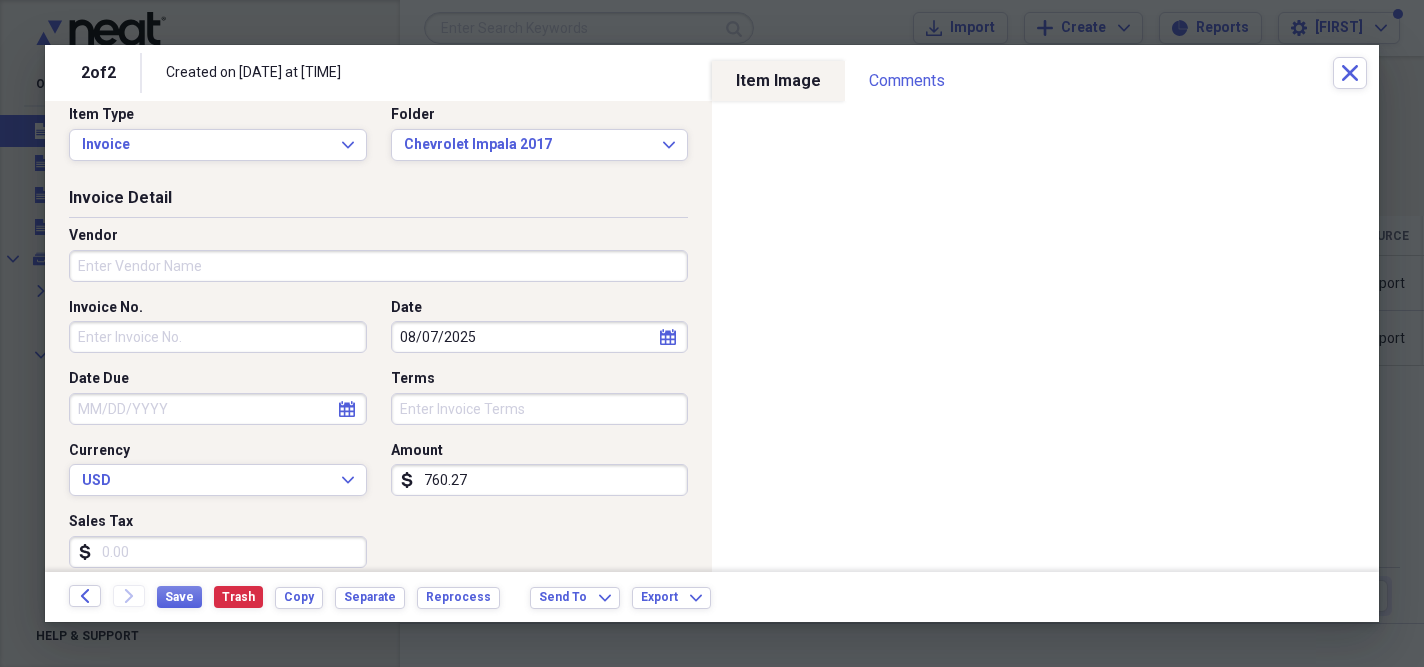 click on "Vendor" at bounding box center [378, 266] 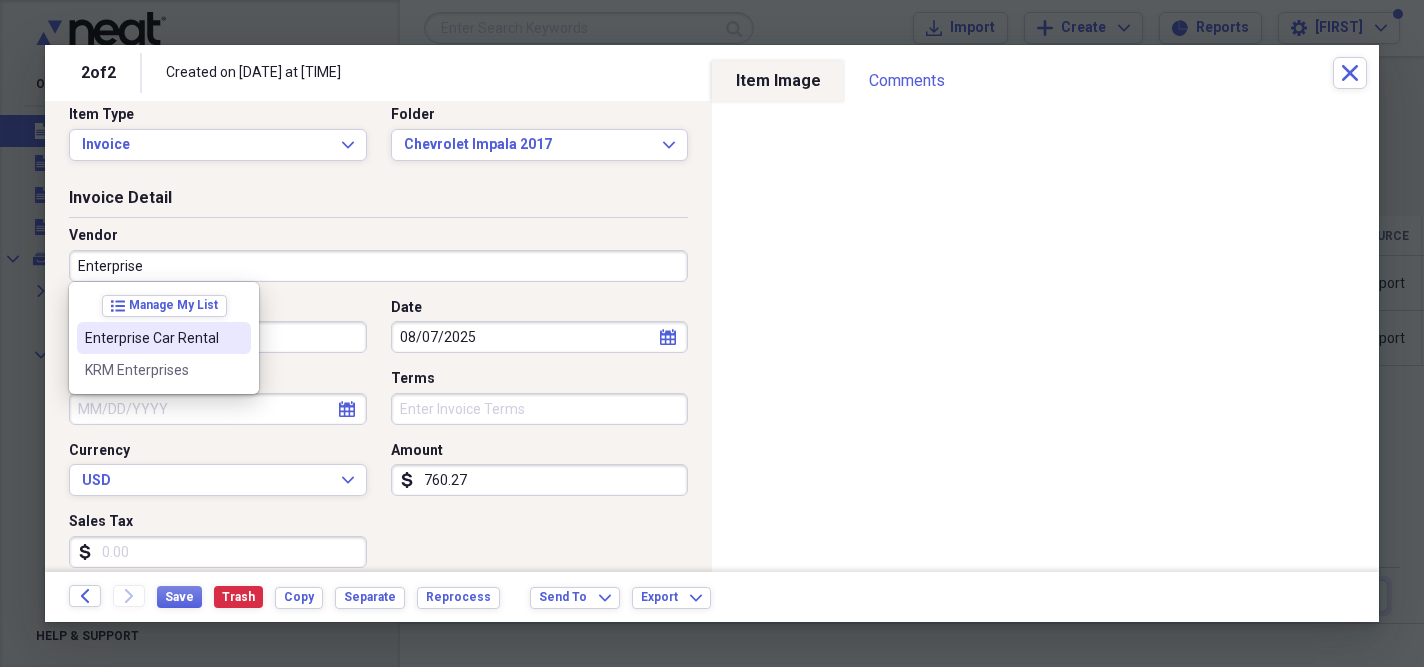 click on "Enterprise Car Rental" at bounding box center [152, 338] 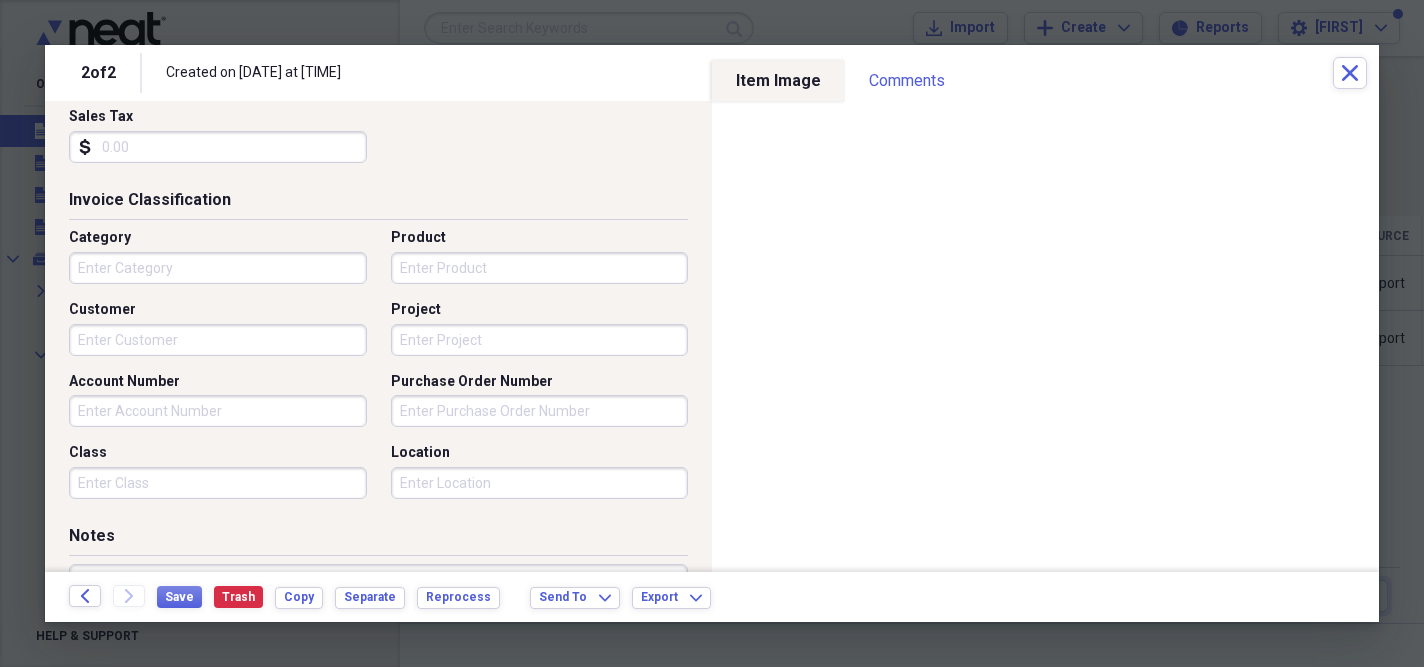 scroll, scrollTop: 467, scrollLeft: 0, axis: vertical 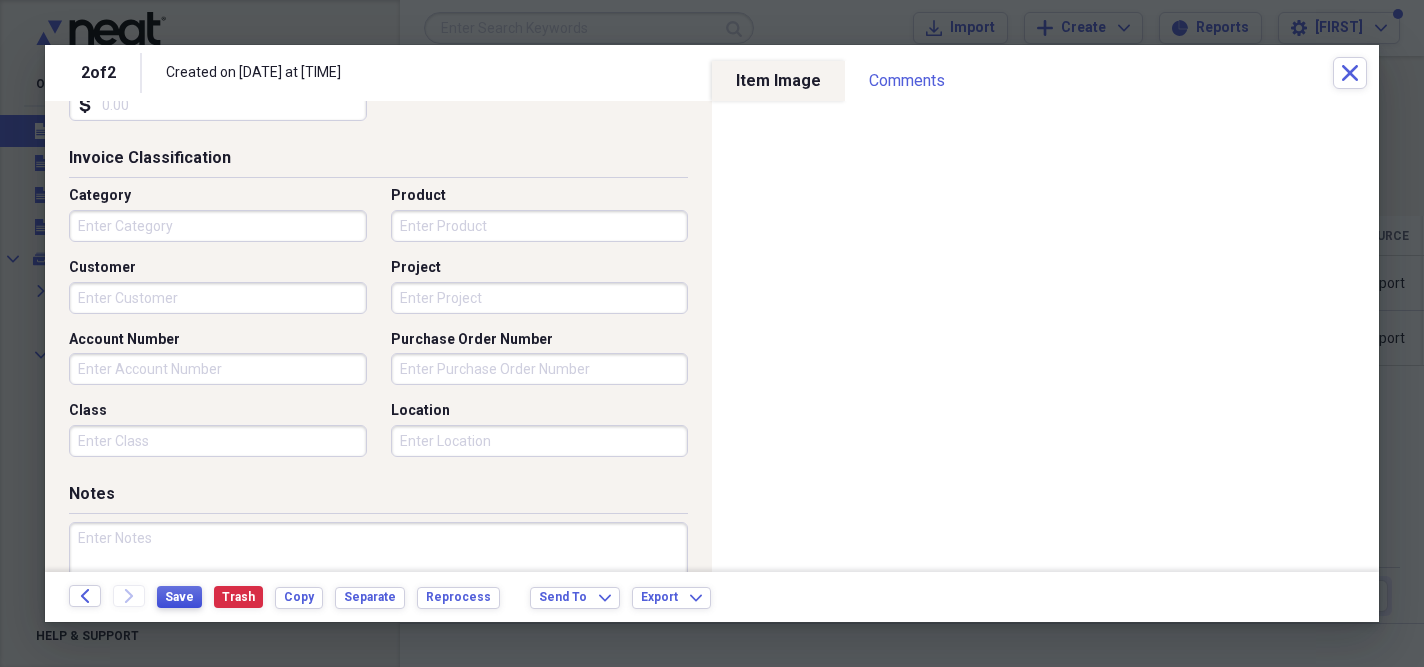 click on "Save" at bounding box center [179, 597] 